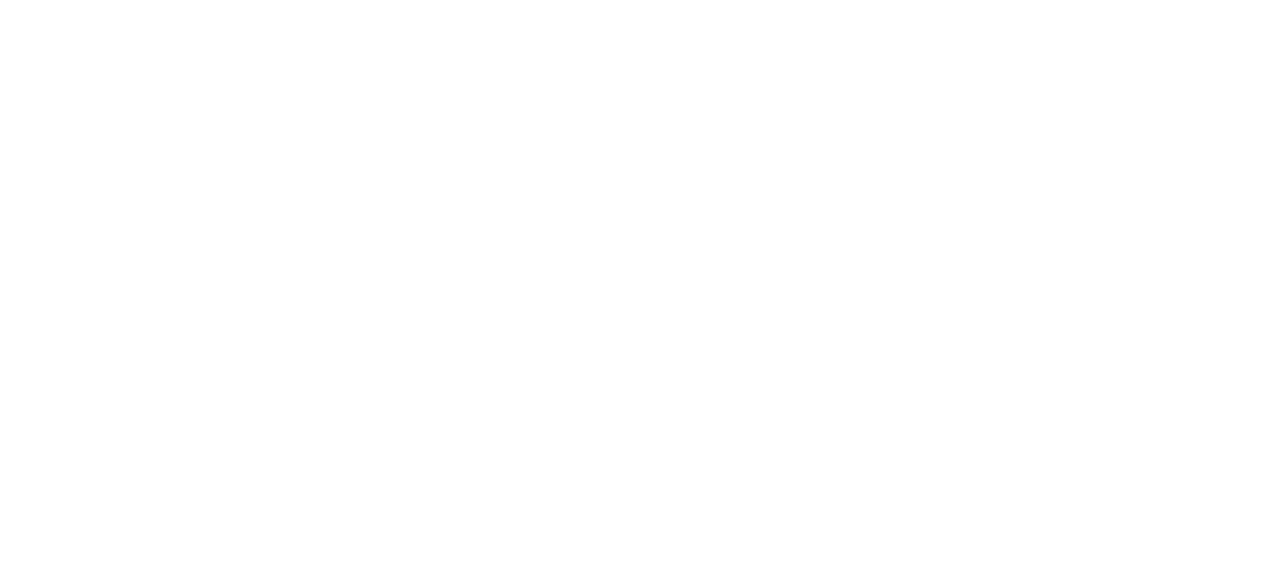 scroll, scrollTop: 0, scrollLeft: 0, axis: both 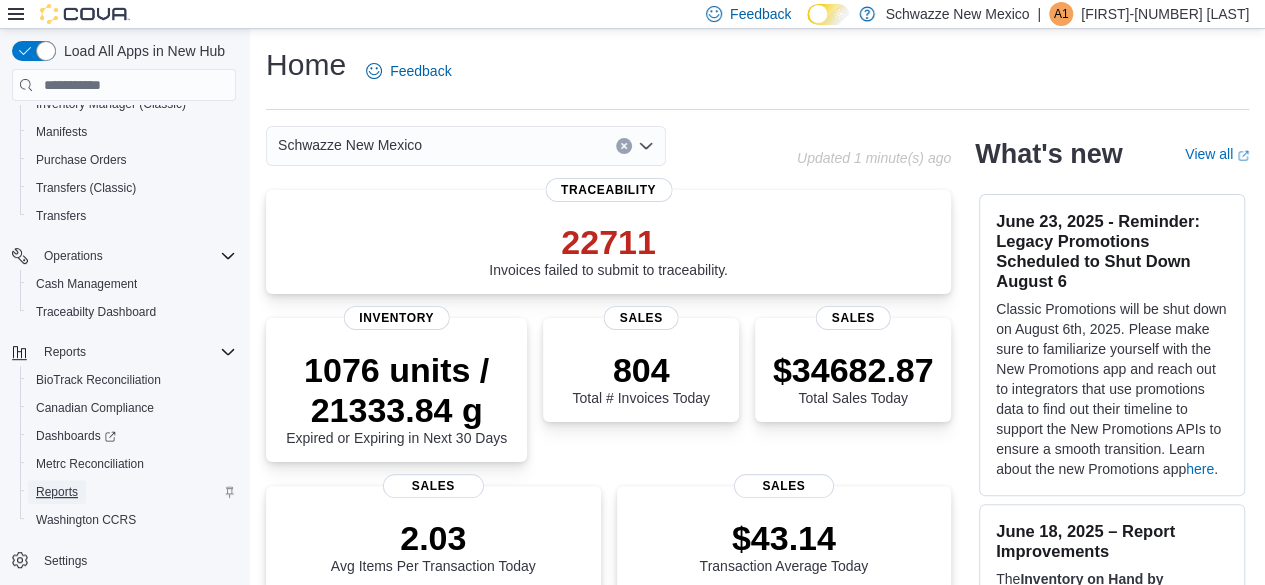 click on "Reports" at bounding box center (57, 492) 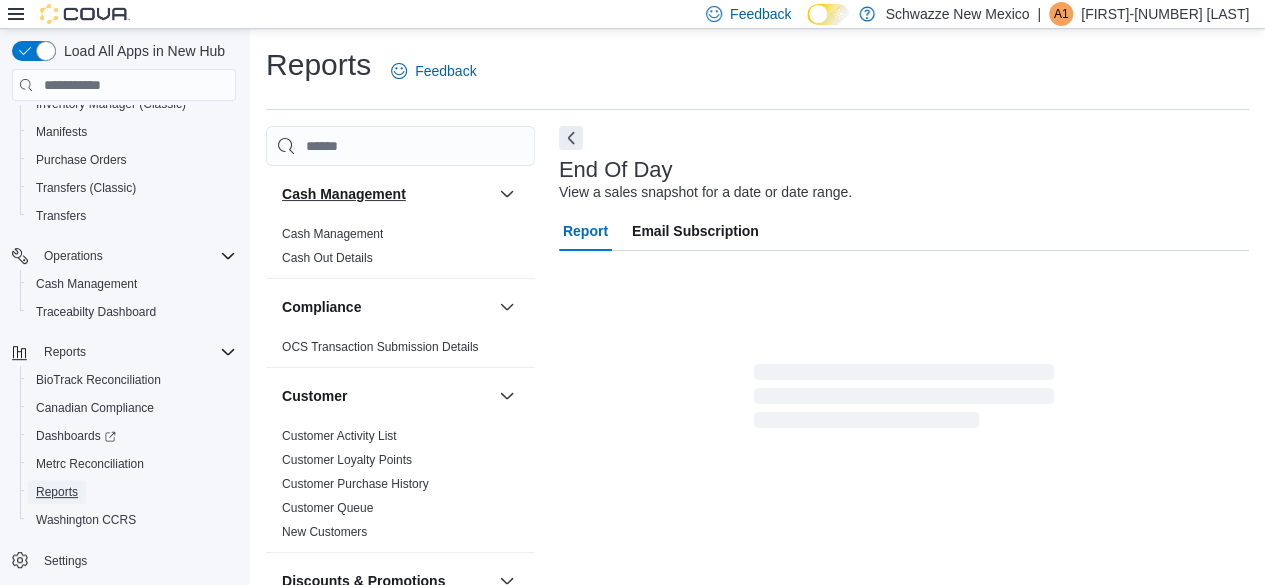 scroll, scrollTop: 36, scrollLeft: 0, axis: vertical 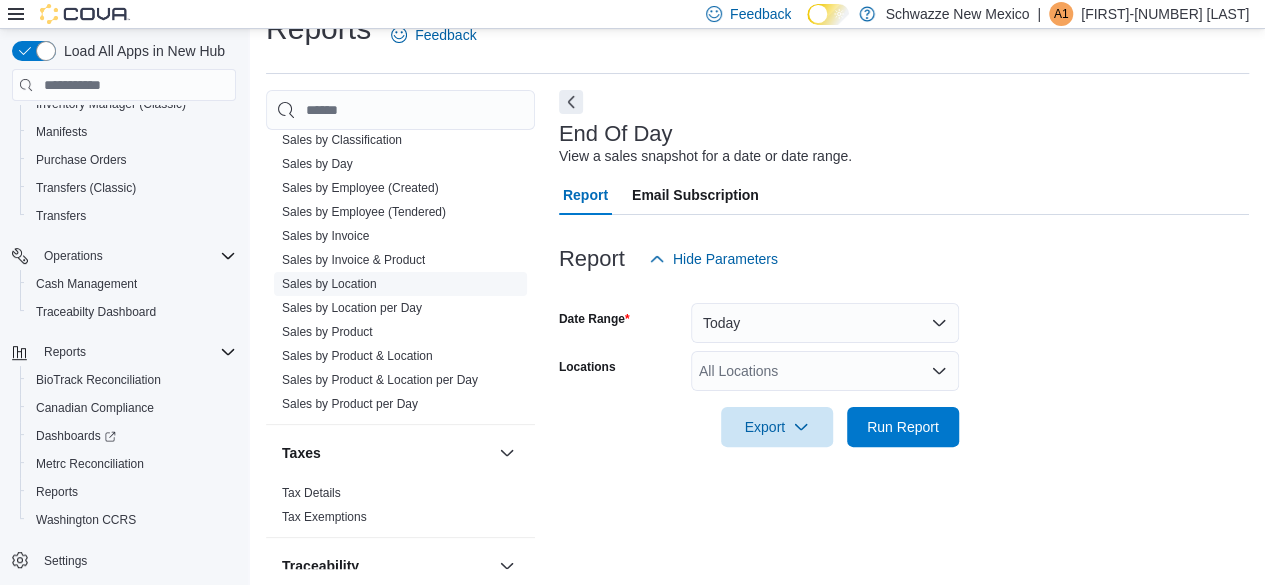 click on "Sales by Location" at bounding box center (329, 284) 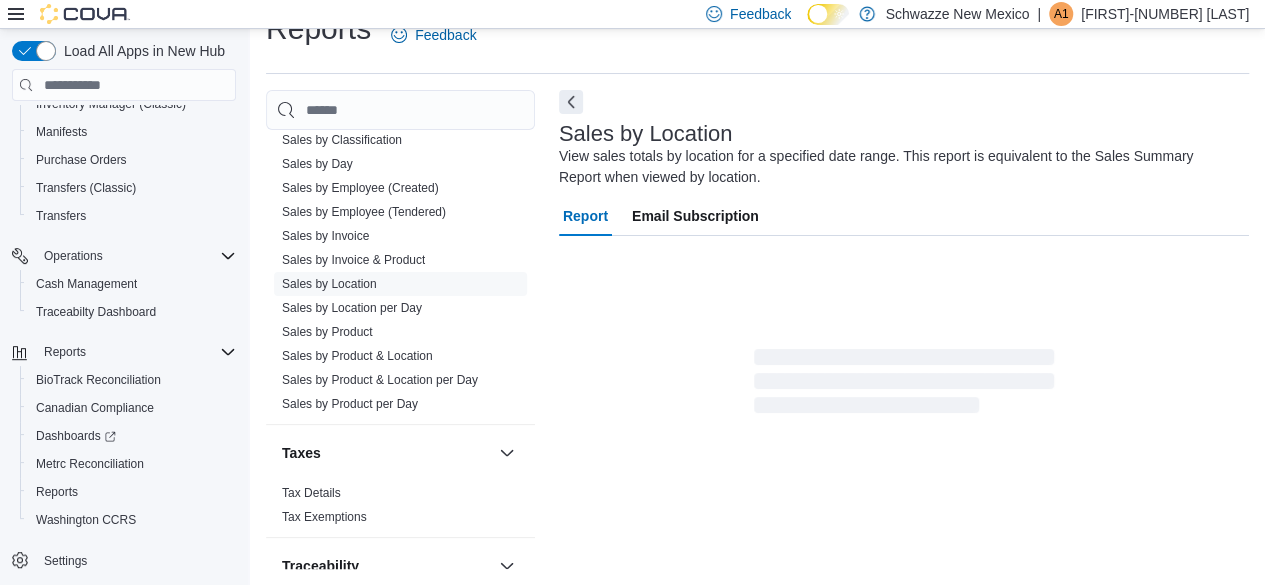 scroll, scrollTop: 67, scrollLeft: 0, axis: vertical 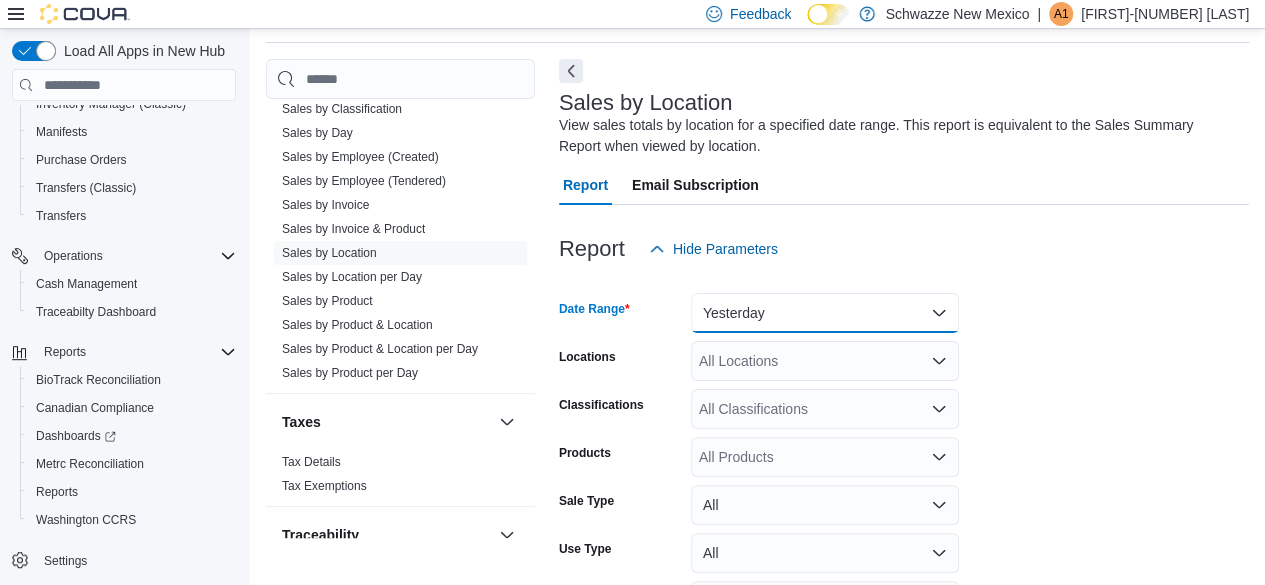 click on "Yesterday" at bounding box center [825, 313] 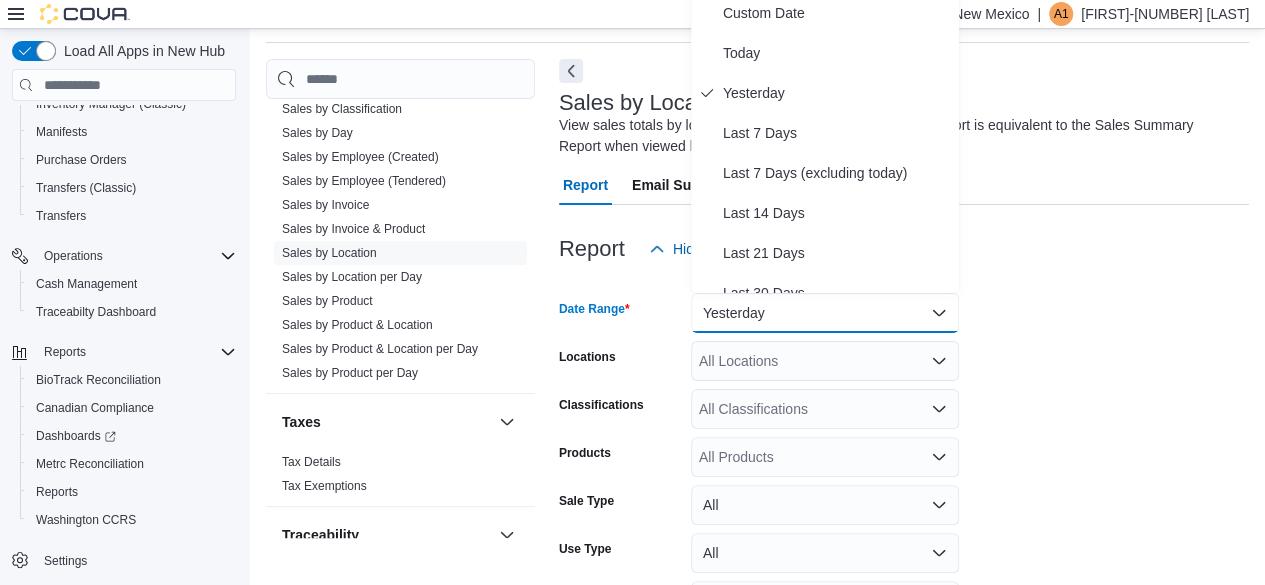 scroll, scrollTop: 60, scrollLeft: 0, axis: vertical 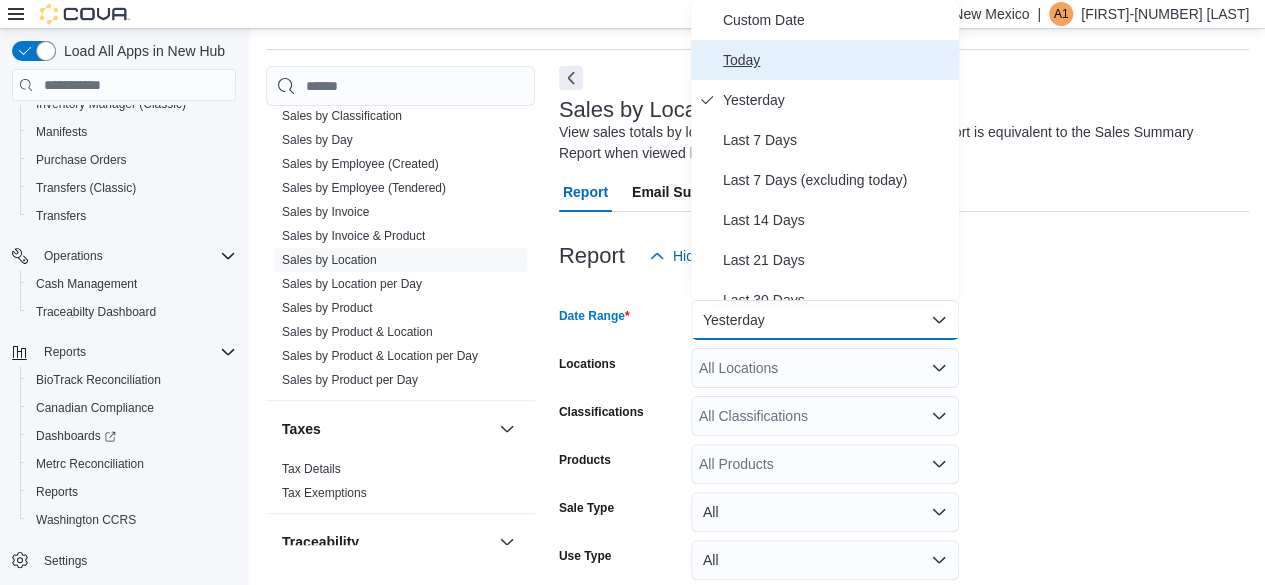 click on "Today" at bounding box center [837, 60] 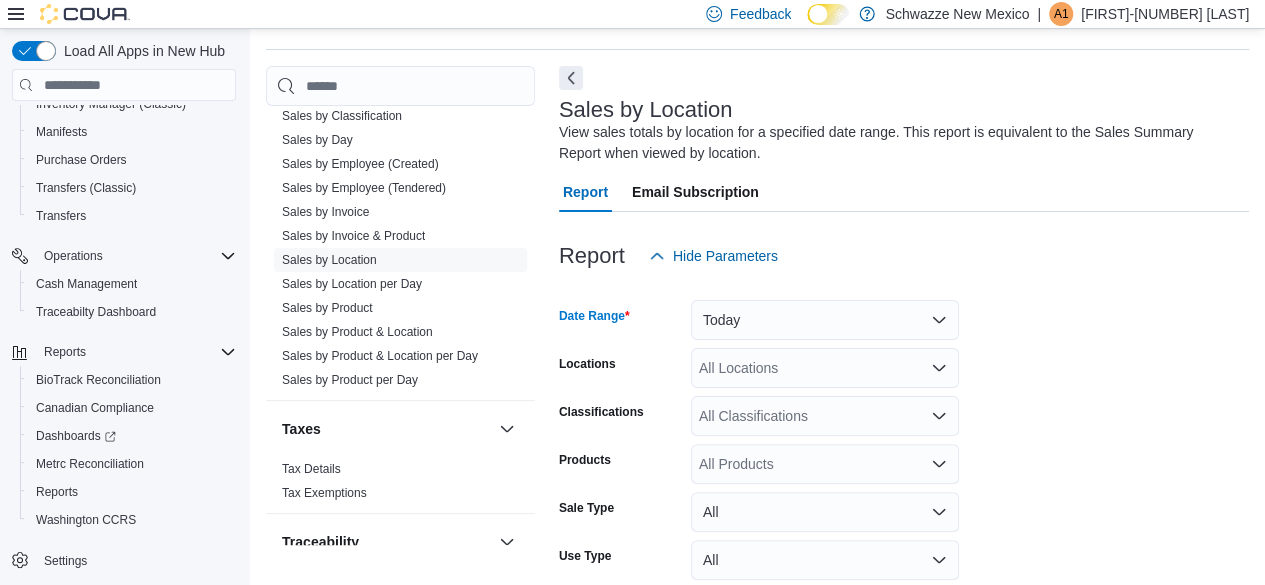 click at bounding box center (904, 288) 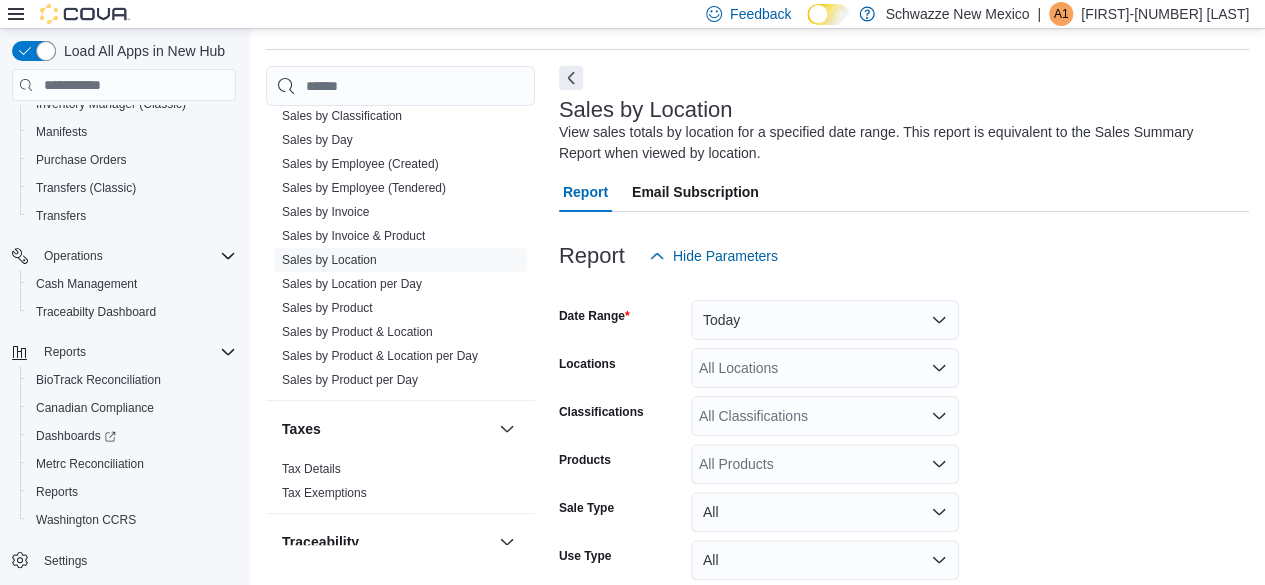 scroll, scrollTop: 198, scrollLeft: 0, axis: vertical 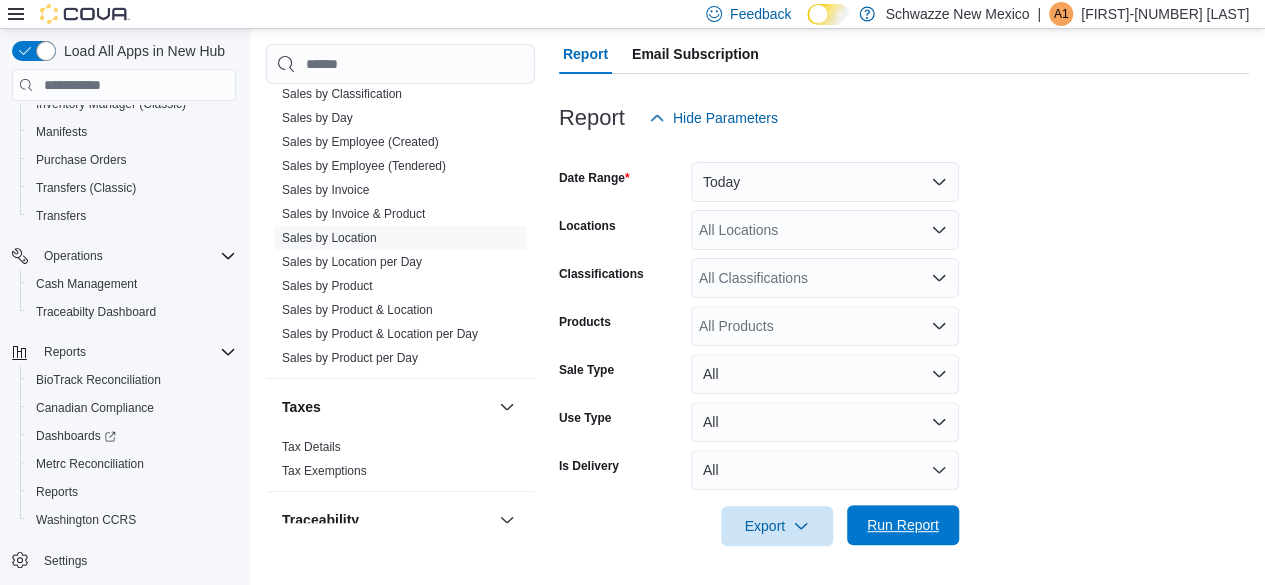 click on "Run Report" at bounding box center (903, 525) 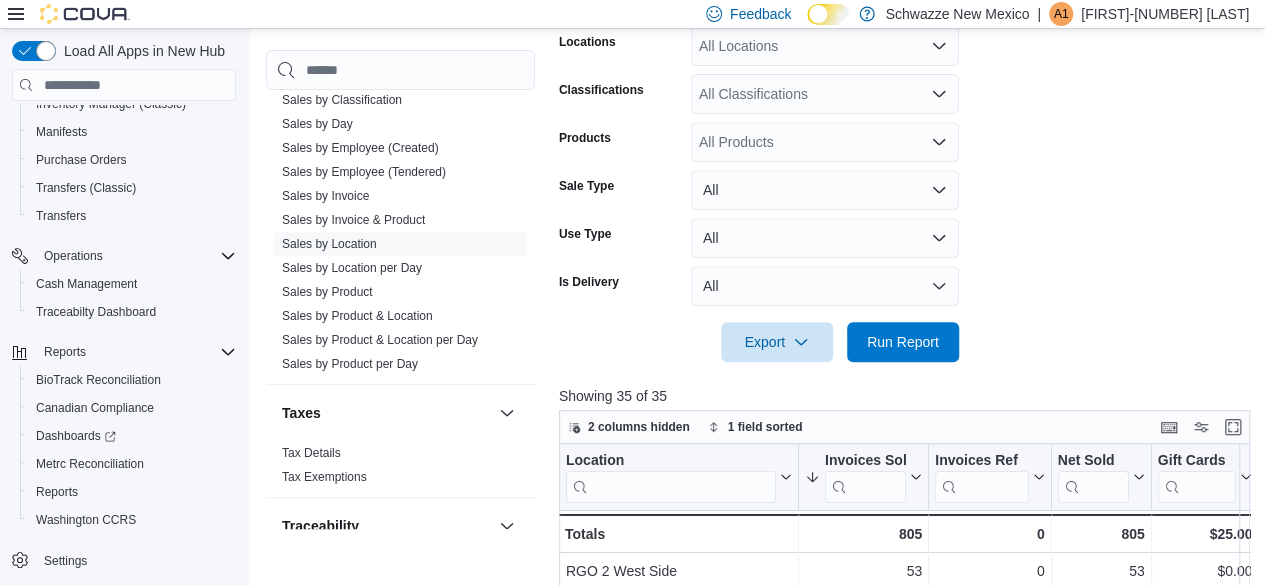 scroll, scrollTop: 691, scrollLeft: 0, axis: vertical 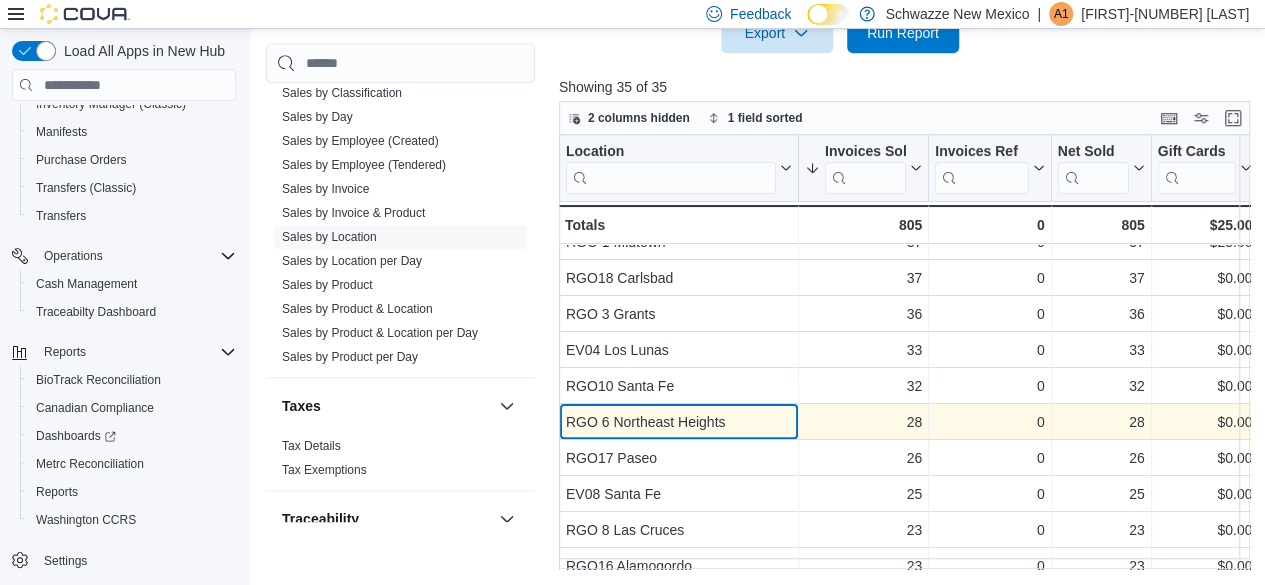 click on "RGO 6 Northeast Heights" at bounding box center (679, 422) 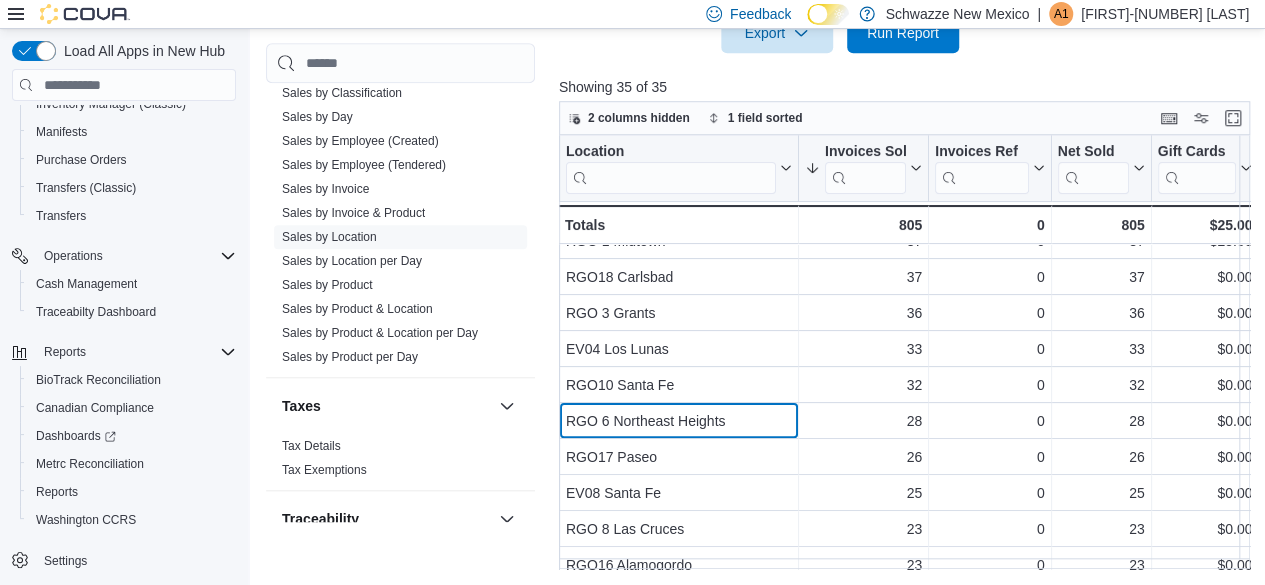 scroll, scrollTop: 200, scrollLeft: 0, axis: vertical 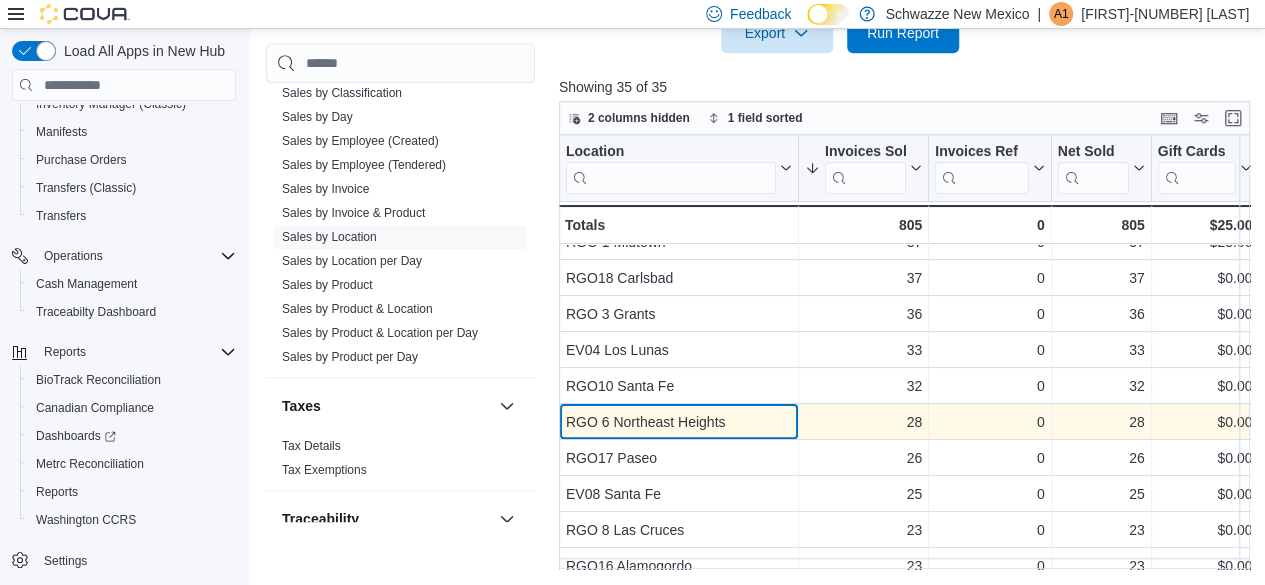 click on "RGO 6 Northeast Heights" at bounding box center (679, 422) 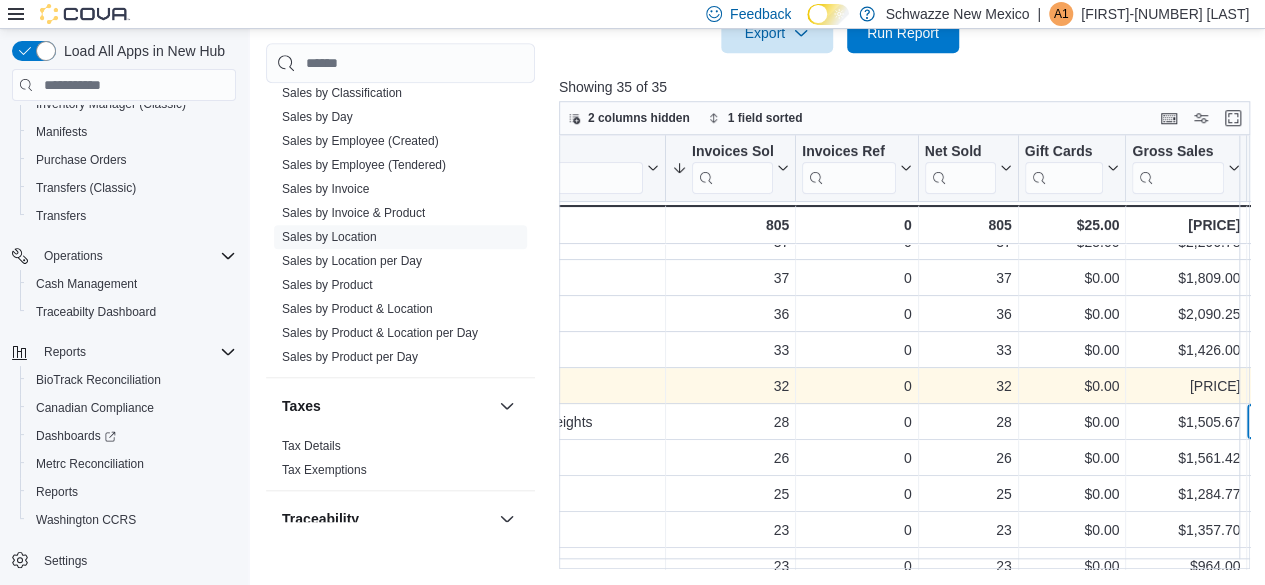 scroll, scrollTop: 200, scrollLeft: 233, axis: both 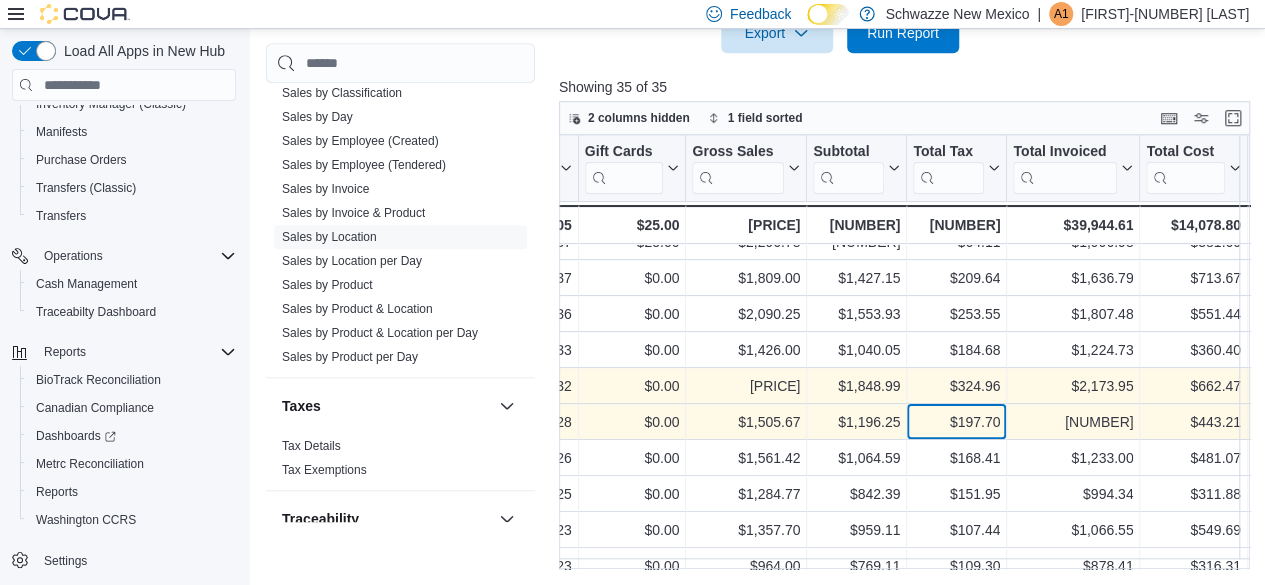 click on "$197.70" at bounding box center [956, 422] 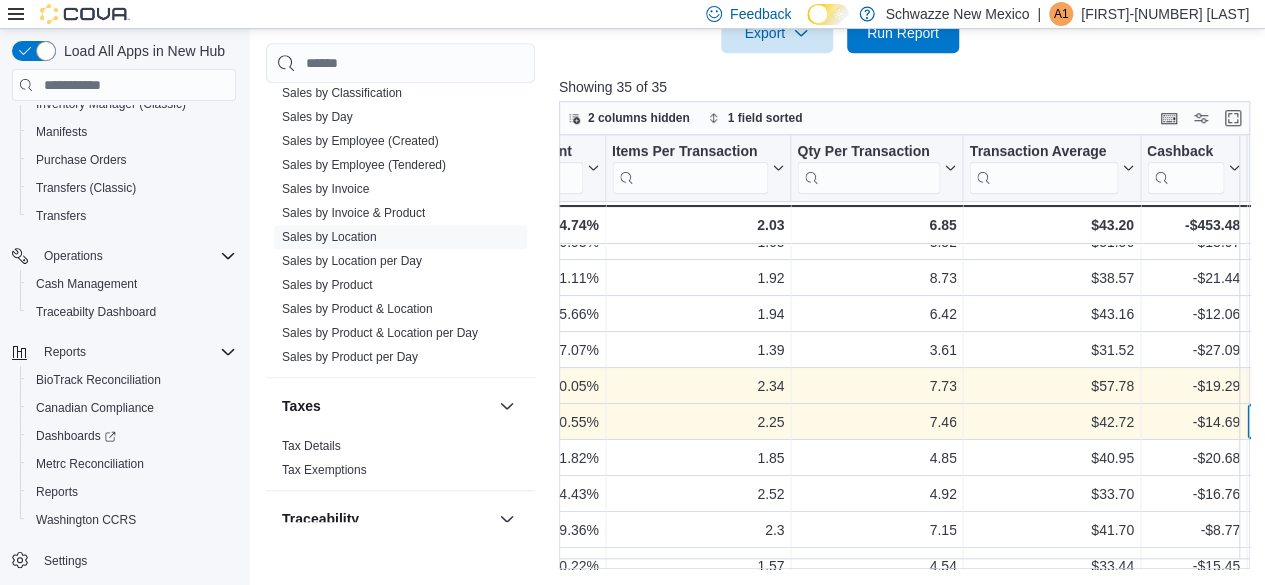 scroll, scrollTop: 200, scrollLeft: 1949, axis: both 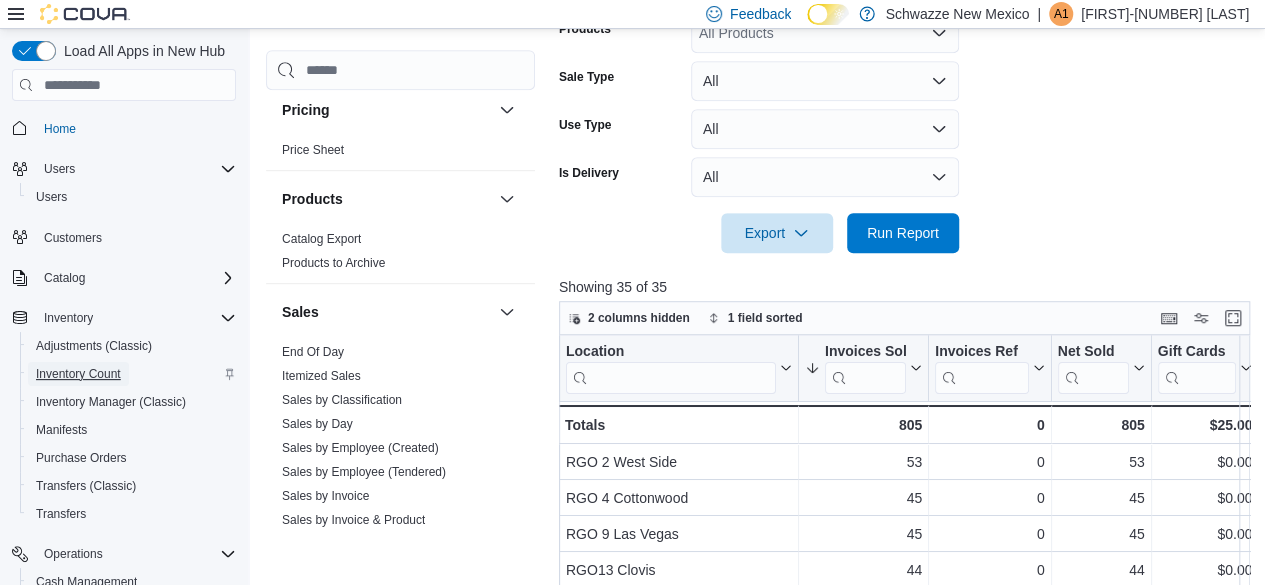 click on "Inventory Count" at bounding box center [78, 374] 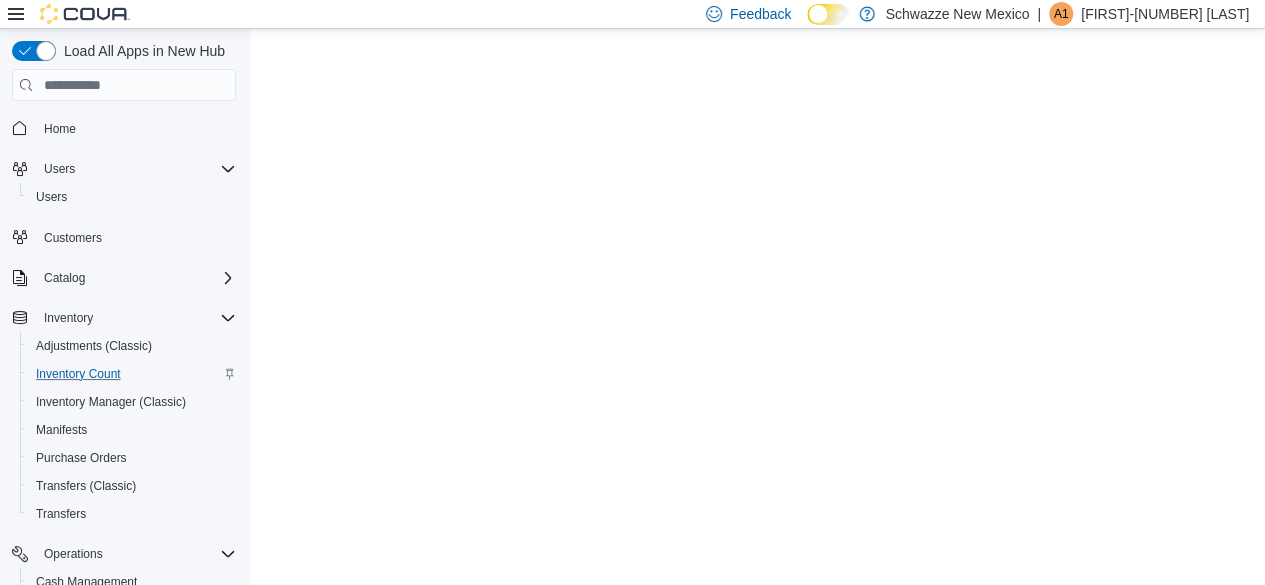 scroll, scrollTop: 0, scrollLeft: 0, axis: both 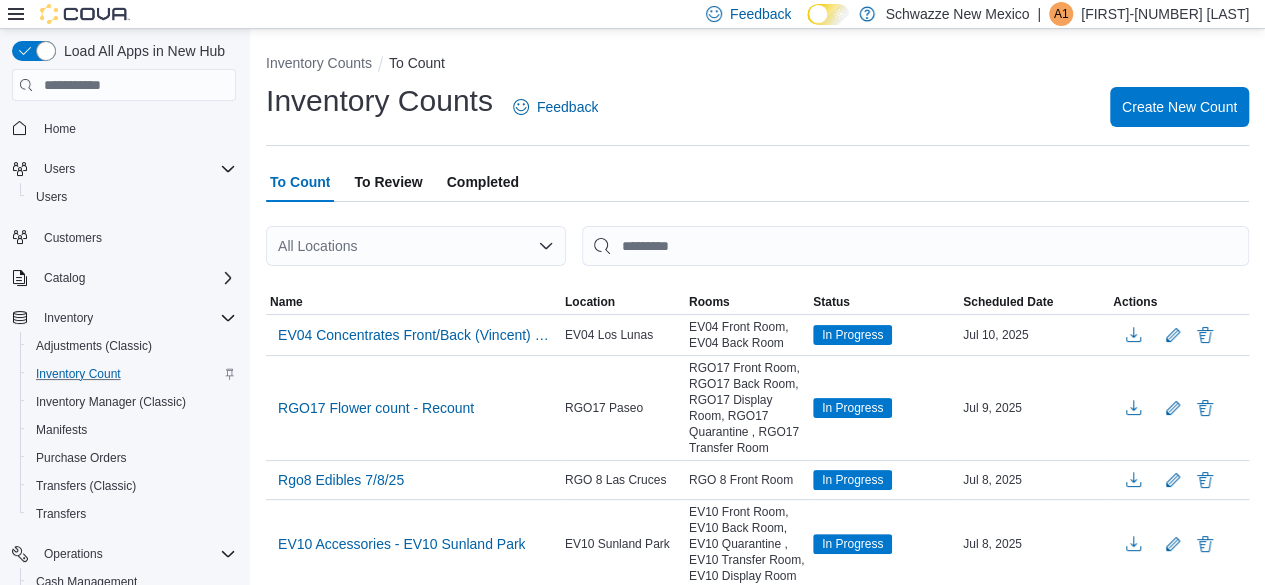 click on "To Review" at bounding box center [388, 182] 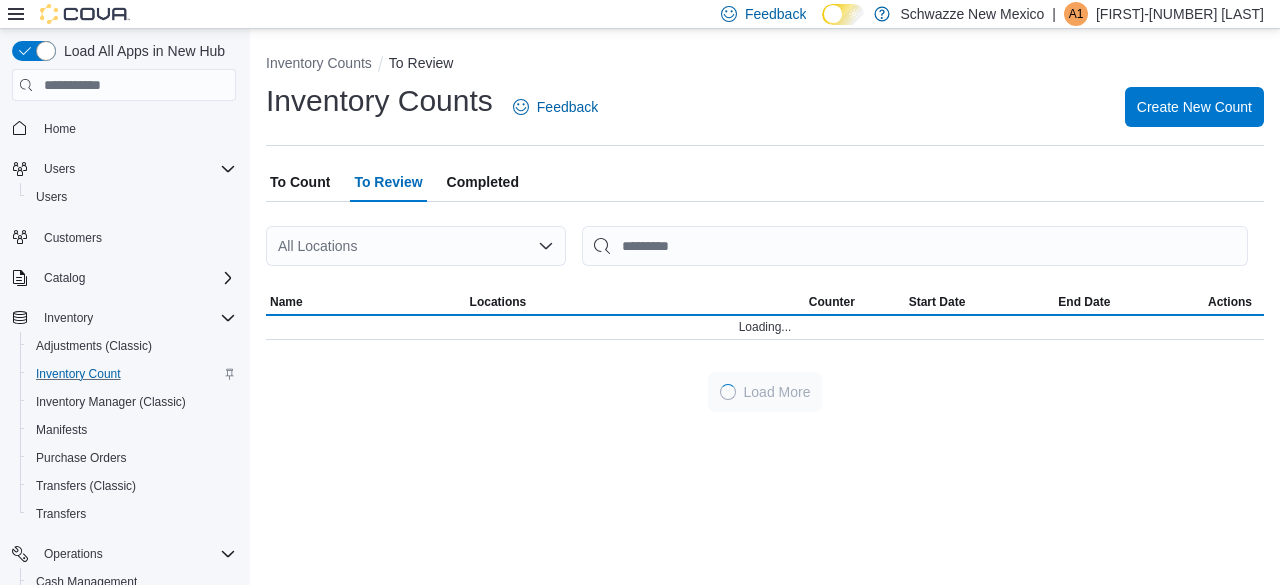 click on "All Locations" at bounding box center (416, 246) 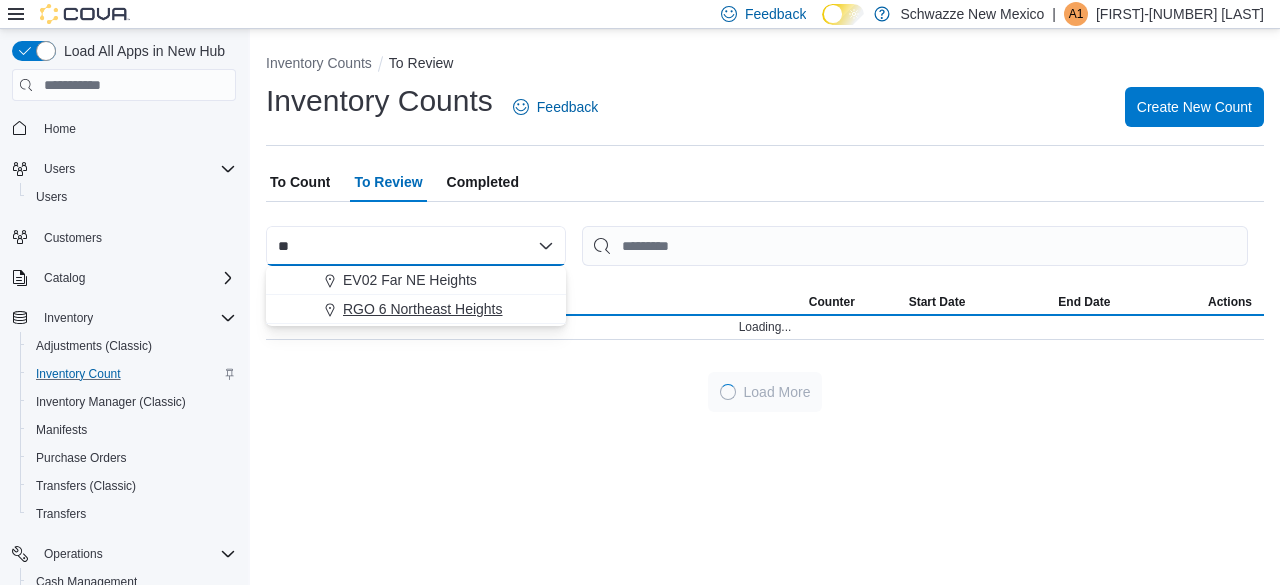 type on "**" 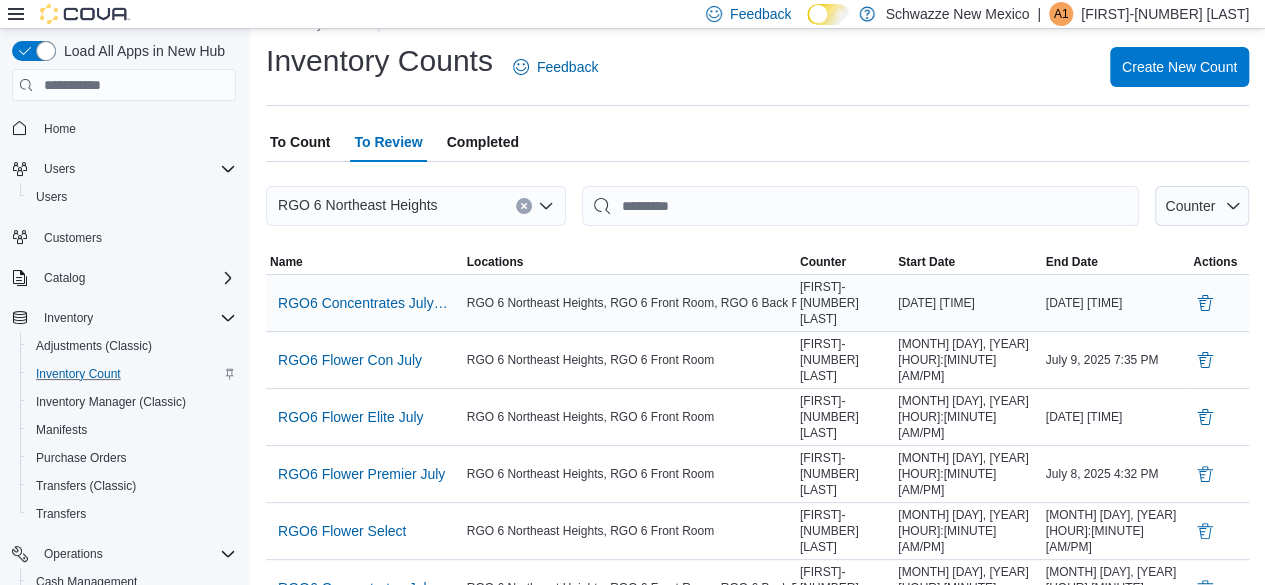 scroll, scrollTop: 61, scrollLeft: 0, axis: vertical 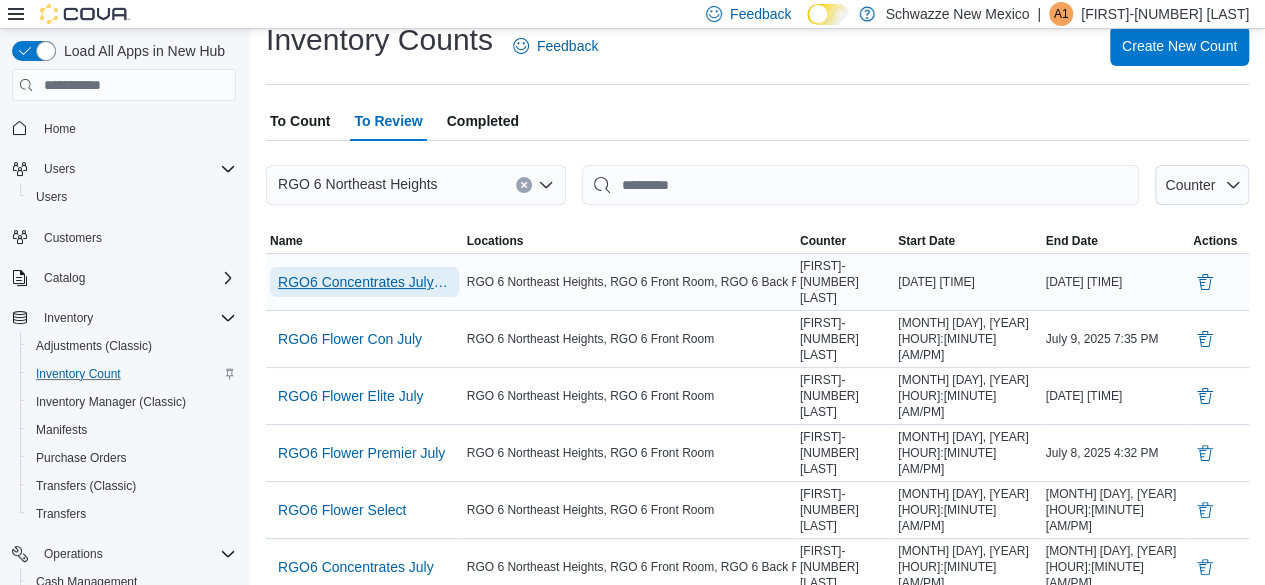 click on "RGO6 Concentrates July - Recount" at bounding box center [364, 282] 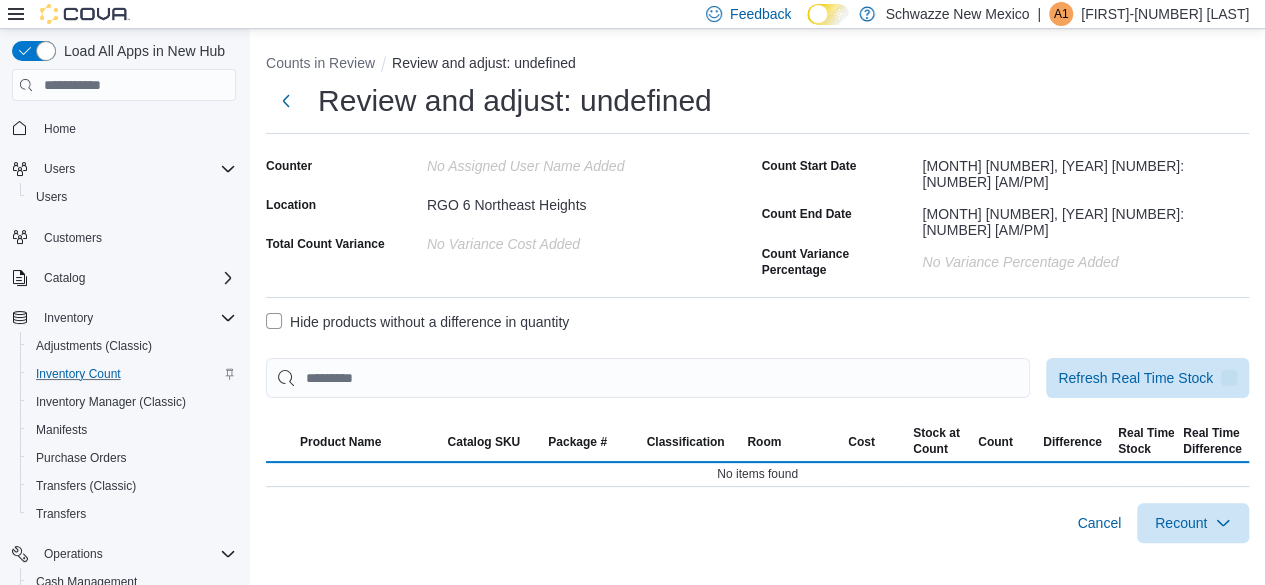 scroll, scrollTop: 0, scrollLeft: 0, axis: both 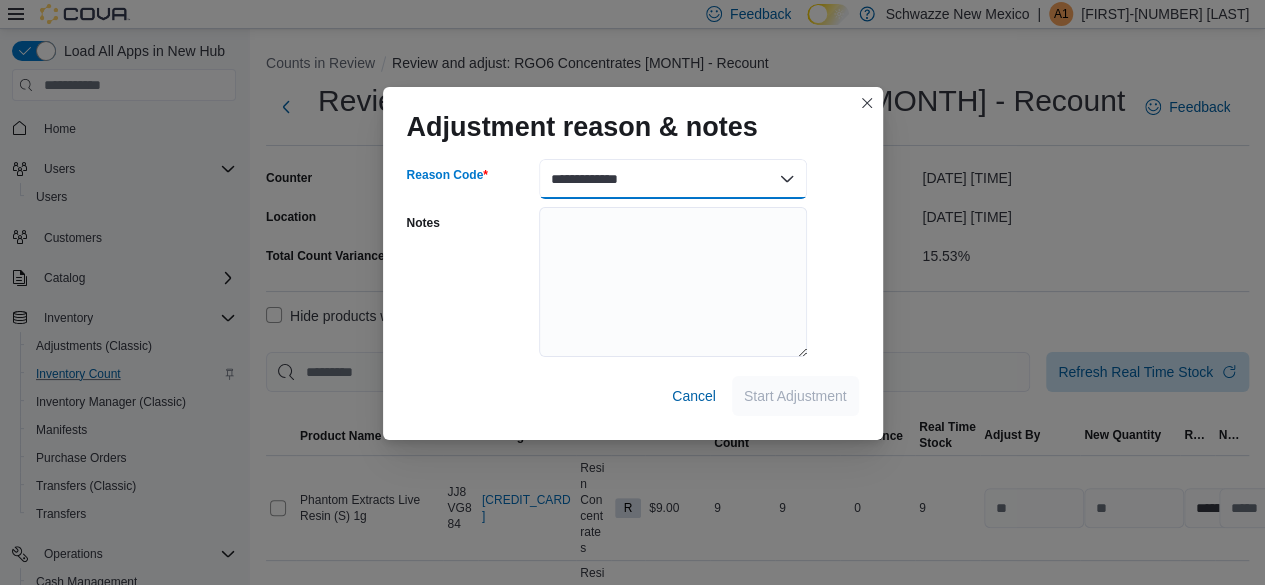 click on "**********" at bounding box center (673, 179) 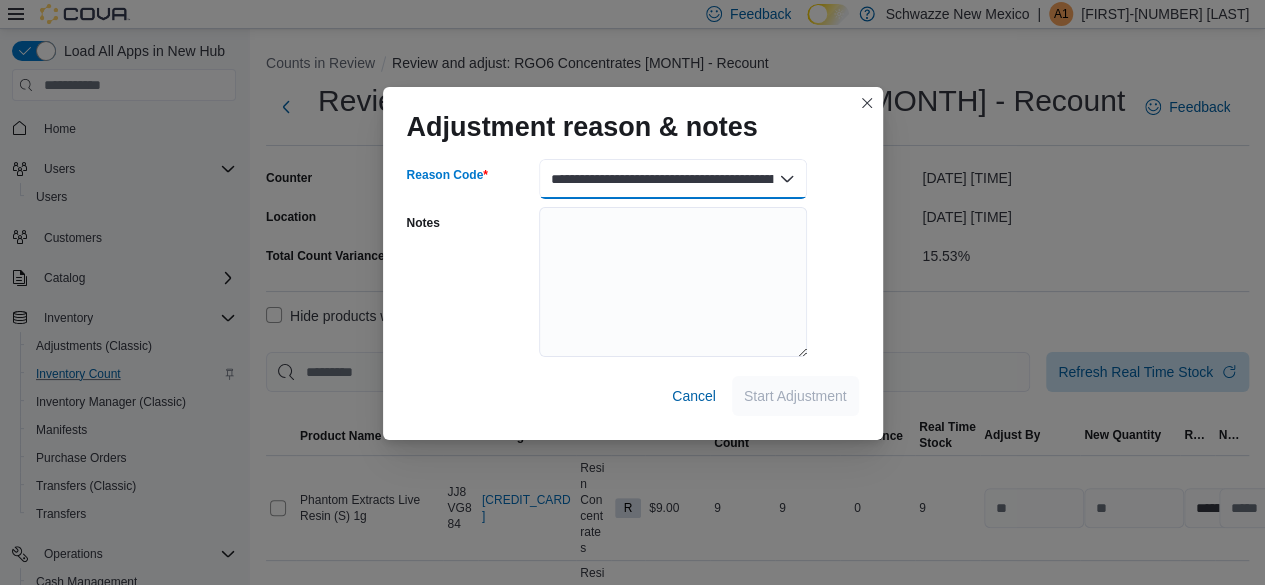 click on "**********" at bounding box center [673, 179] 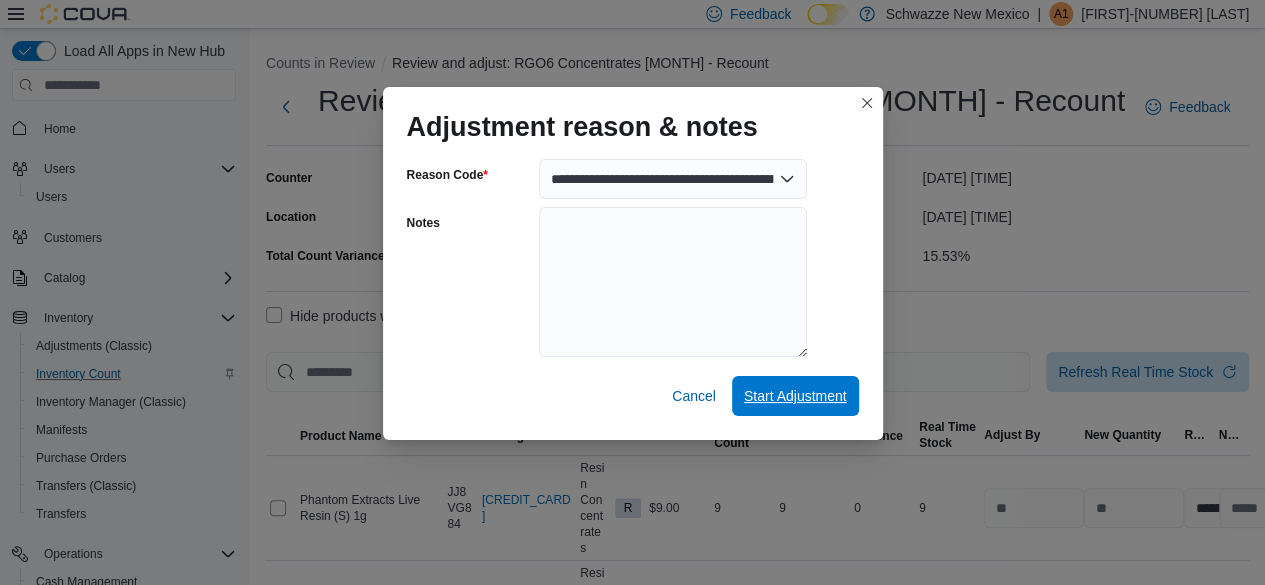click on "Start Adjustment" at bounding box center [795, 396] 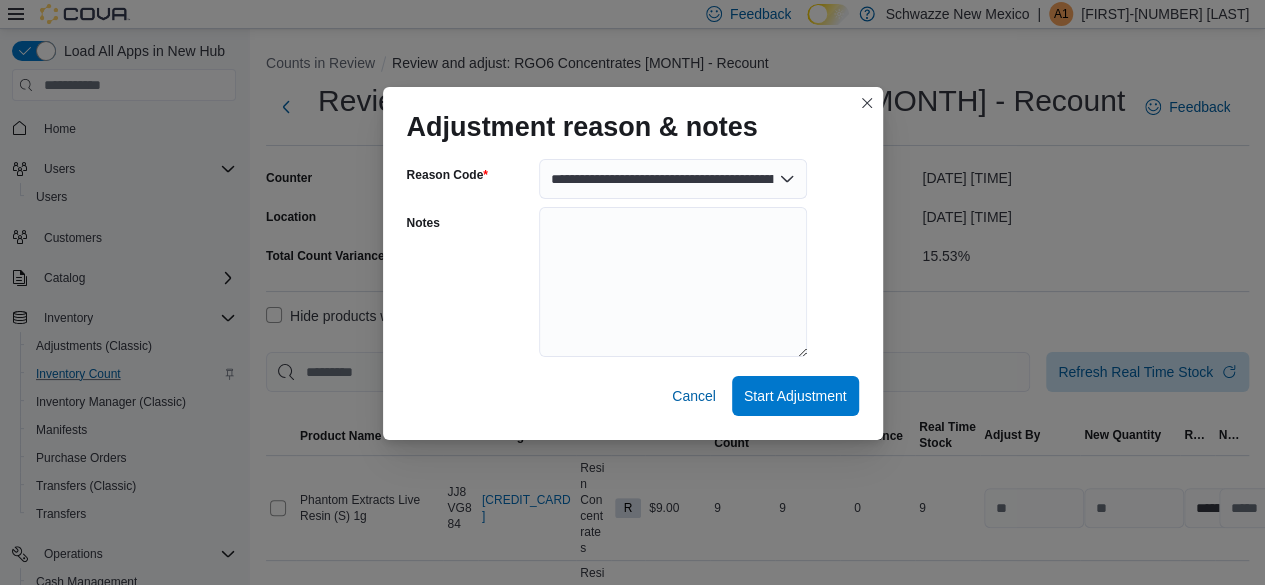 select on "**********" 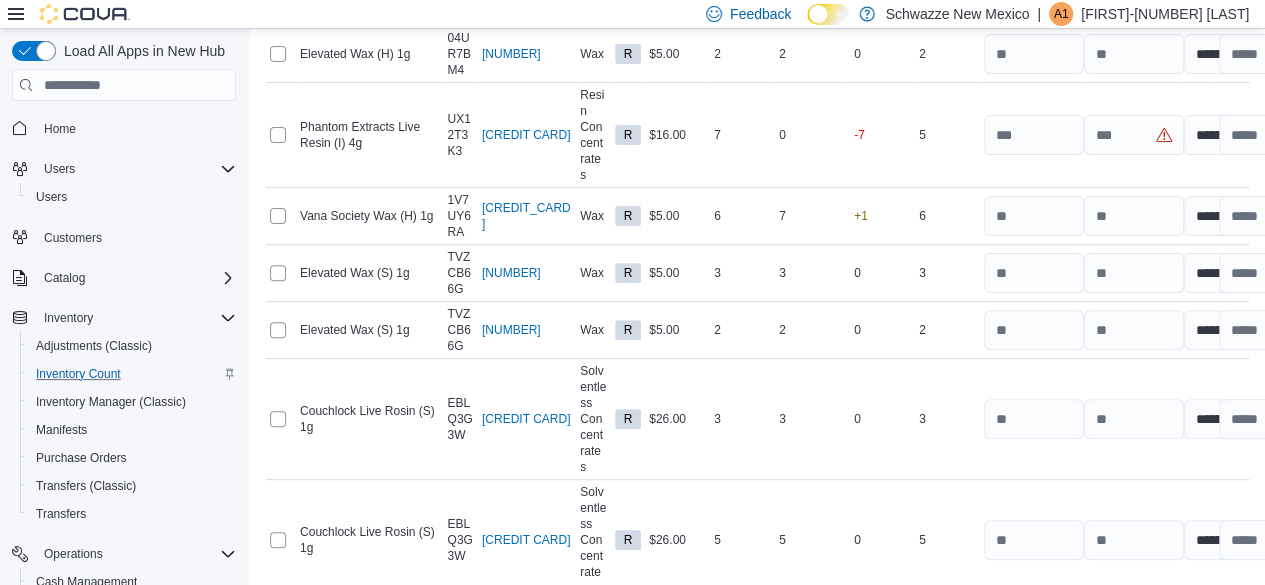 scroll, scrollTop: 4493, scrollLeft: 0, axis: vertical 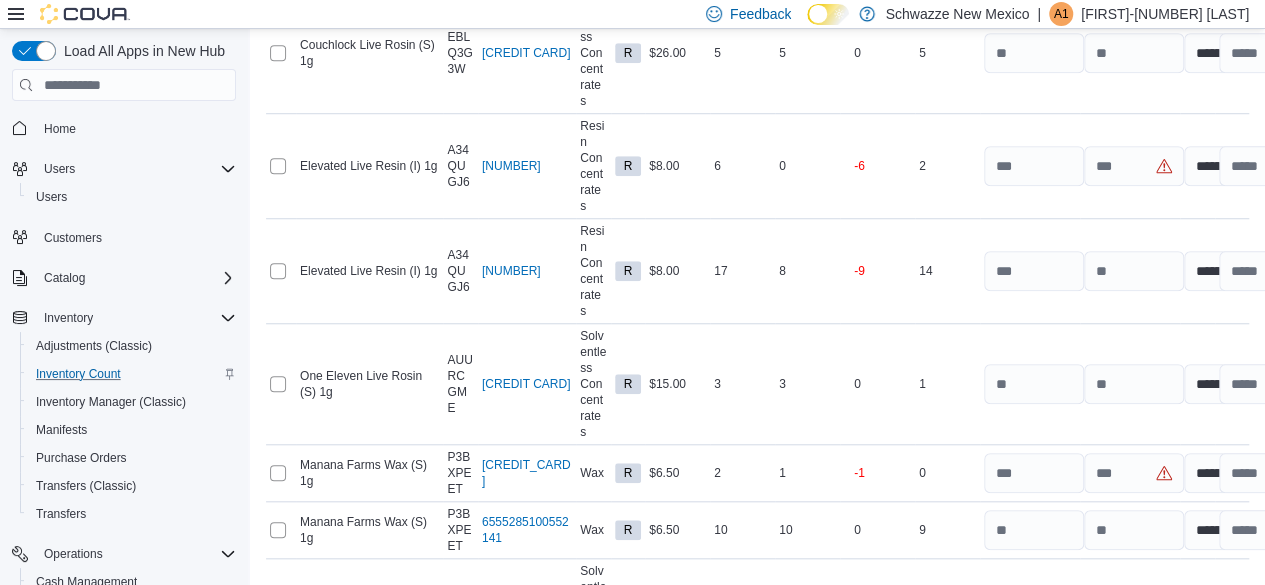 click on "Recount" at bounding box center [1061, 1064] 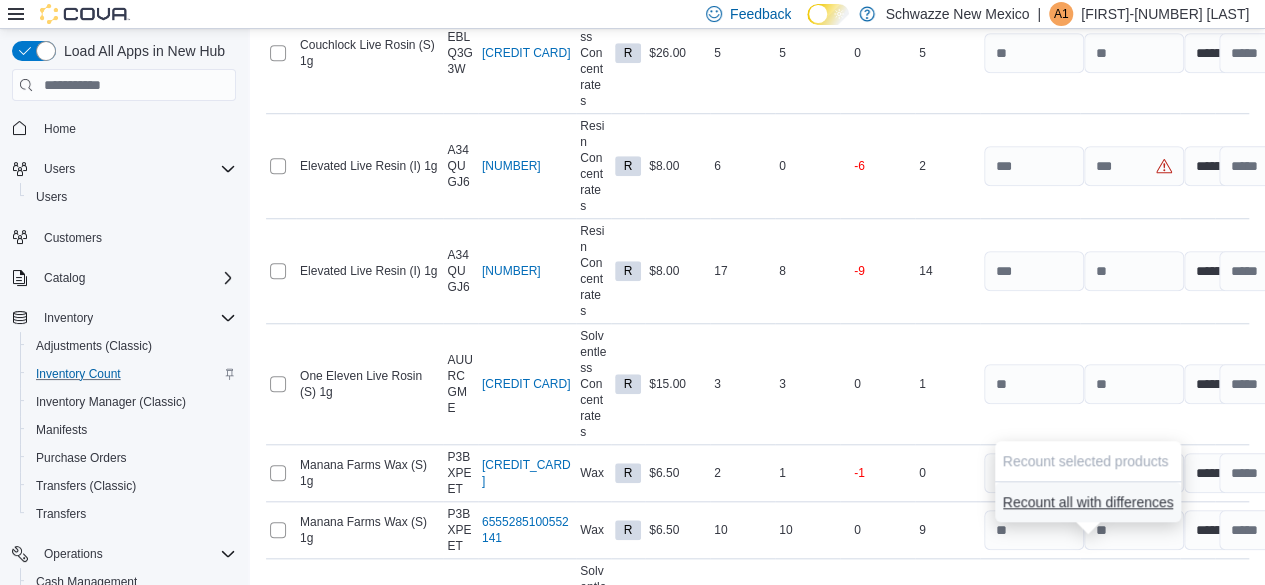 click on "Recount all with differences" at bounding box center [1088, 502] 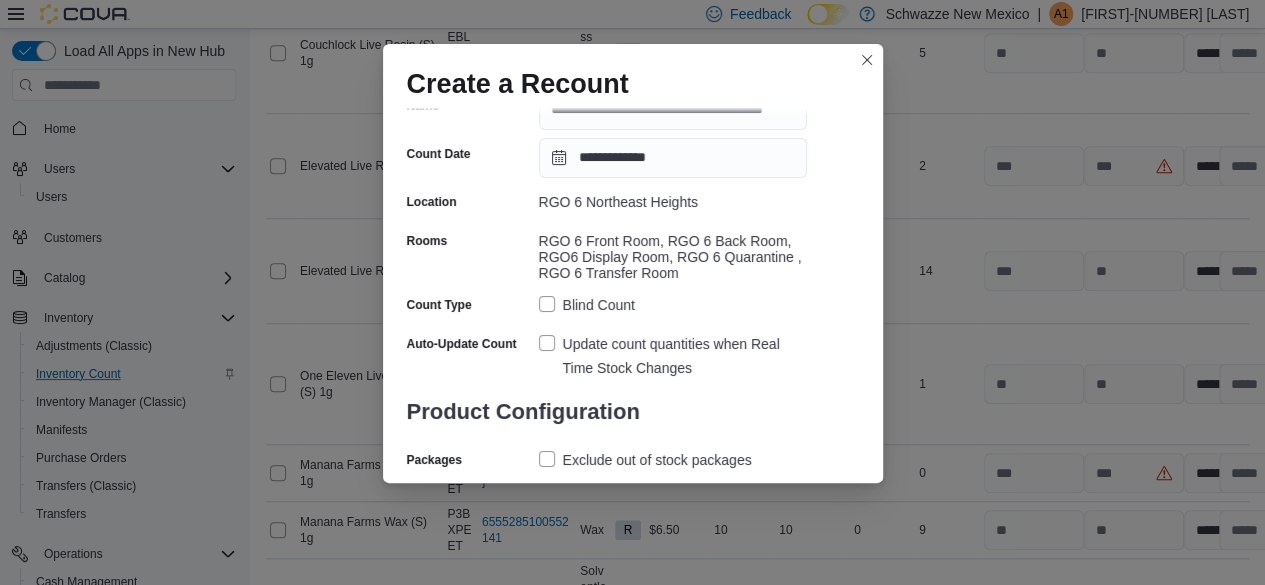 scroll, scrollTop: 176, scrollLeft: 0, axis: vertical 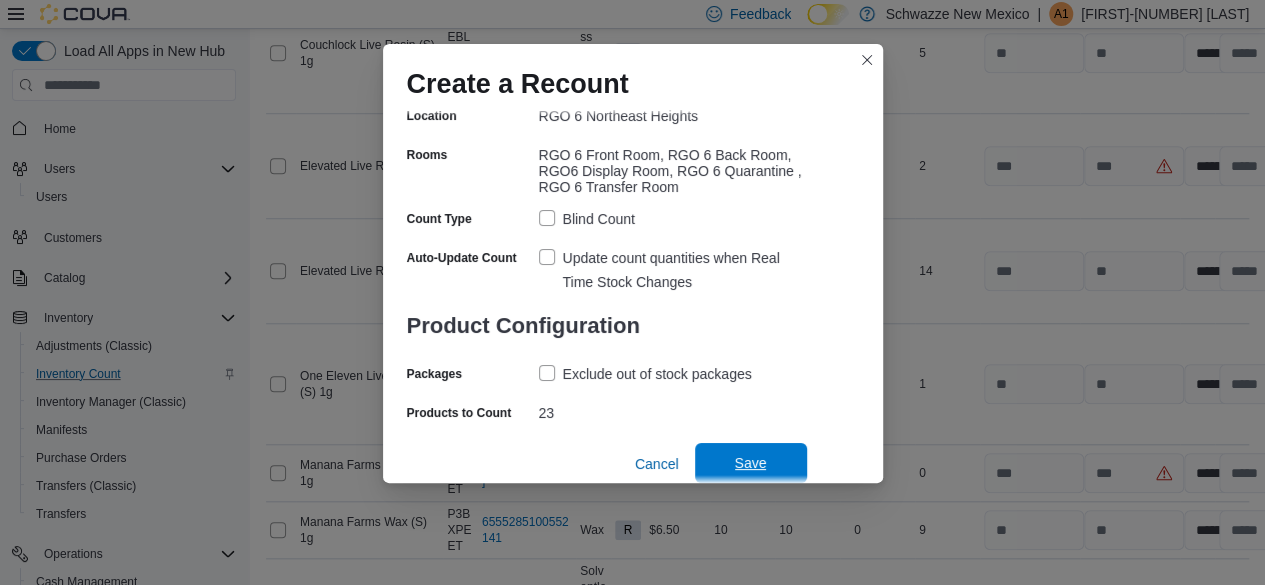 click on "Save" at bounding box center (751, 463) 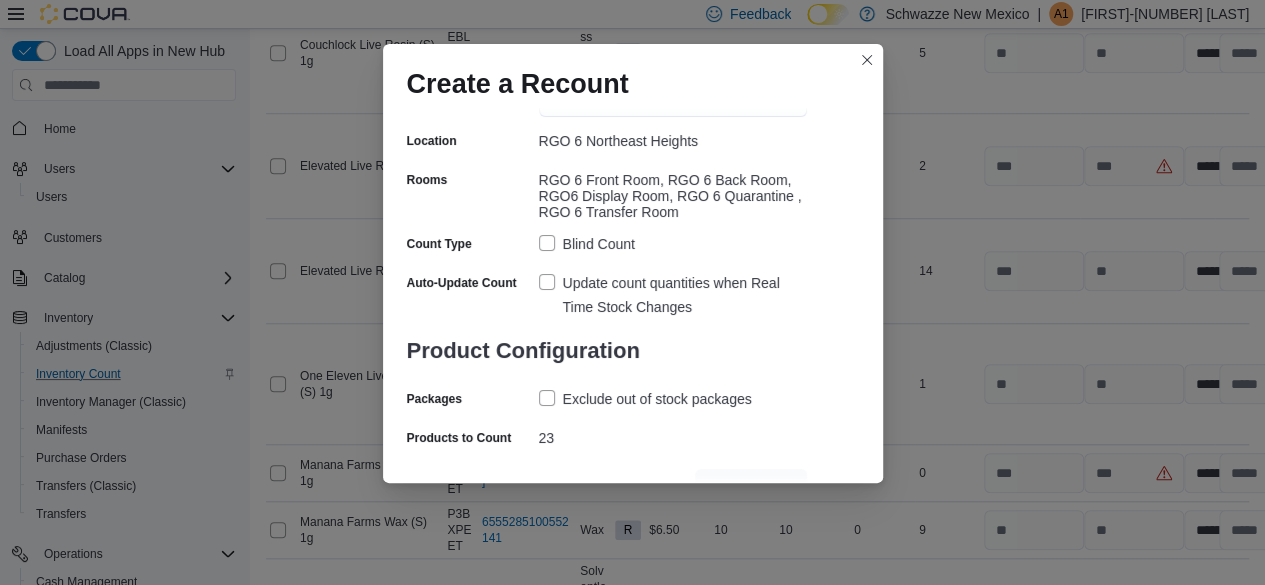 scroll, scrollTop: 176, scrollLeft: 0, axis: vertical 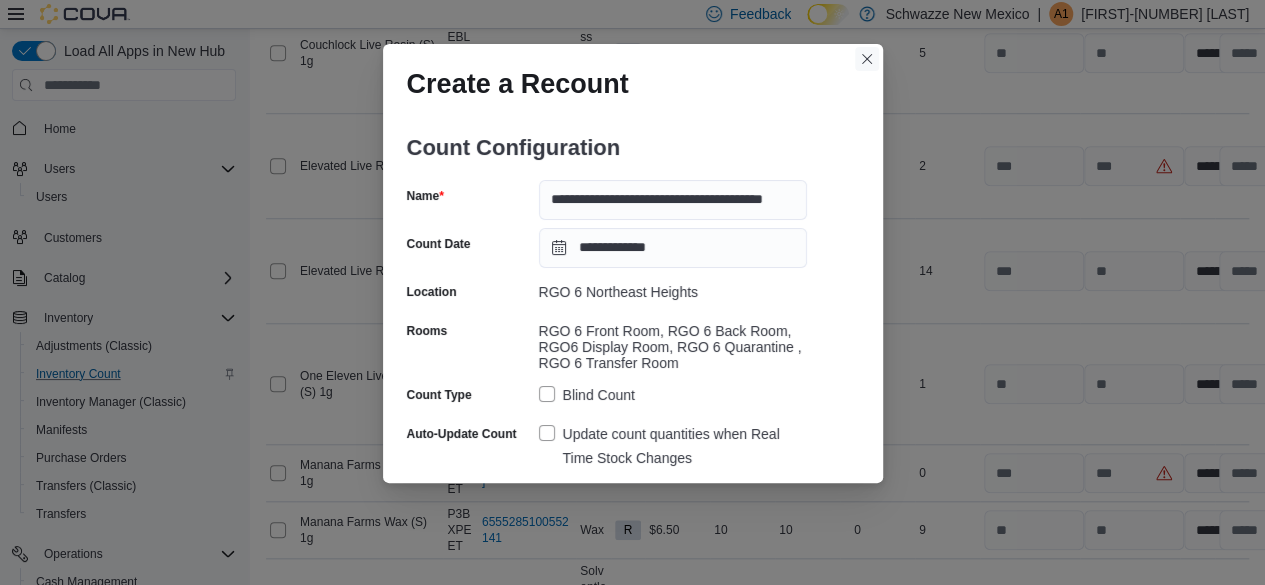 click at bounding box center (867, 59) 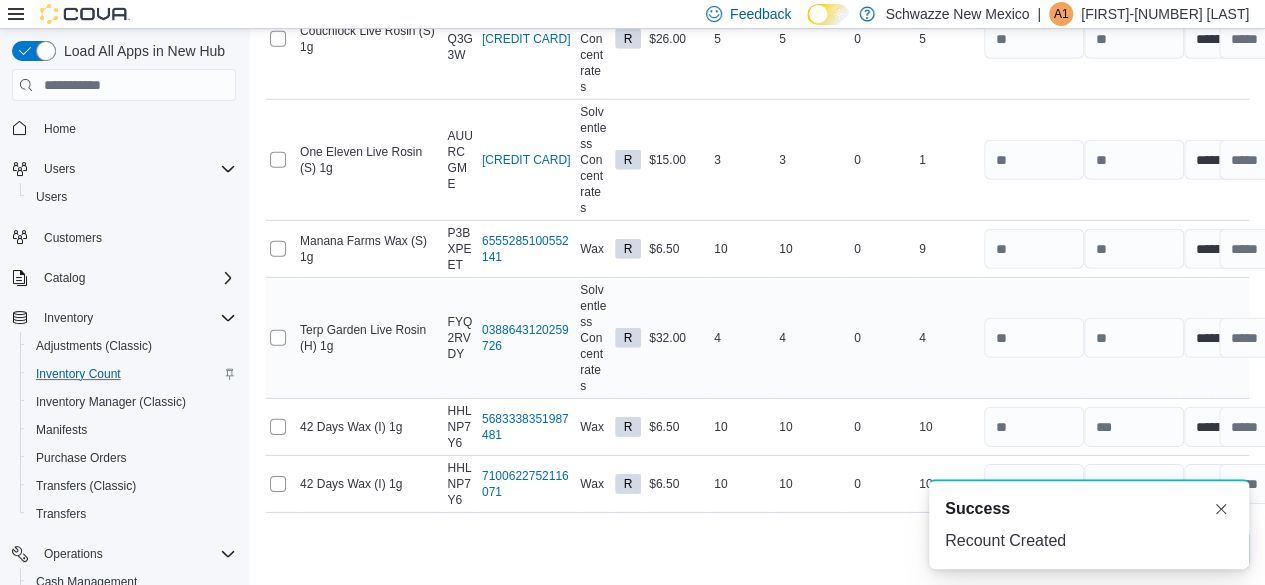 scroll, scrollTop: 2630, scrollLeft: 0, axis: vertical 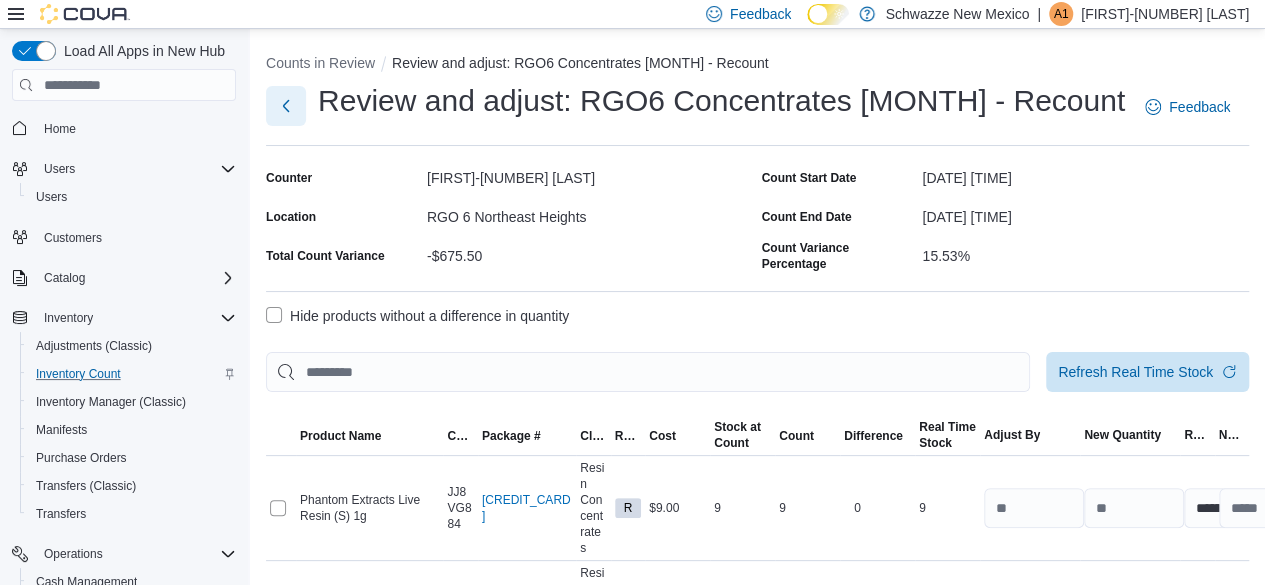 click at bounding box center [286, 106] 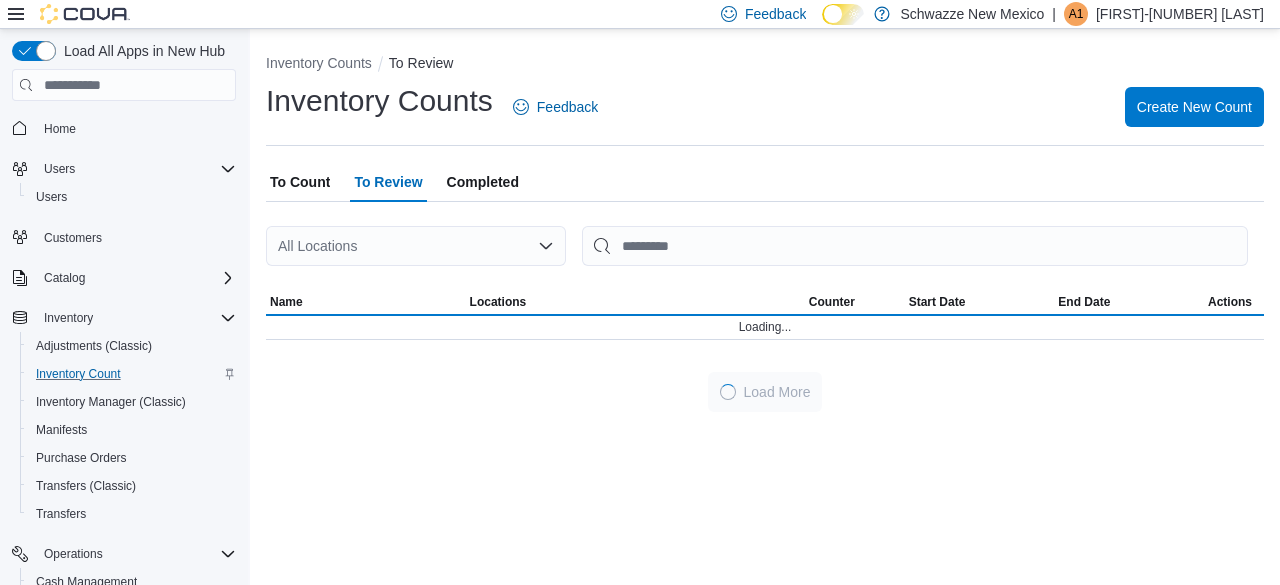 click on "All Locations" at bounding box center (416, 246) 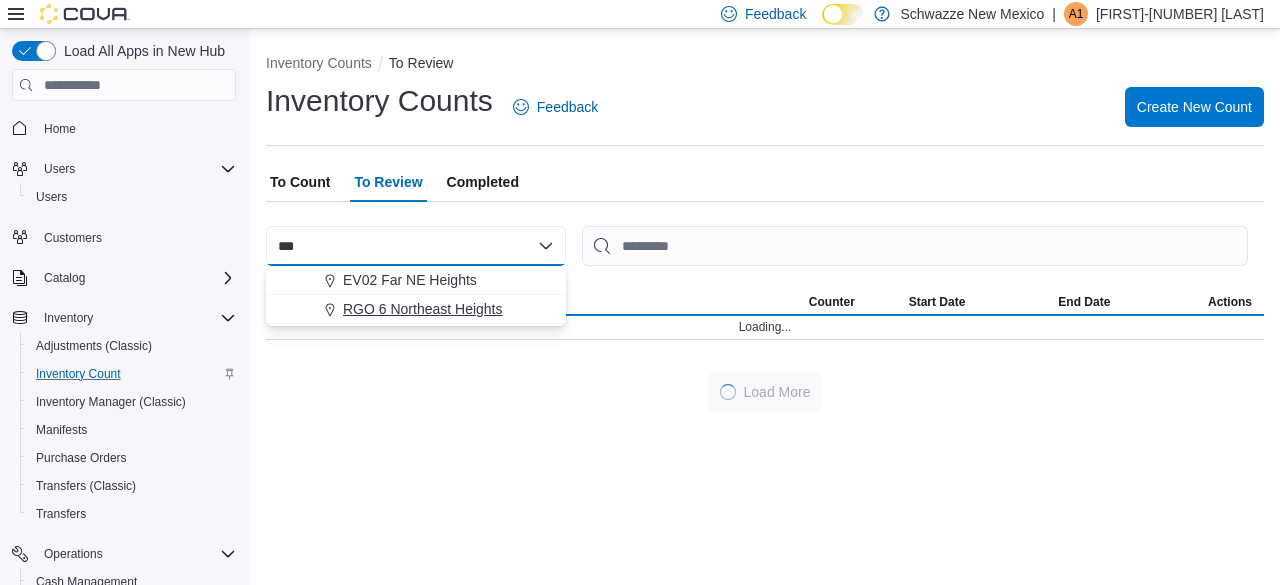type on "***" 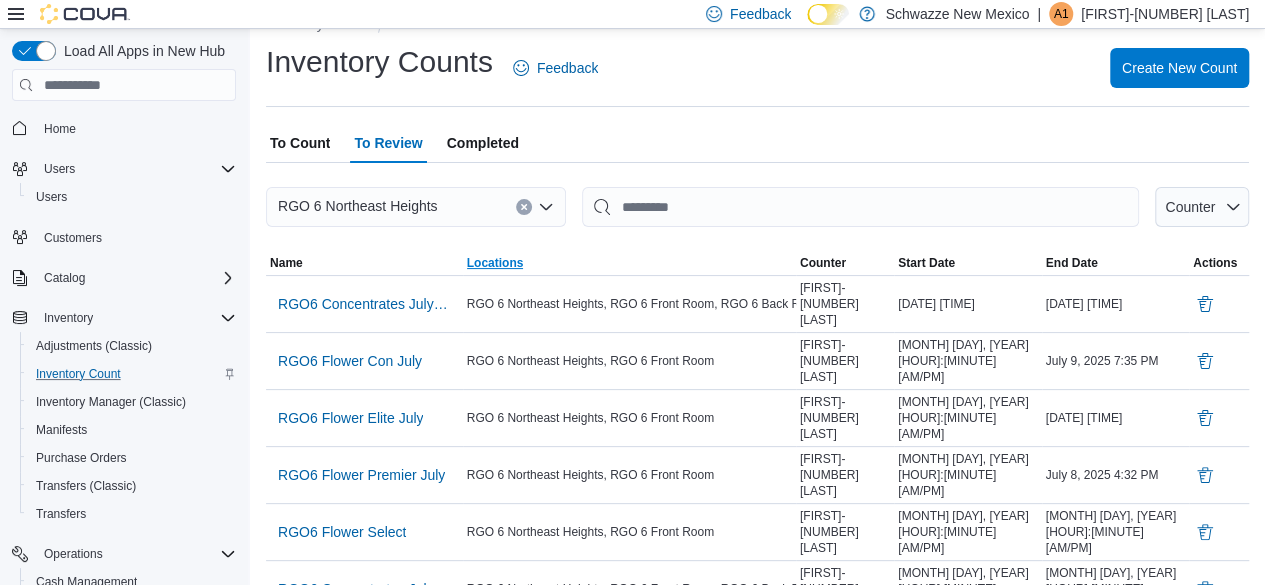 scroll, scrollTop: 61, scrollLeft: 0, axis: vertical 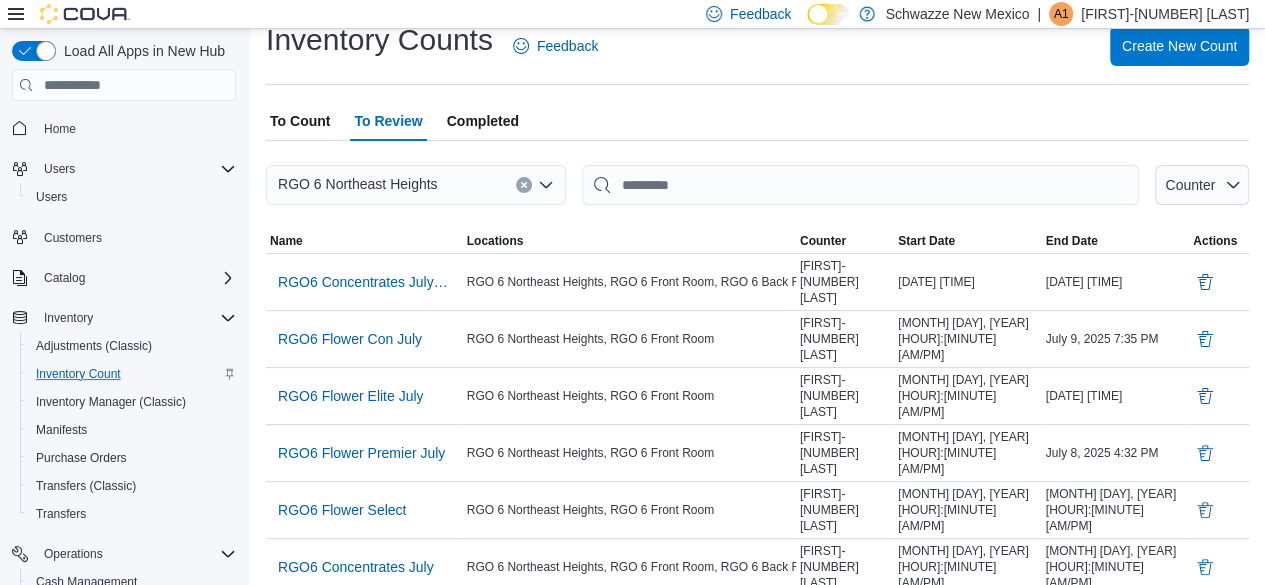 click on "To Count" at bounding box center [300, 121] 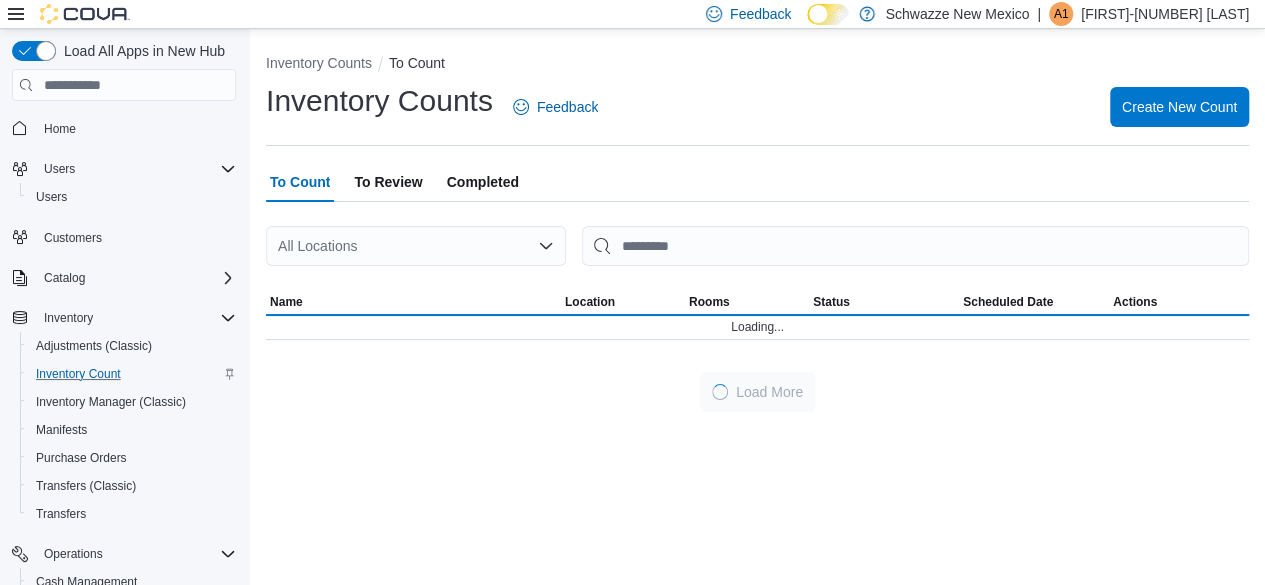 scroll, scrollTop: 0, scrollLeft: 0, axis: both 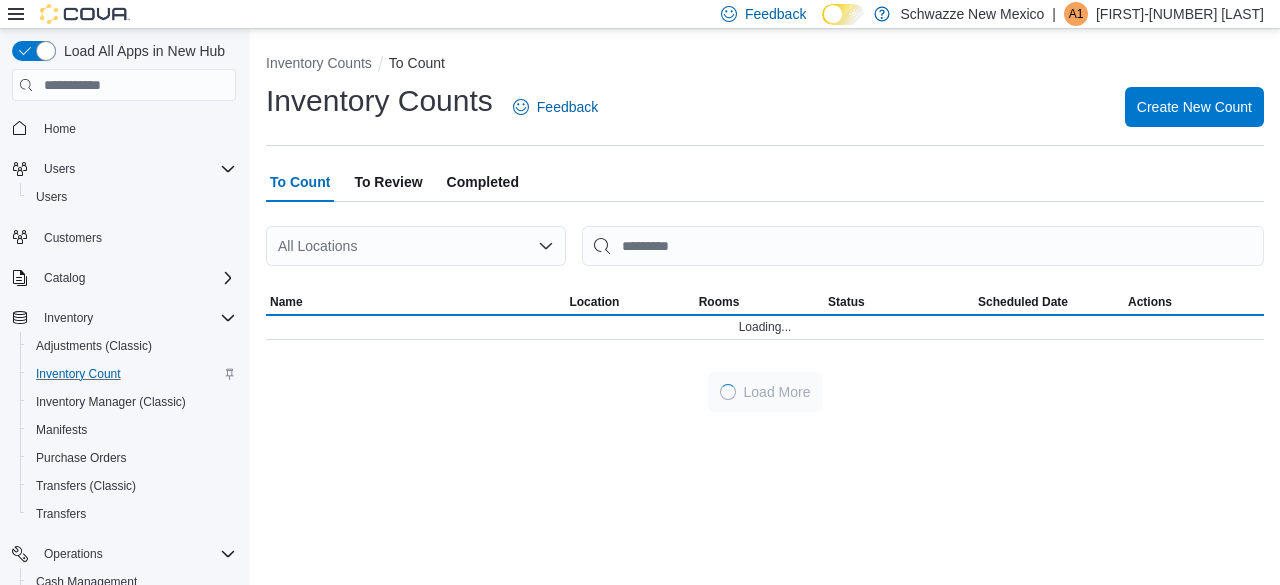 click on "All Locations" at bounding box center [416, 246] 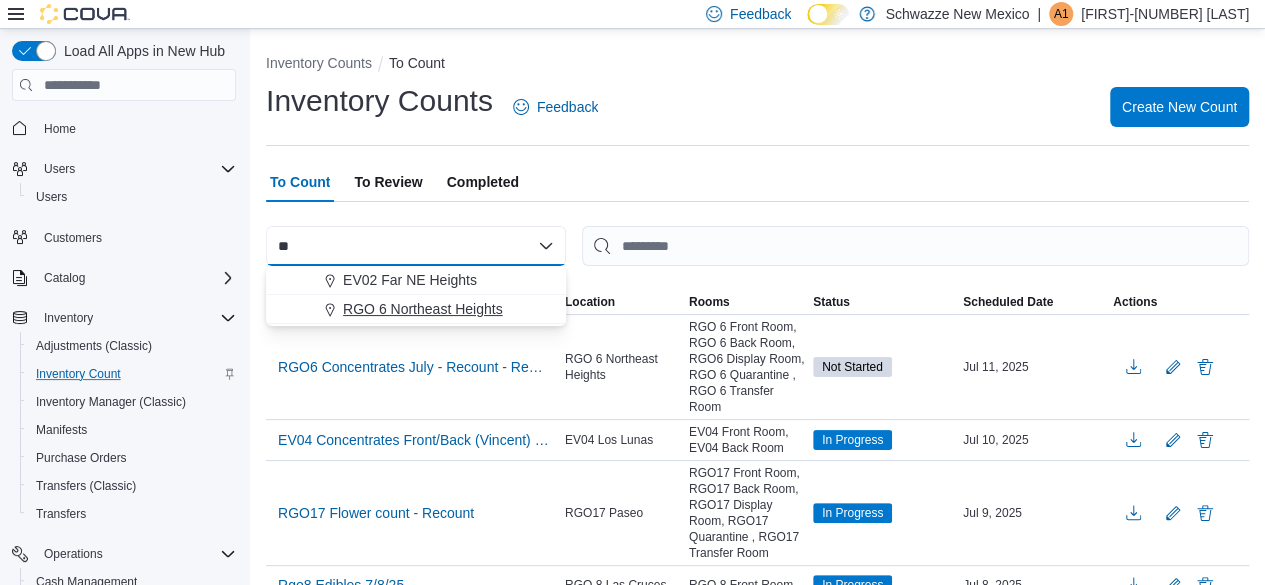 type on "**" 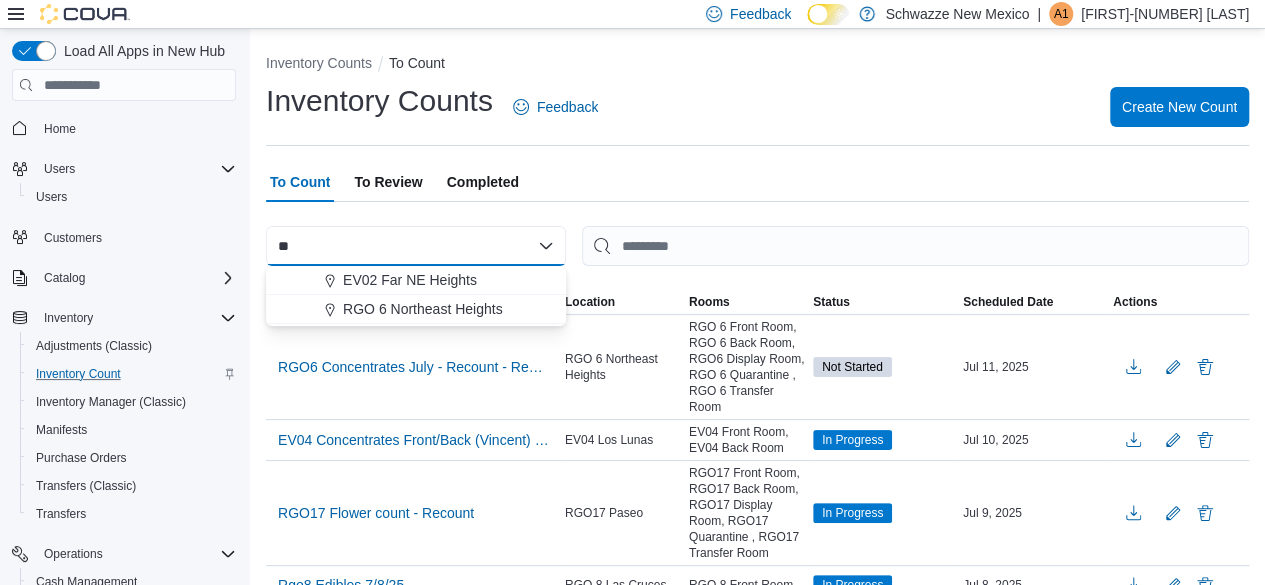 type 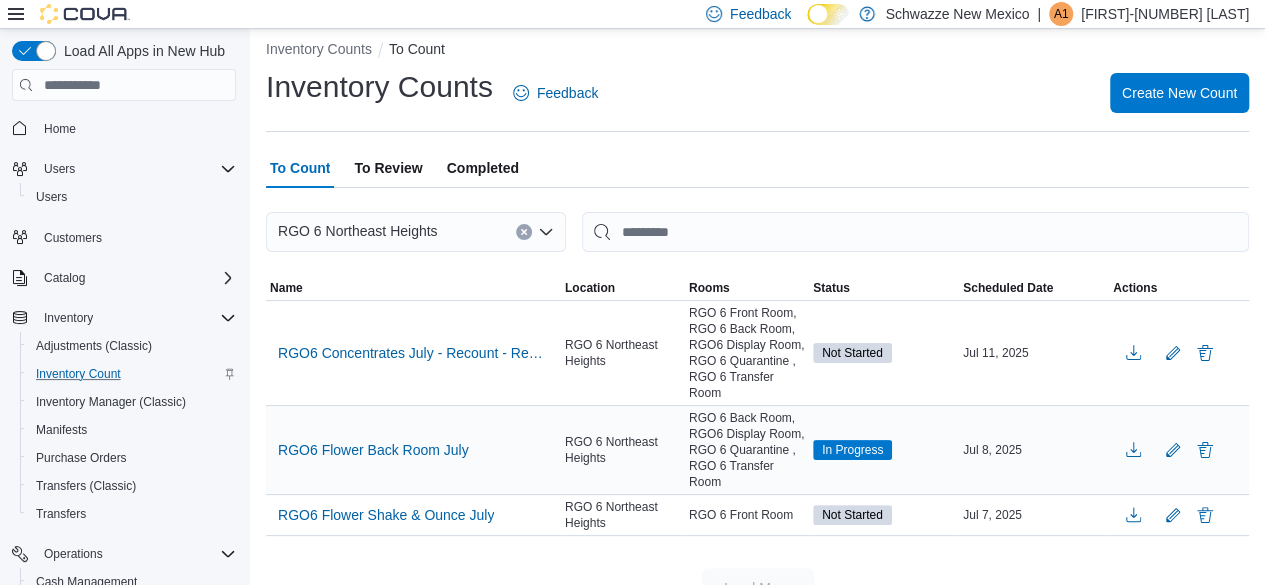scroll, scrollTop: 19, scrollLeft: 0, axis: vertical 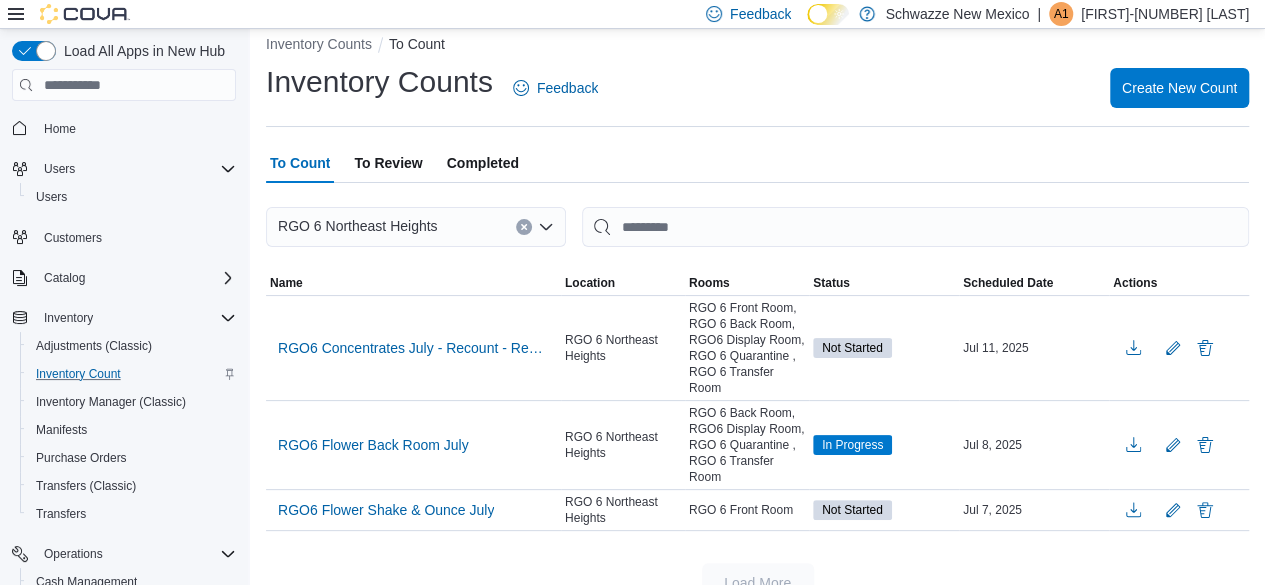 click on "To Review" at bounding box center [388, 163] 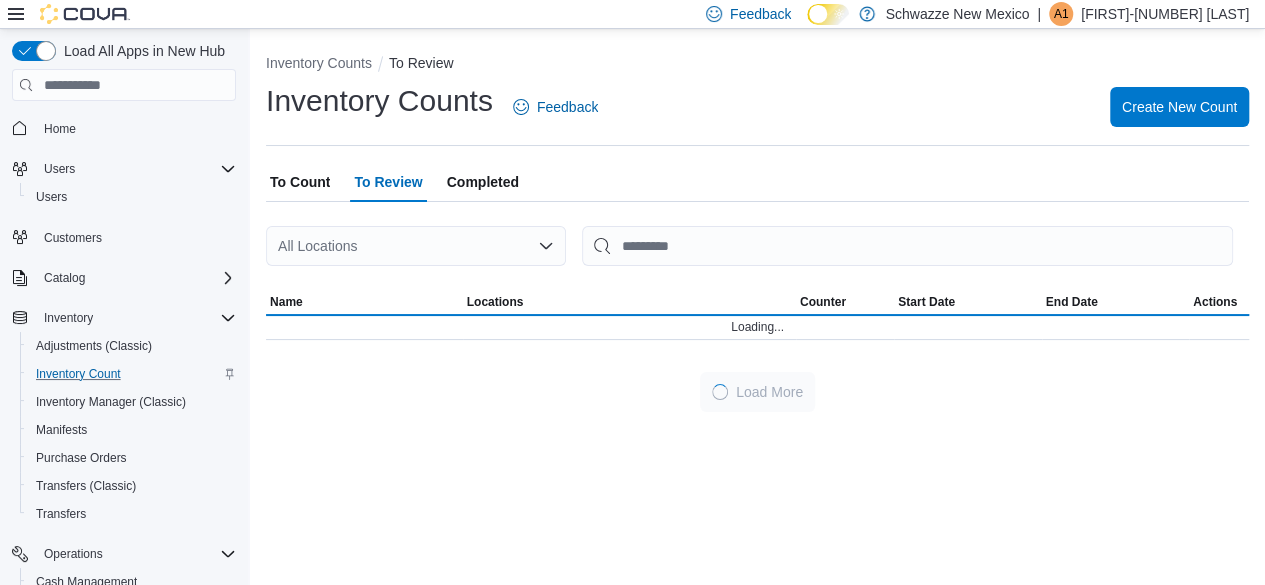scroll, scrollTop: 0, scrollLeft: 0, axis: both 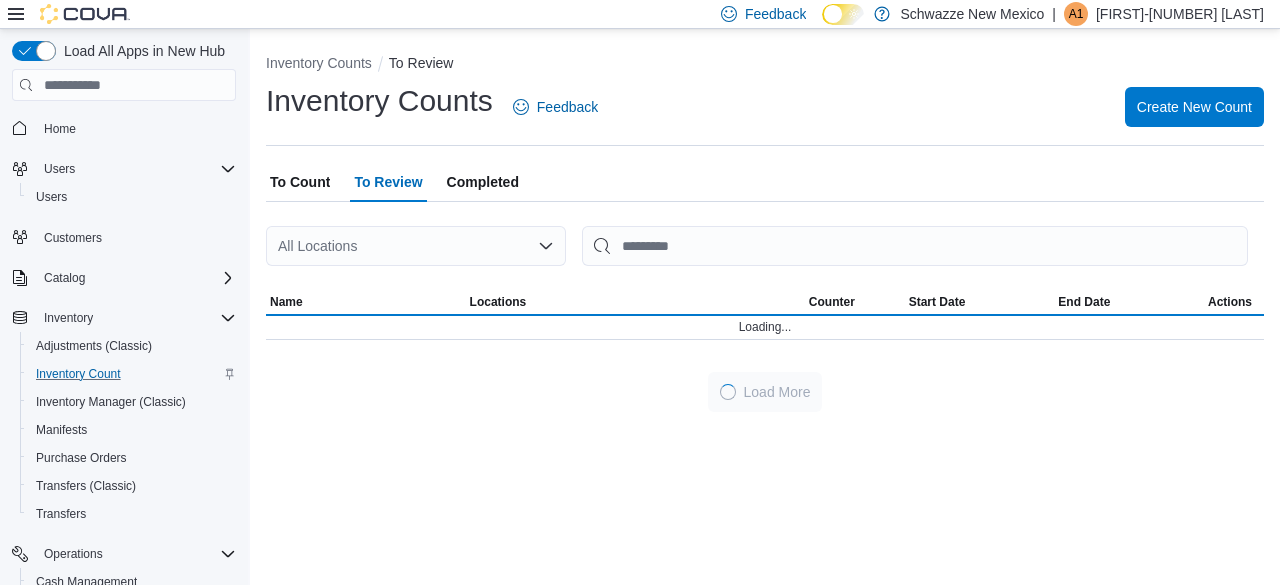 click on "All Locations" at bounding box center [416, 246] 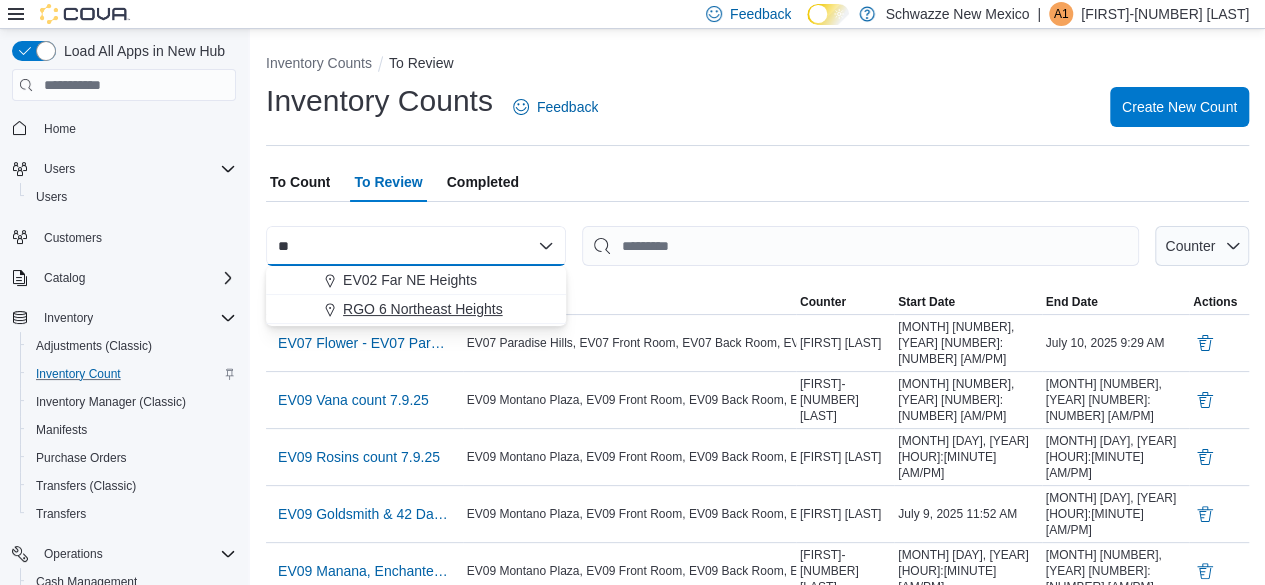 type on "**" 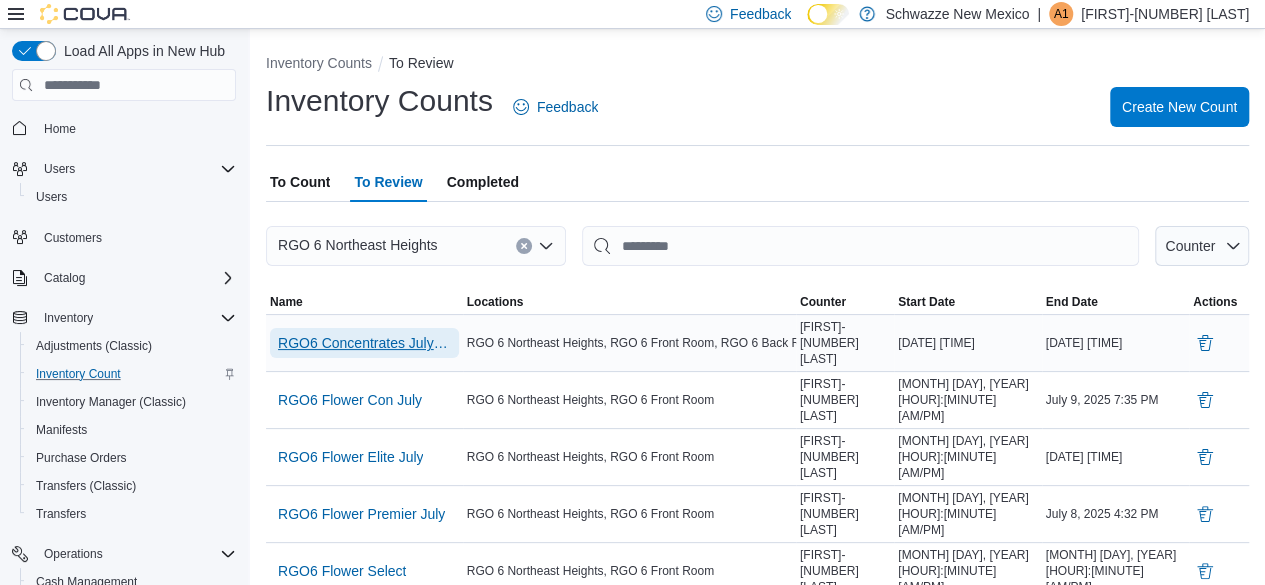 click on "RGO6 Concentrates July - Recount" at bounding box center (364, 343) 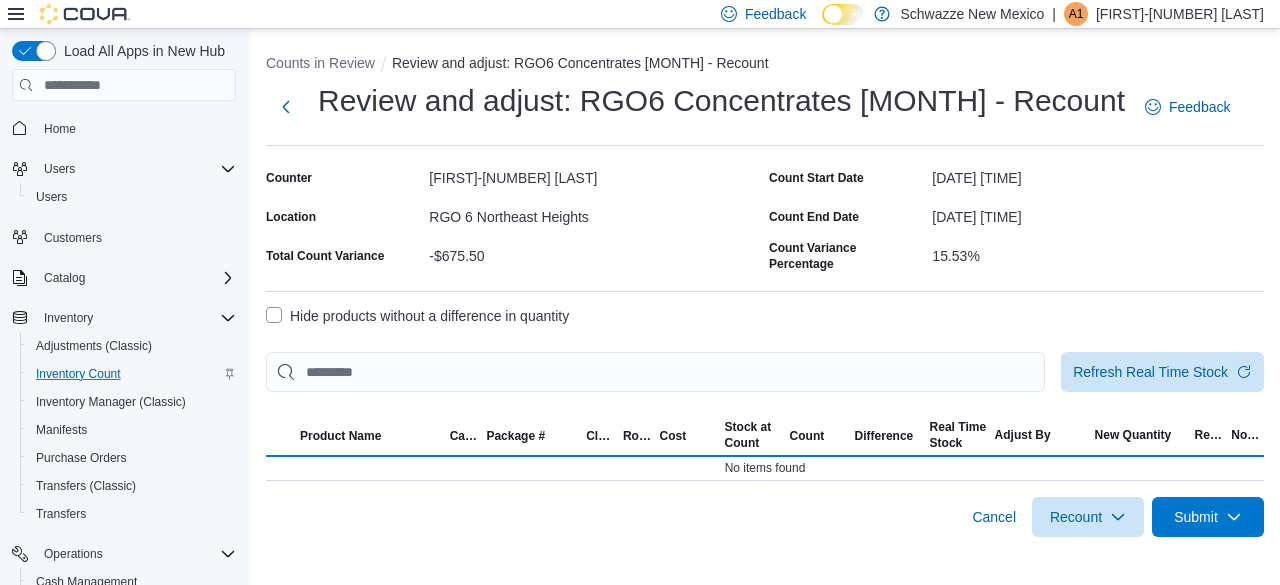 select on "**********" 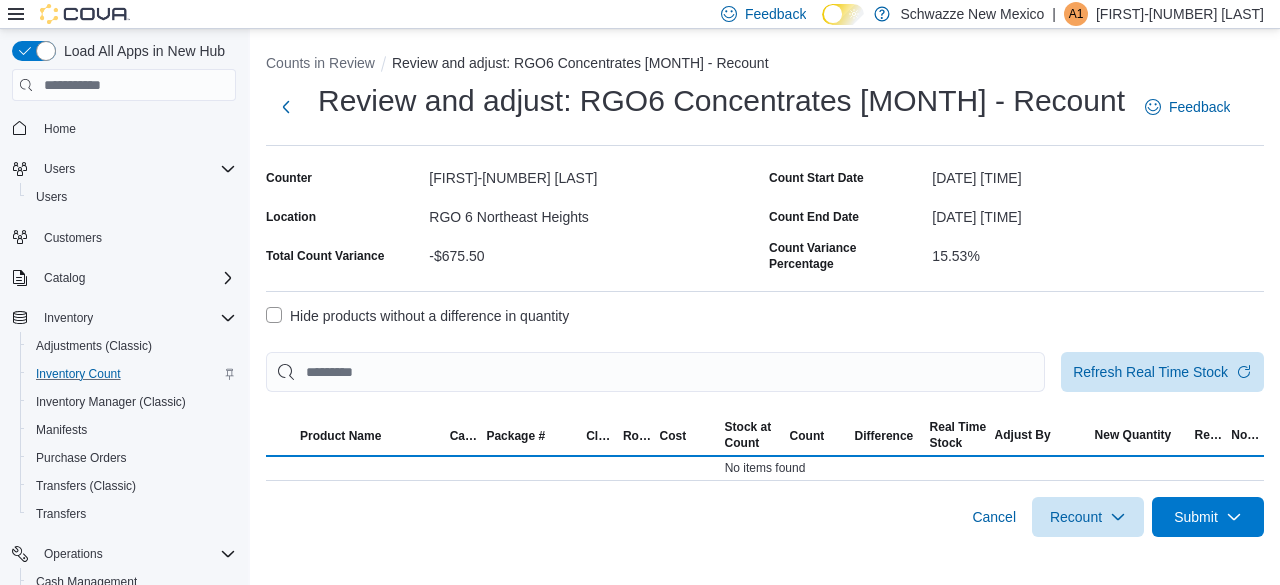 select on "**********" 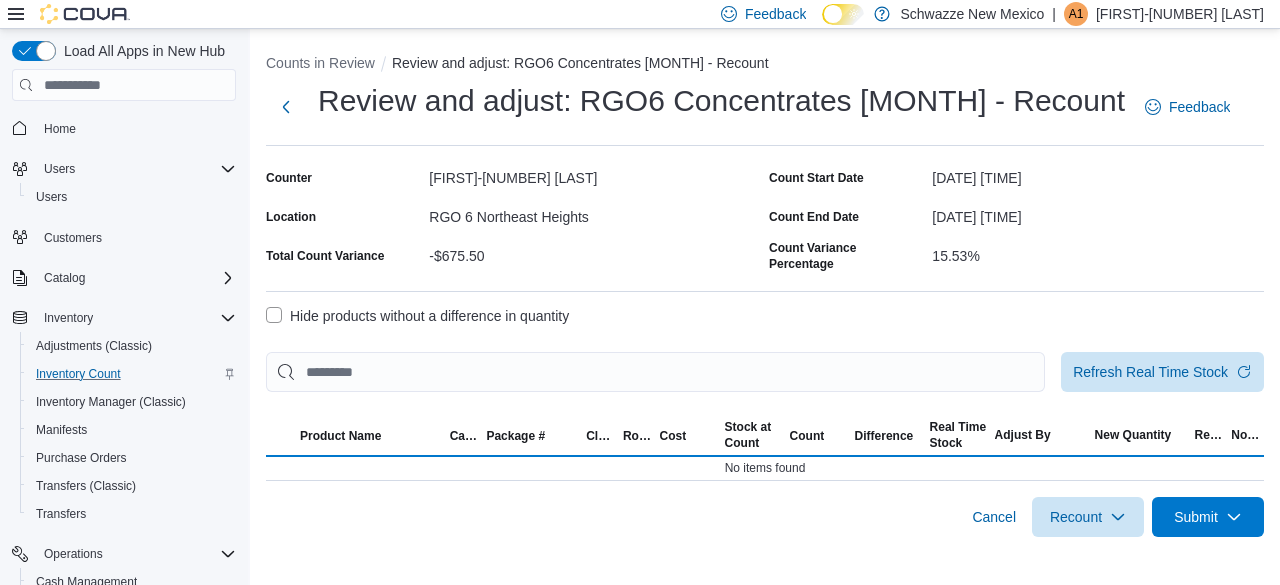 select on "**********" 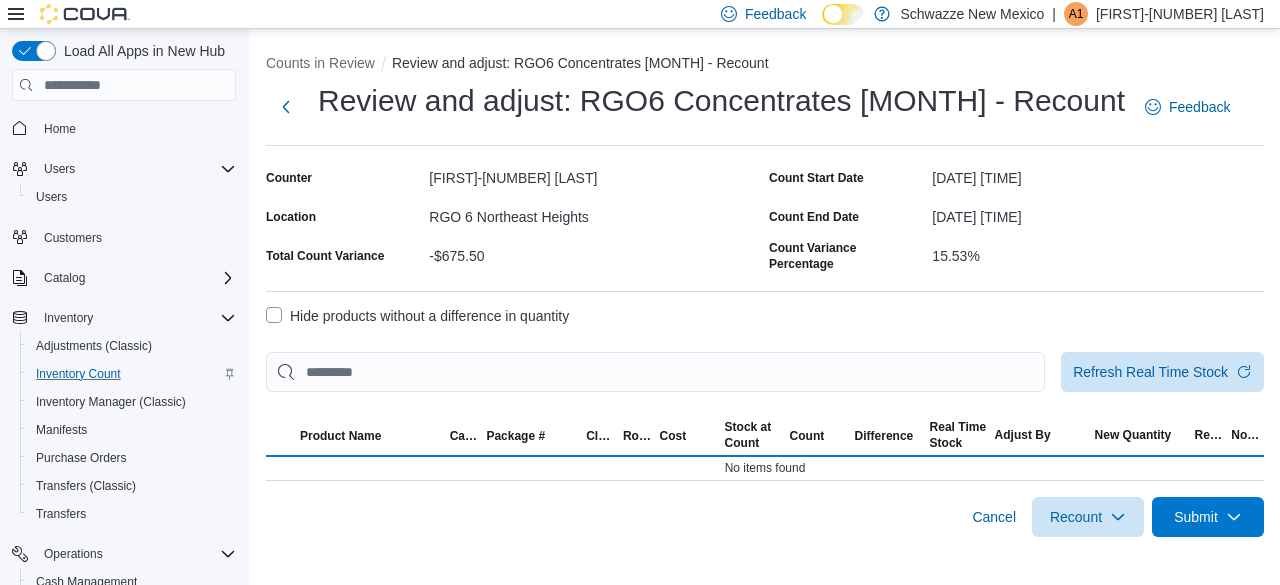 select on "**********" 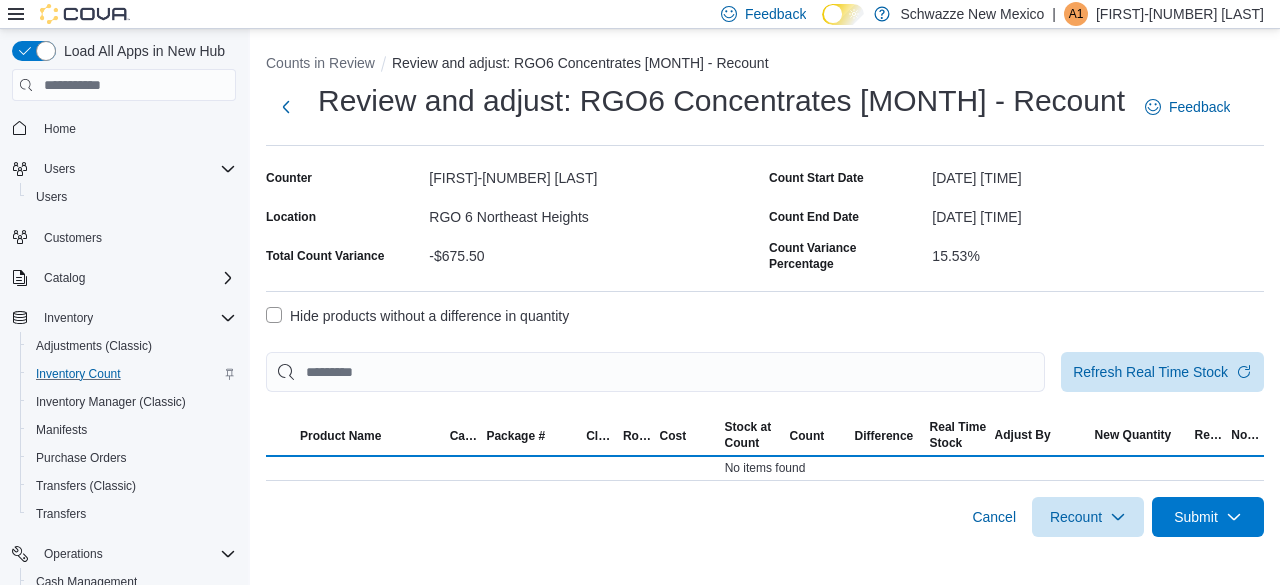 select on "**********" 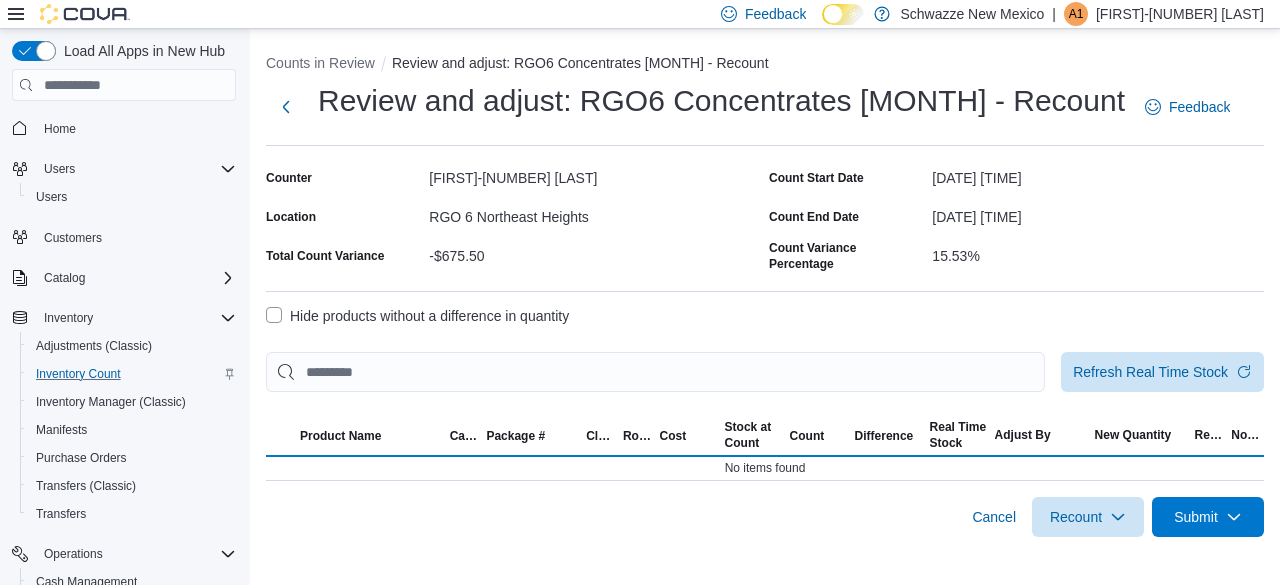 select on "**********" 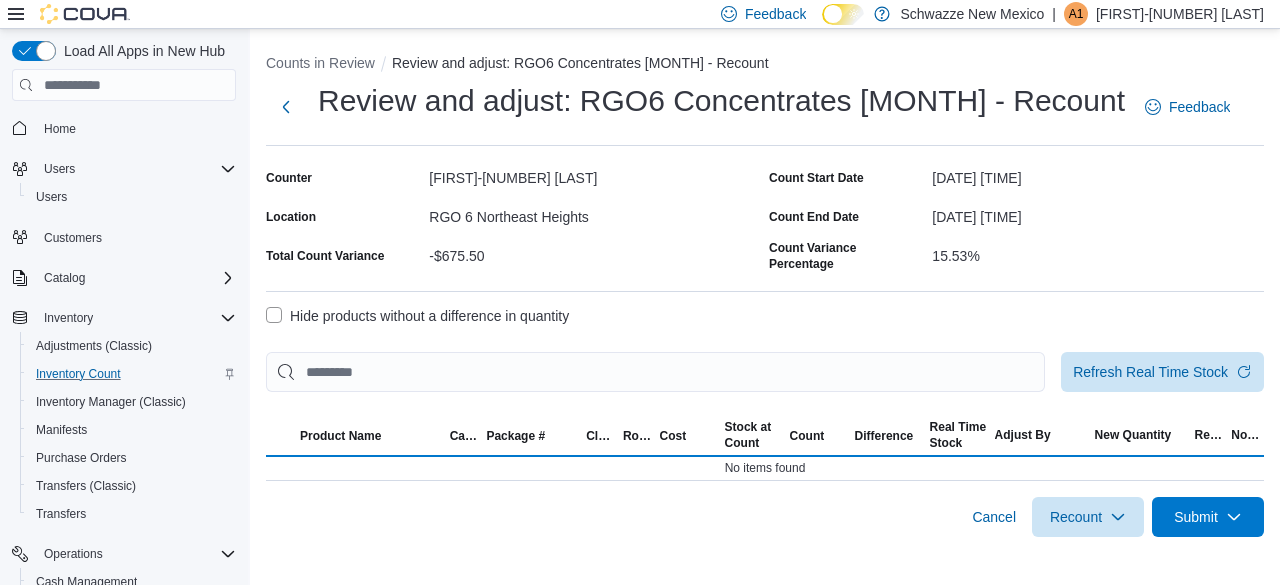 select on "**********" 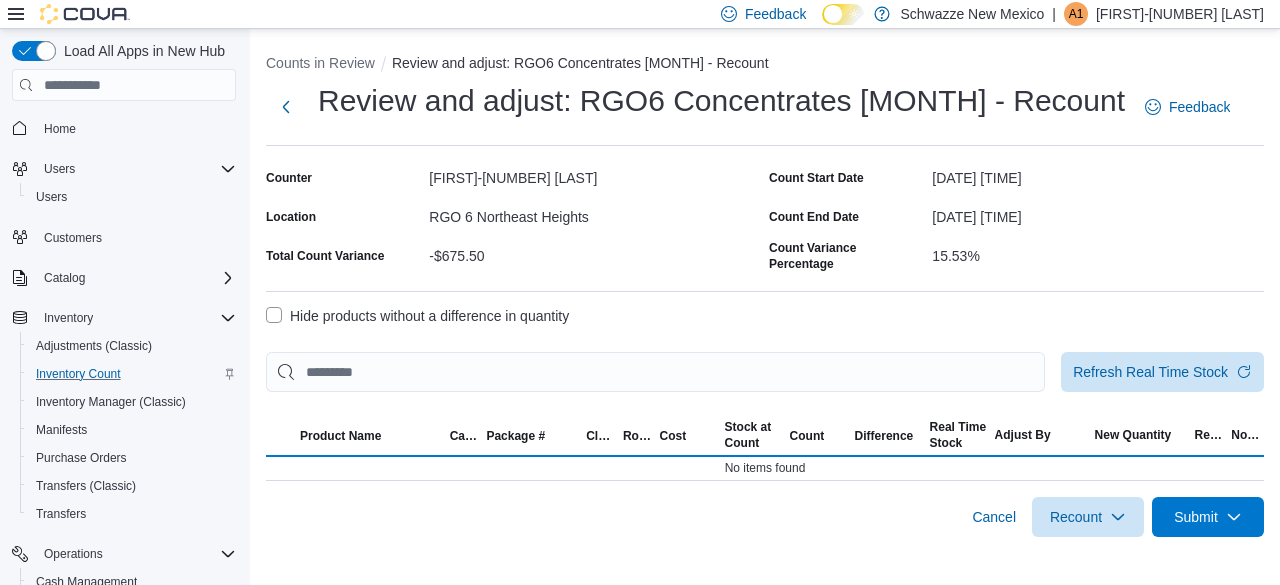 select on "**********" 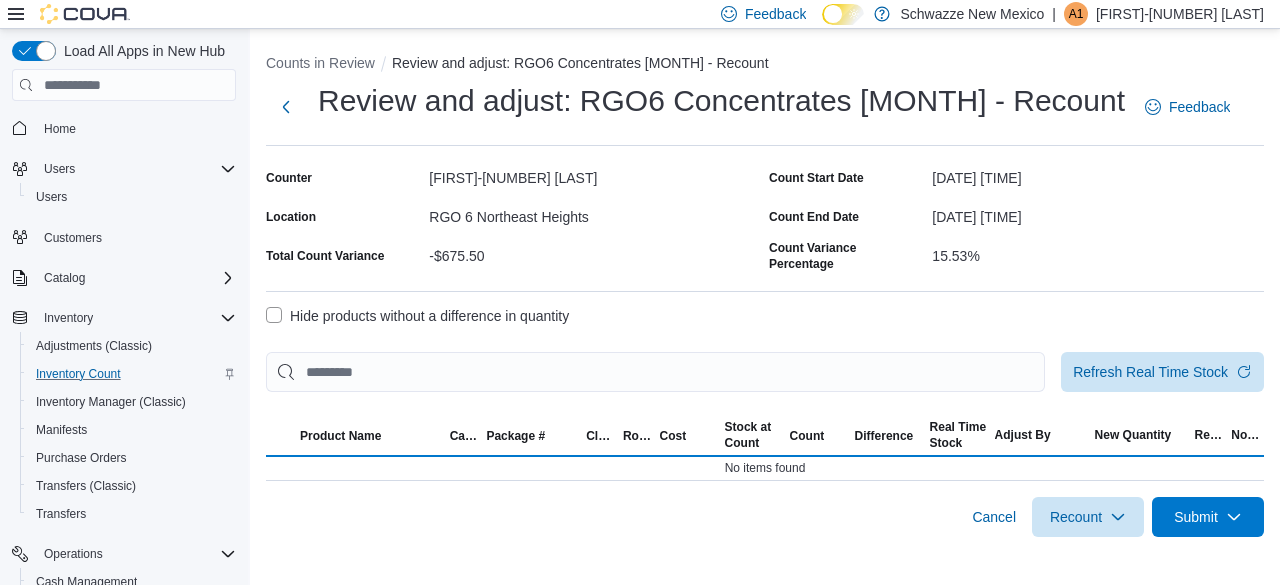 select on "**********" 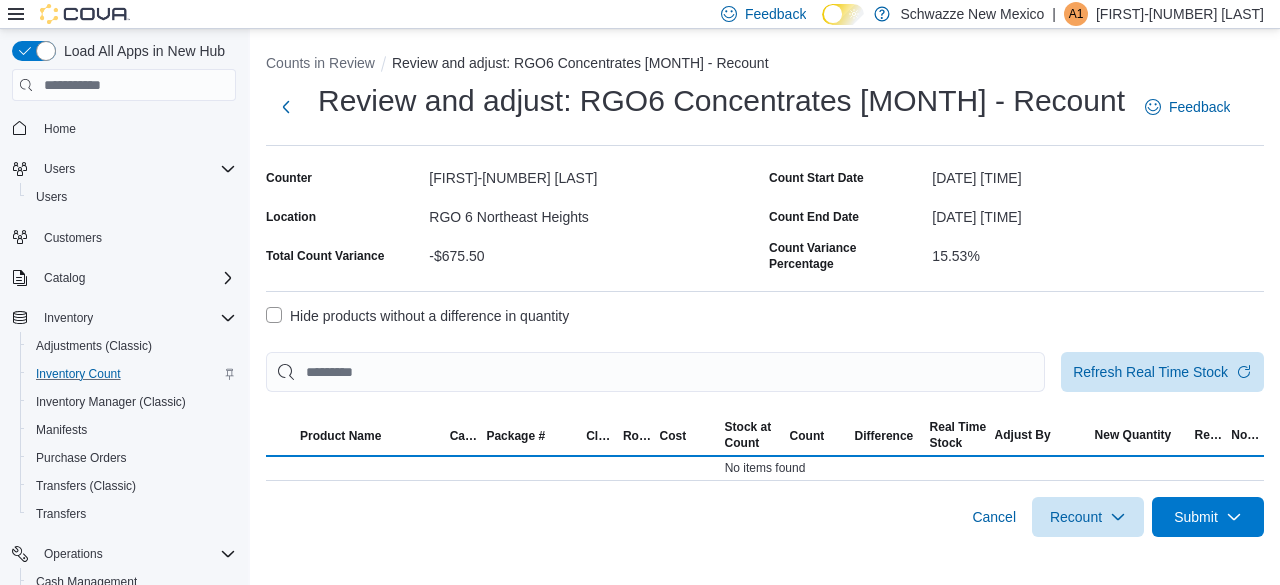 select on "**********" 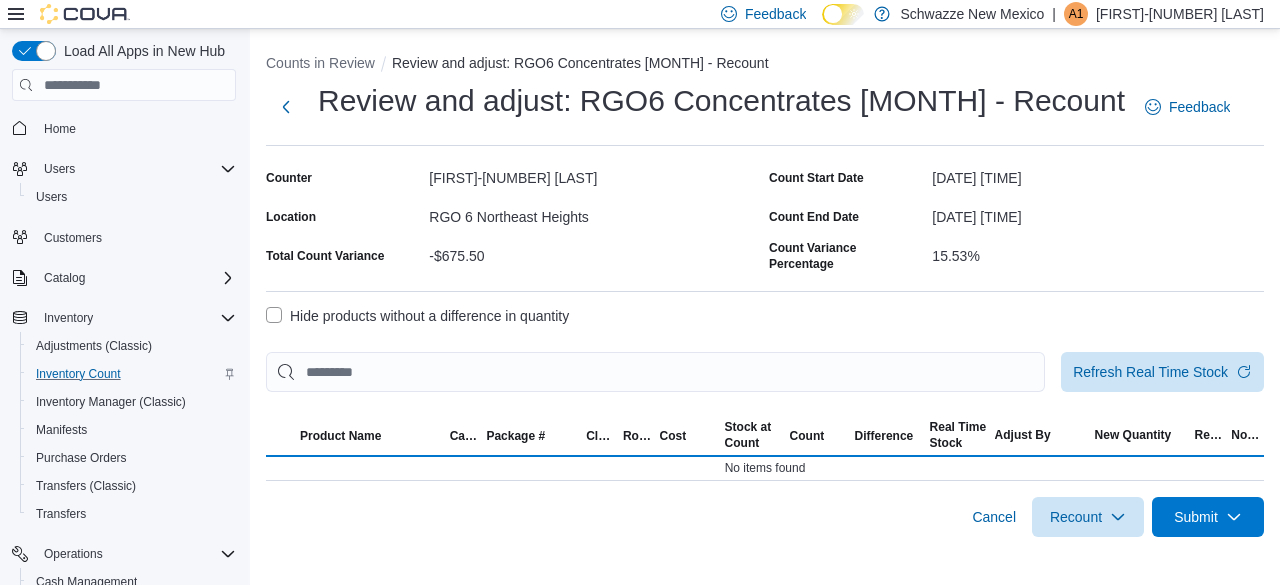 select on "**********" 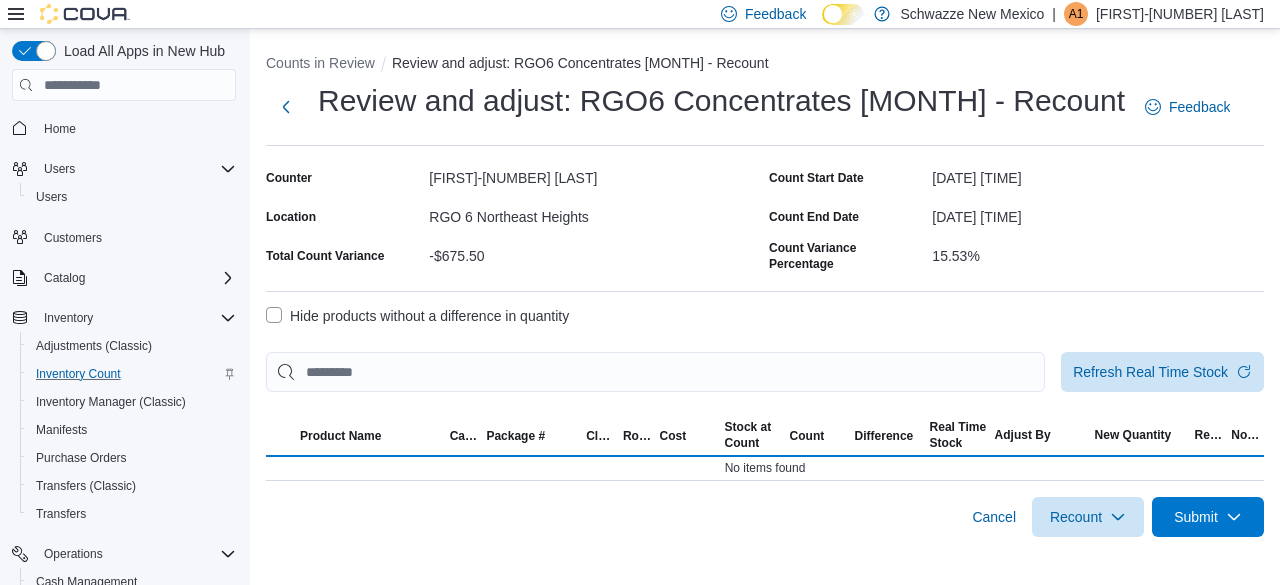 select on "**********" 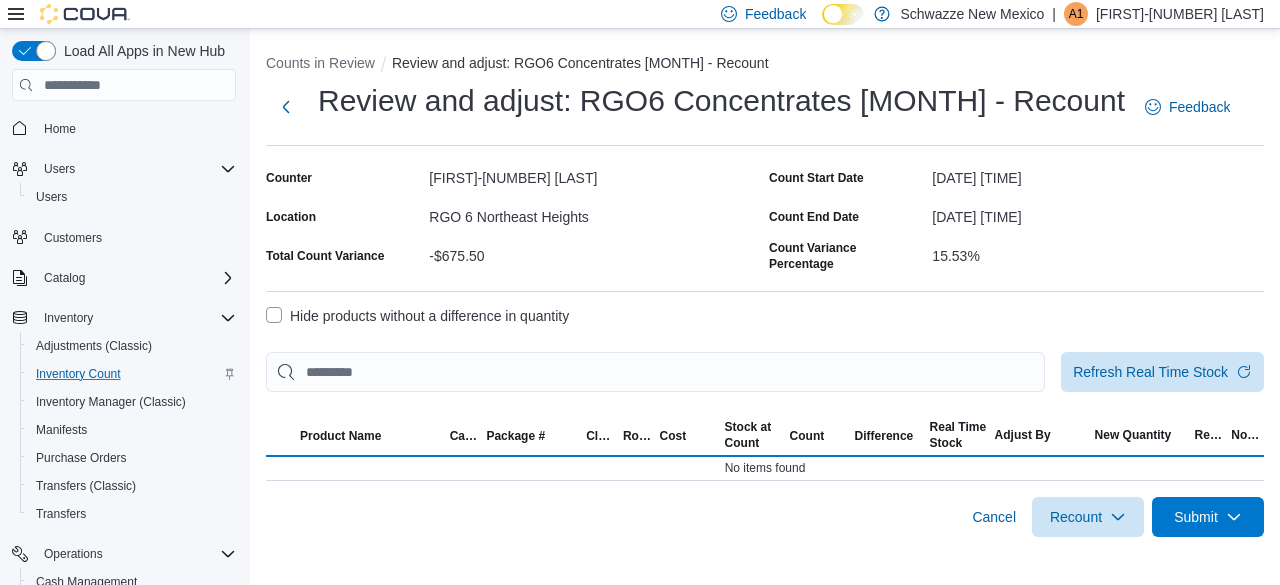 select on "**********" 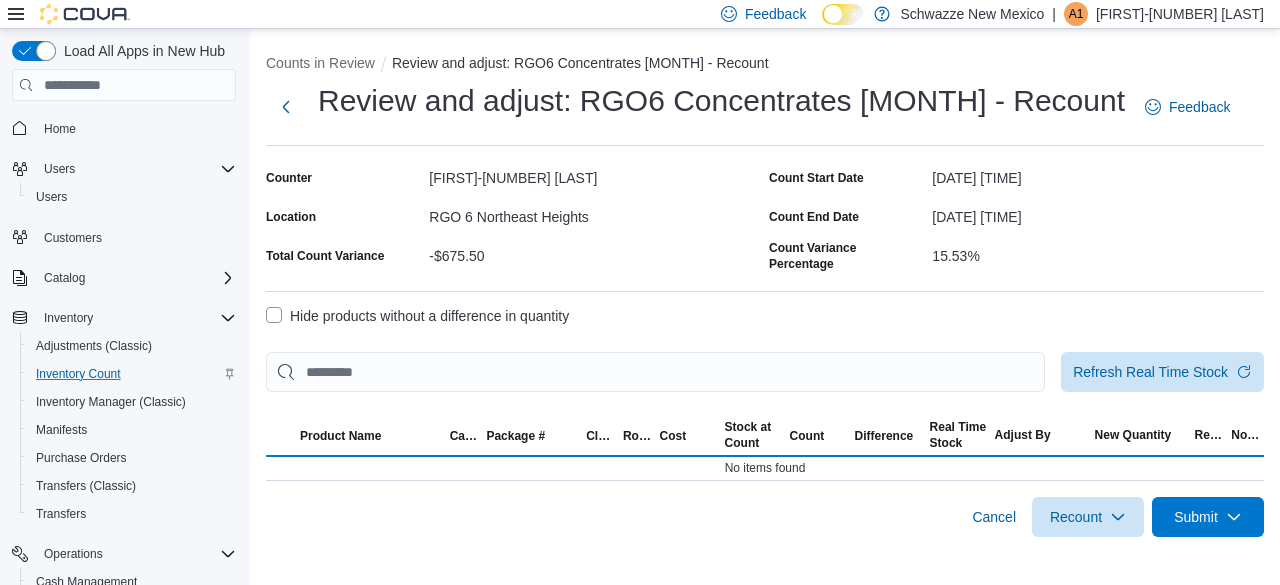 select on "**********" 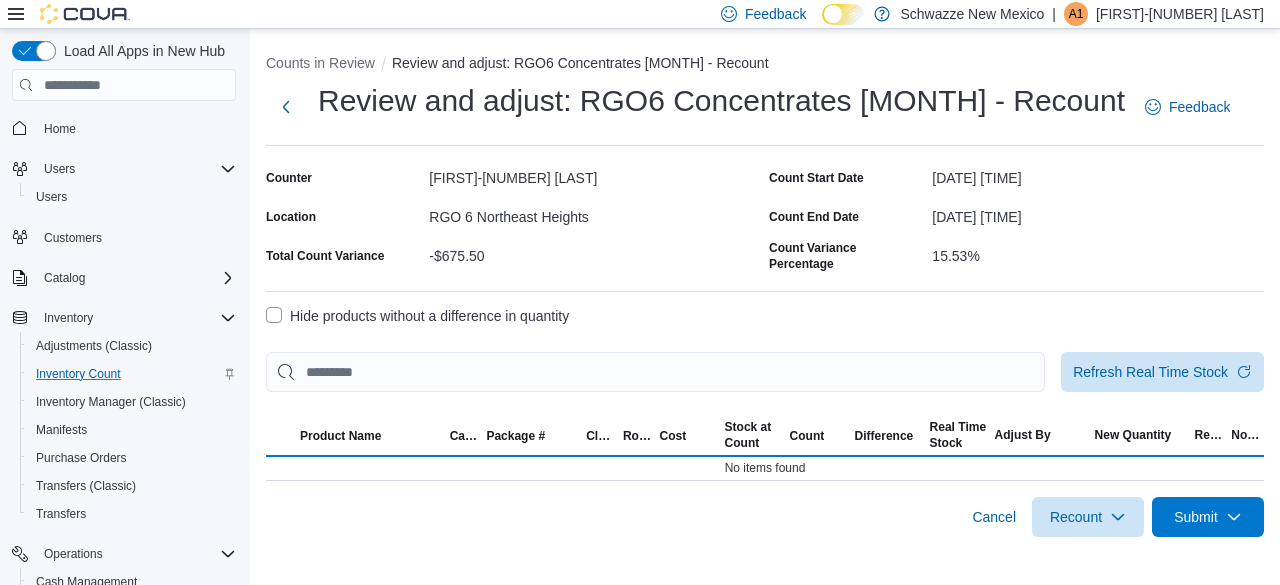 select on "**********" 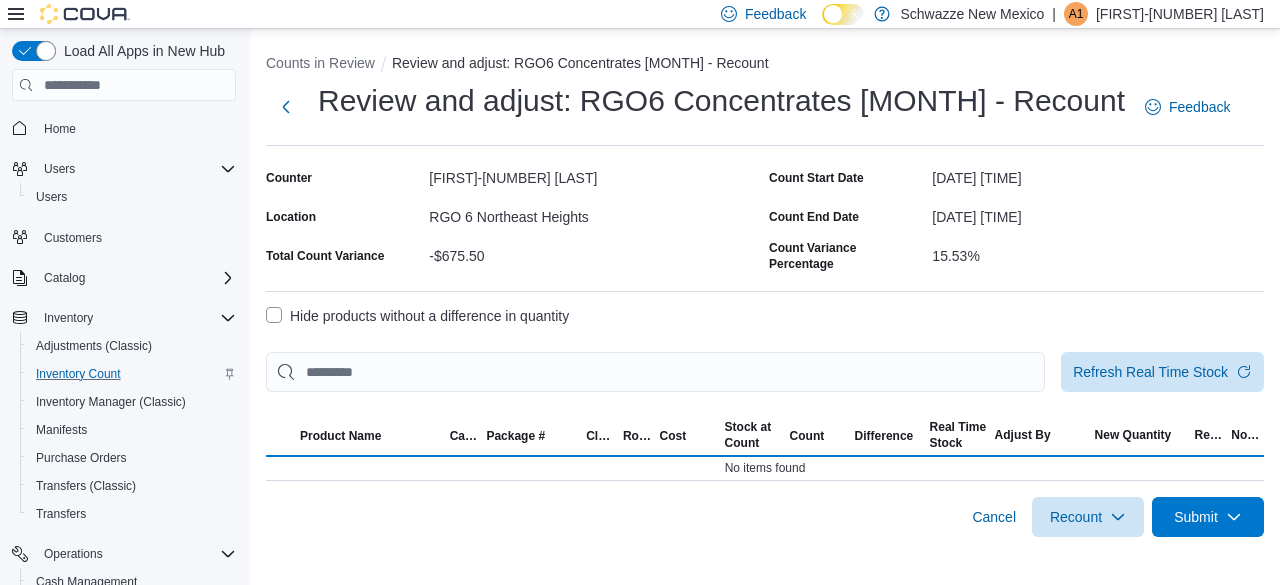 select on "**********" 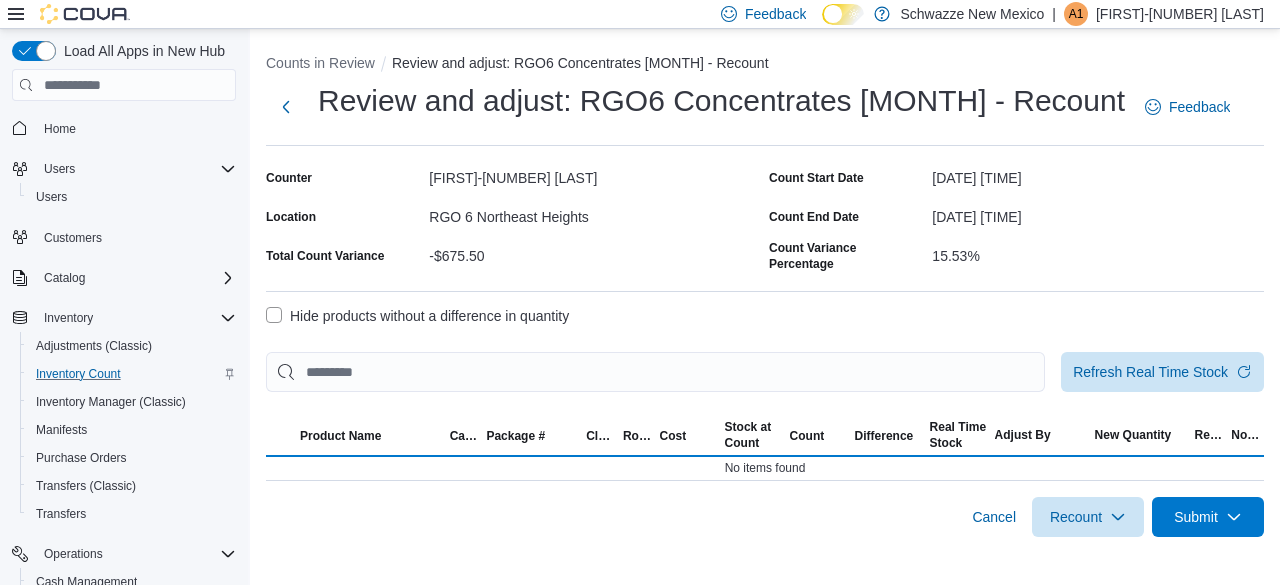 select on "**********" 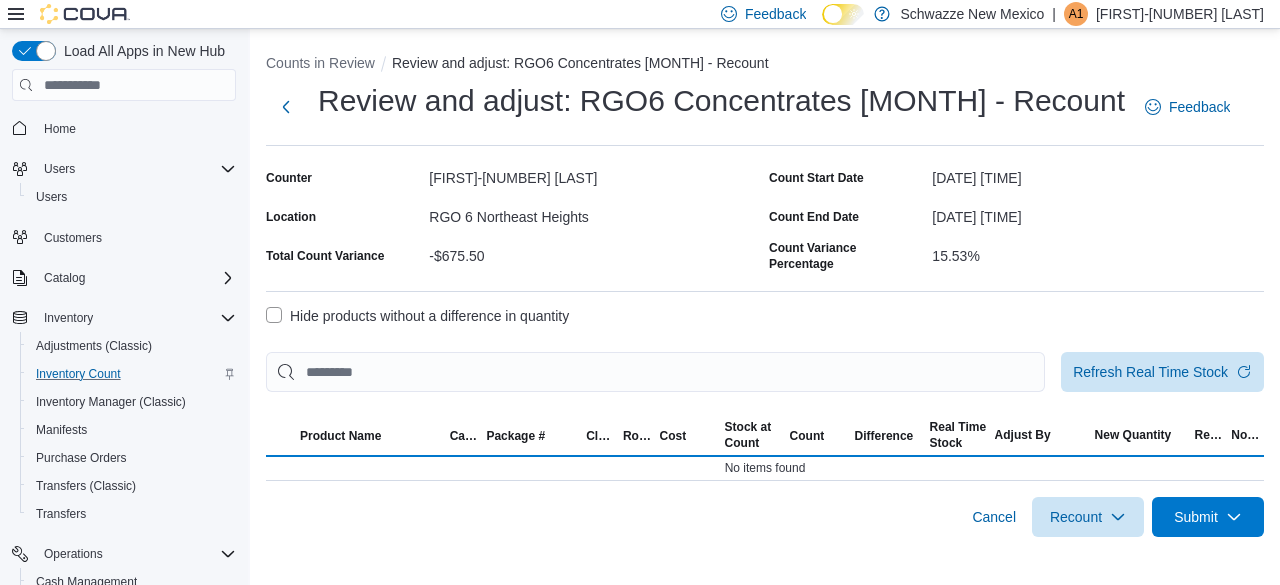 select on "**********" 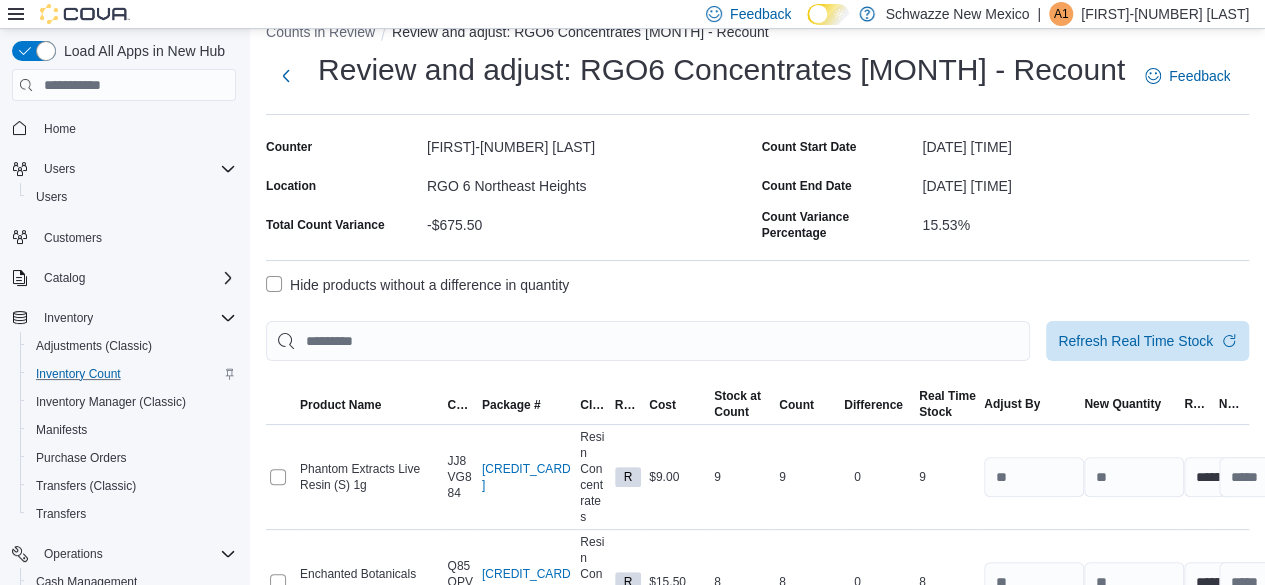 scroll, scrollTop: 0, scrollLeft: 0, axis: both 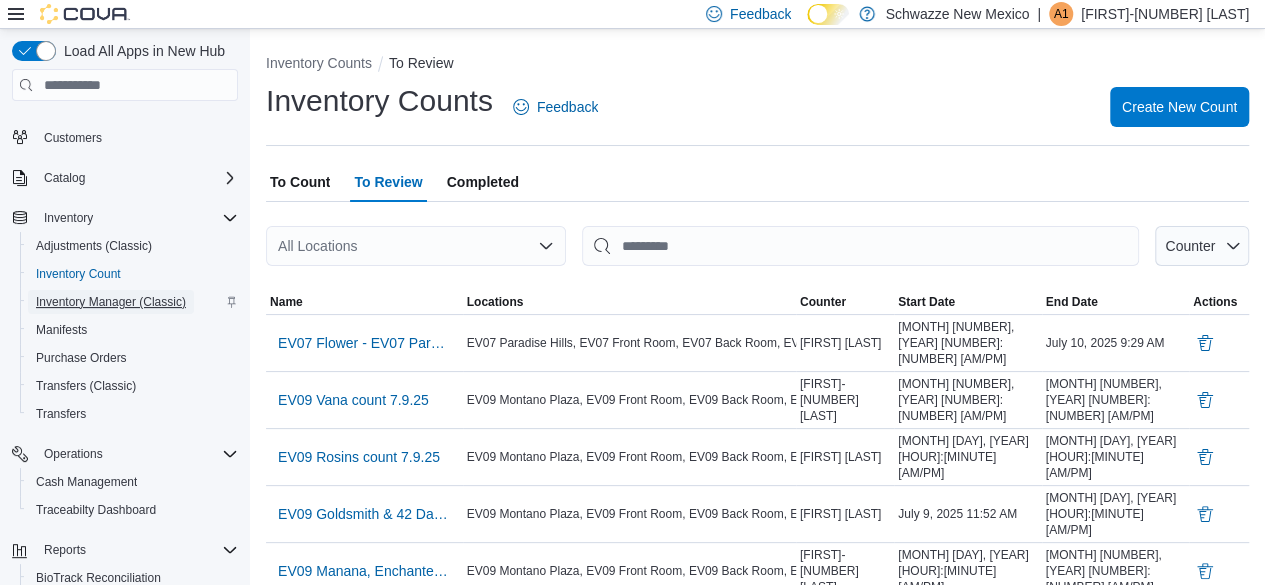 click on "Inventory Manager (Classic)" at bounding box center [111, 302] 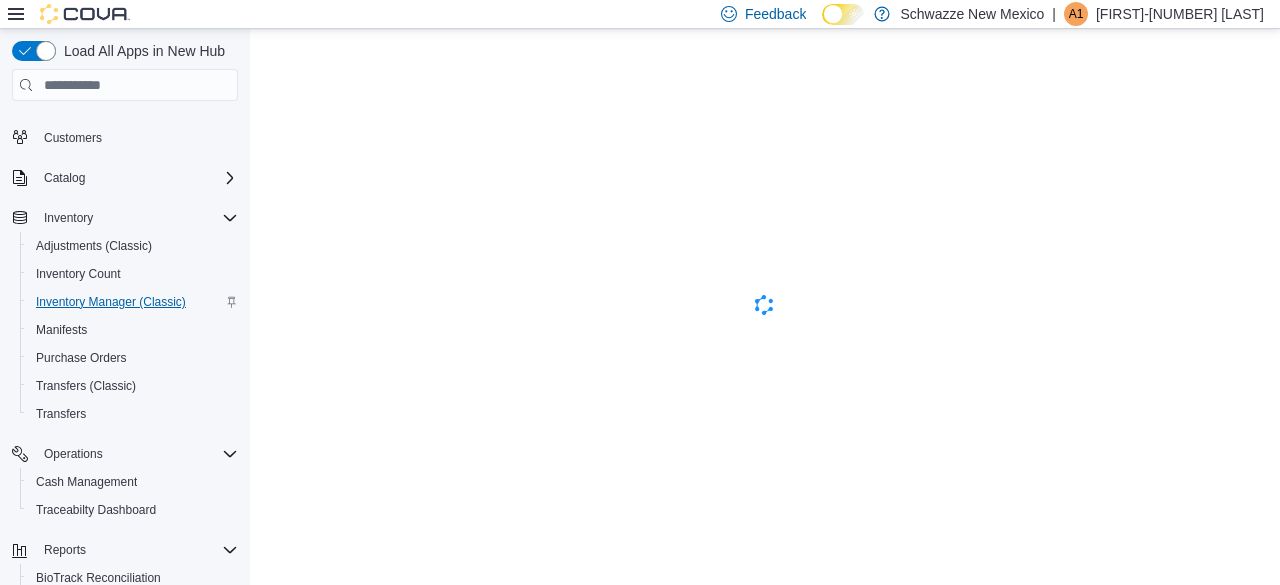 scroll, scrollTop: 0, scrollLeft: 0, axis: both 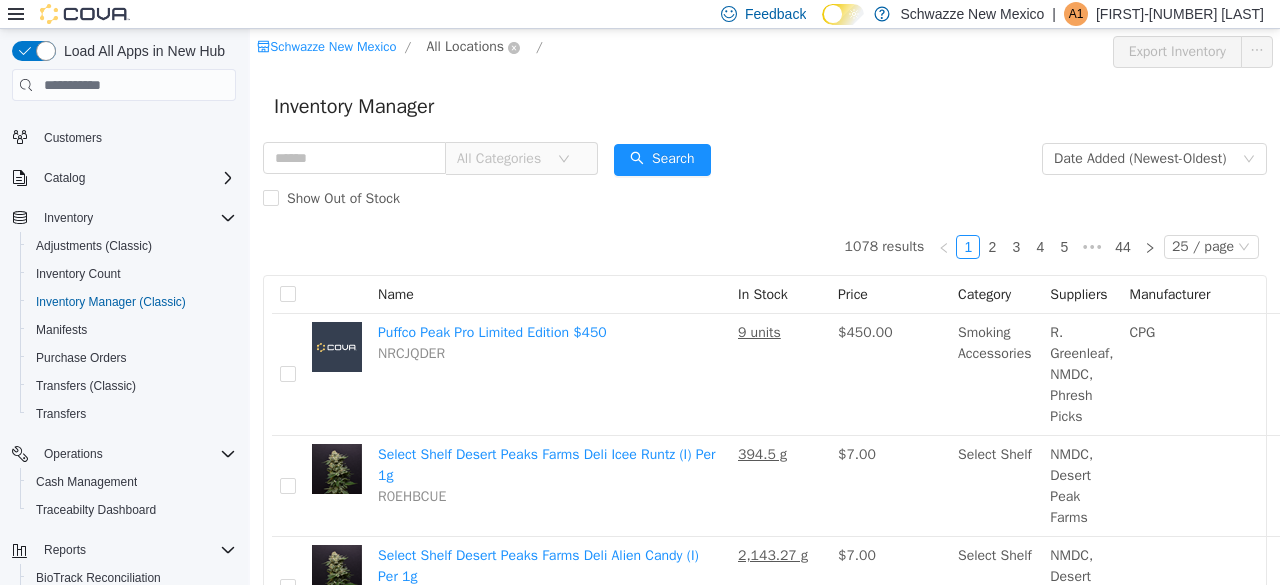 click on "All Locations" at bounding box center (465, 47) 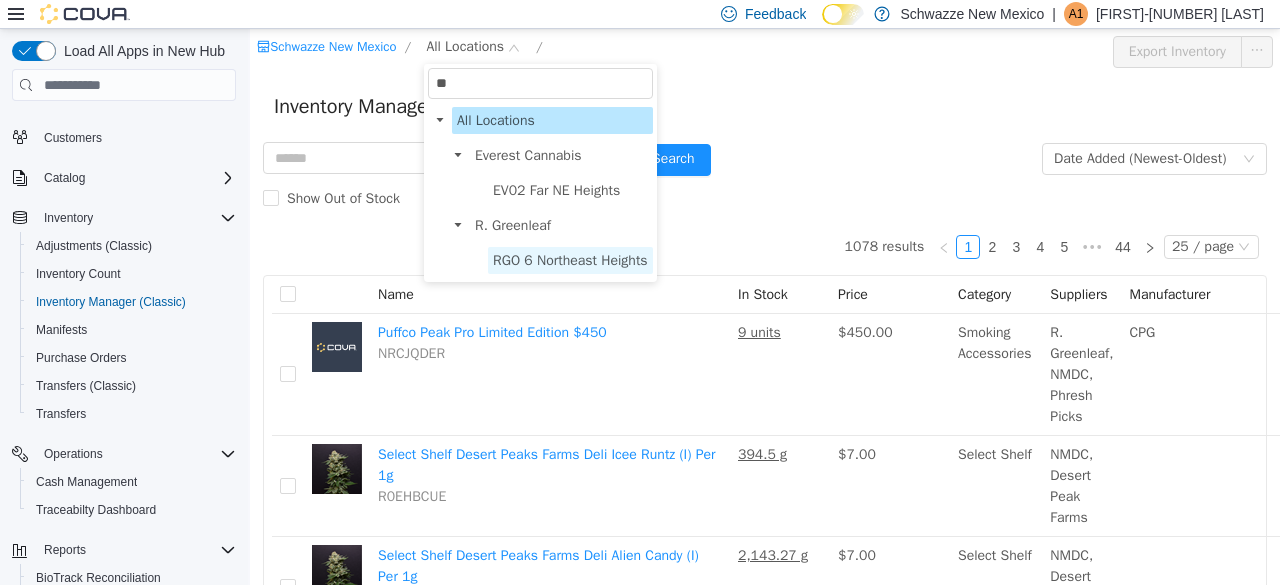 type on "**" 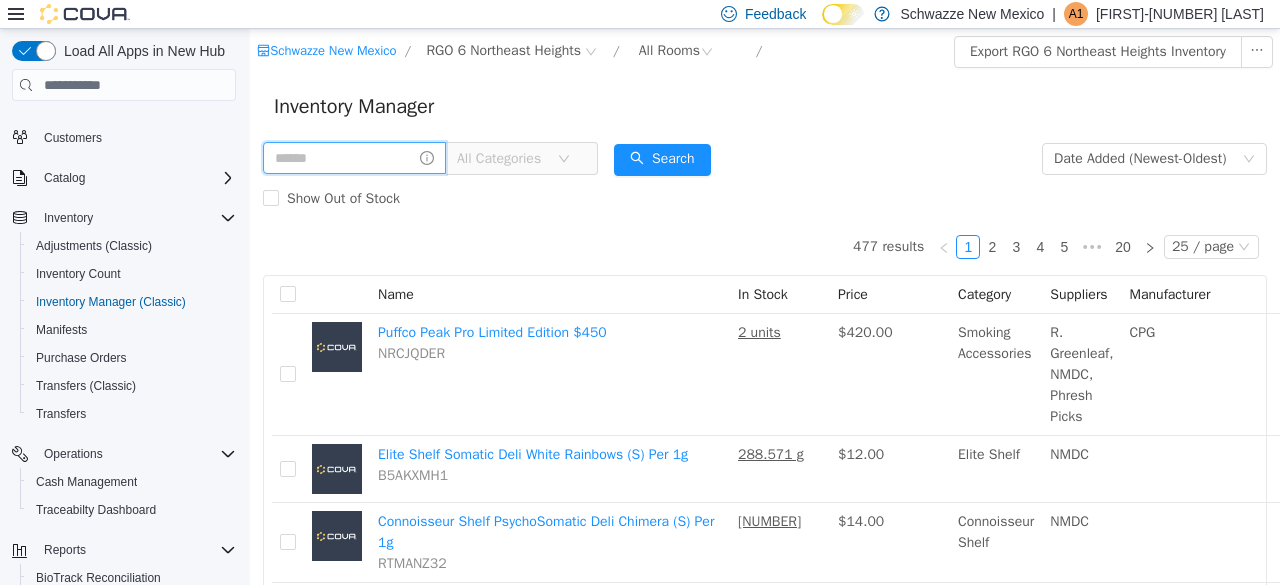 click at bounding box center (354, 158) 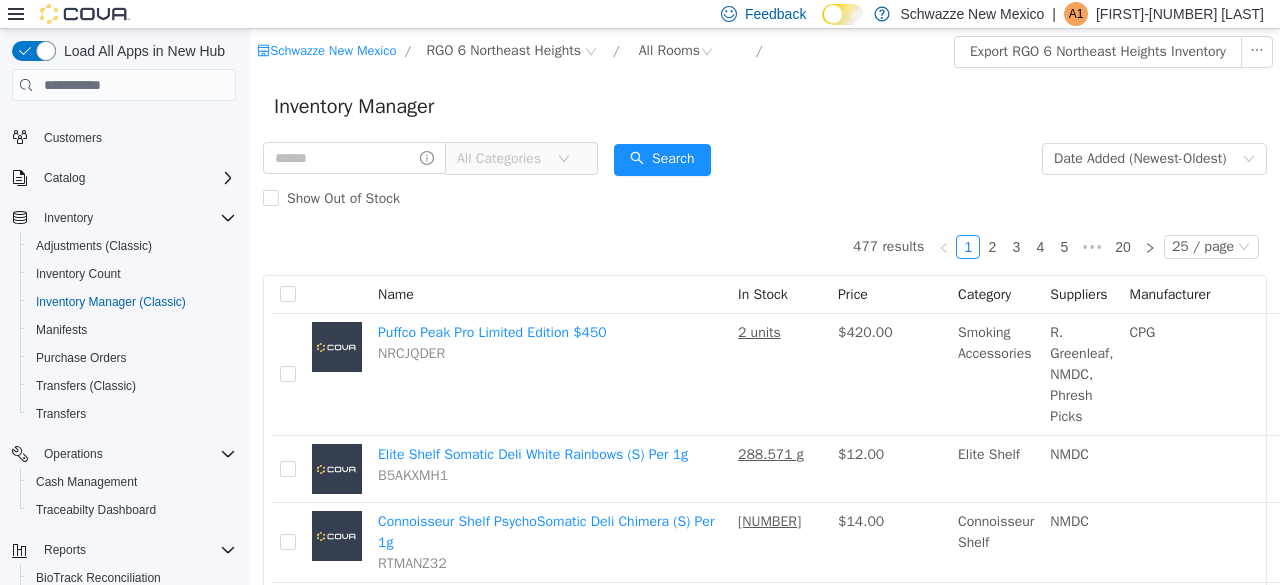 click on "Inventory Manager" at bounding box center (765, 107) 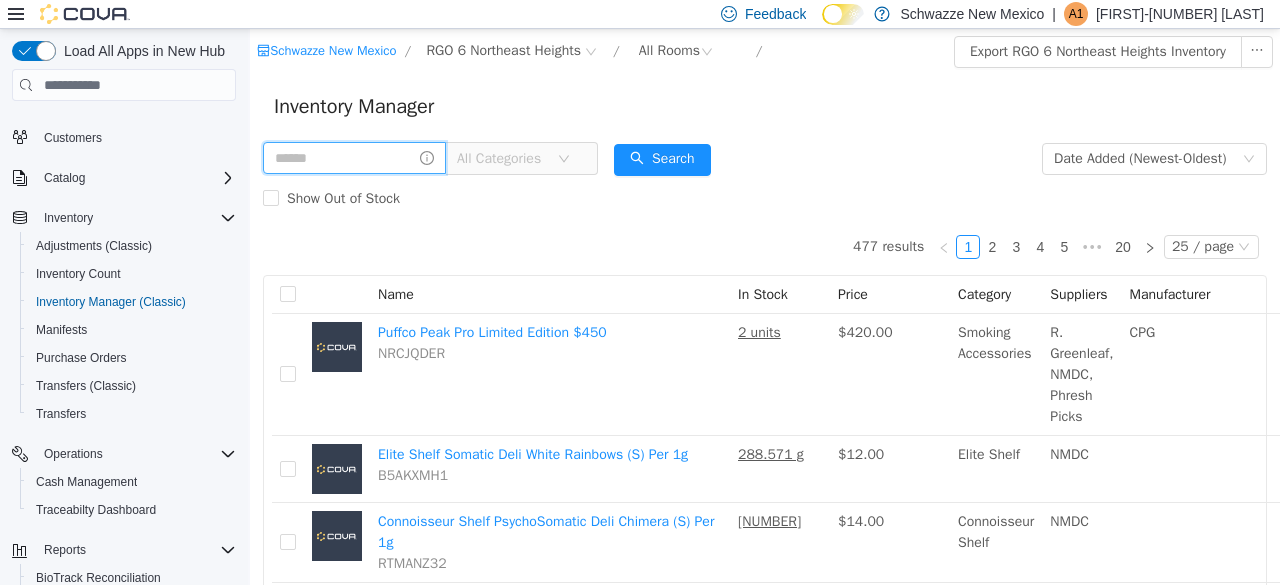 click at bounding box center (354, 158) 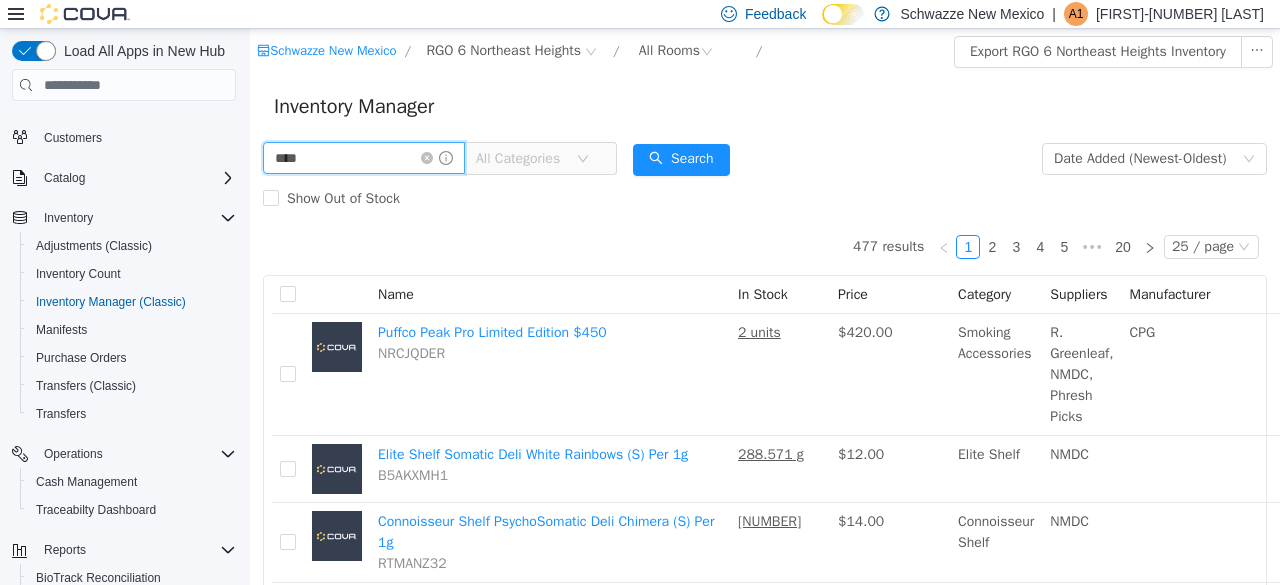 click on "****" at bounding box center [364, 158] 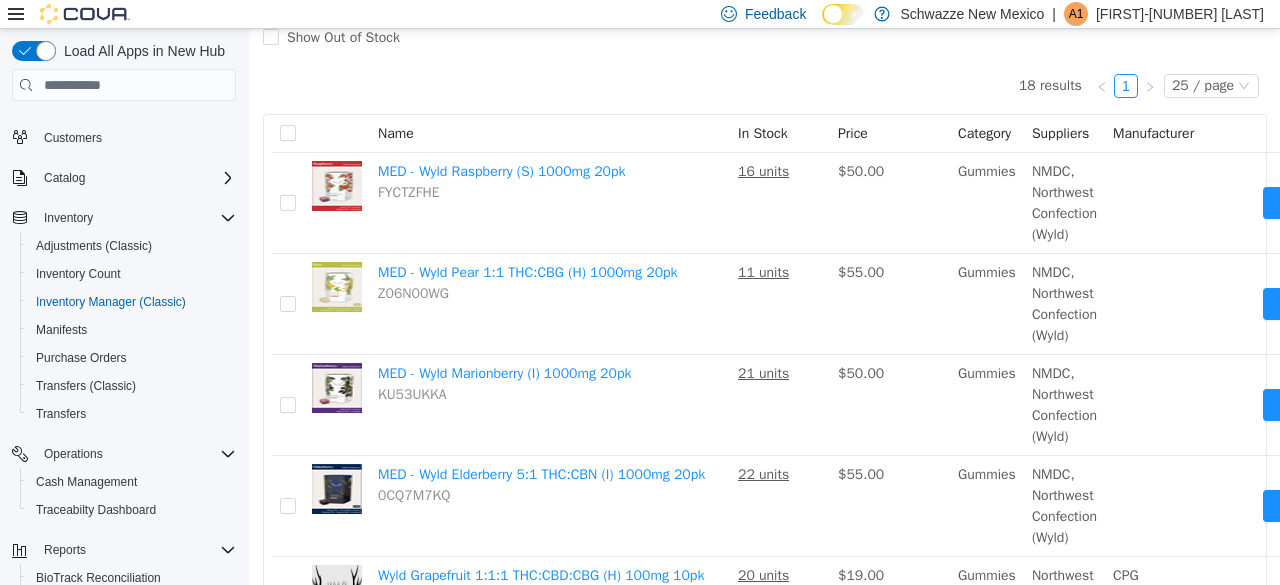 scroll, scrollTop: 0, scrollLeft: 0, axis: both 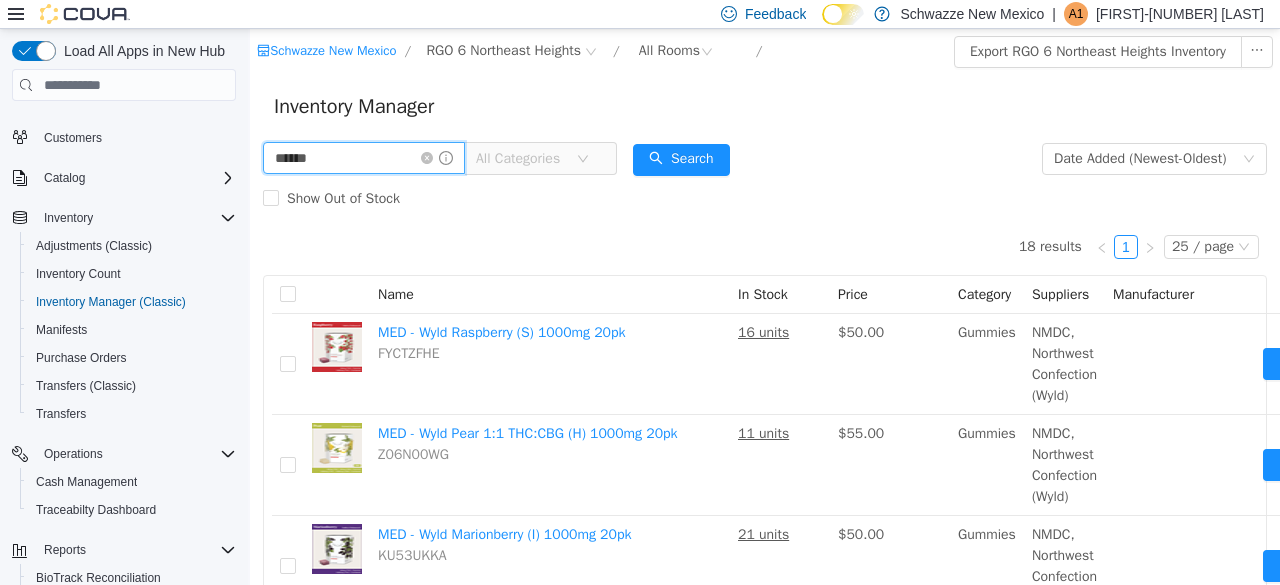 type on "******" 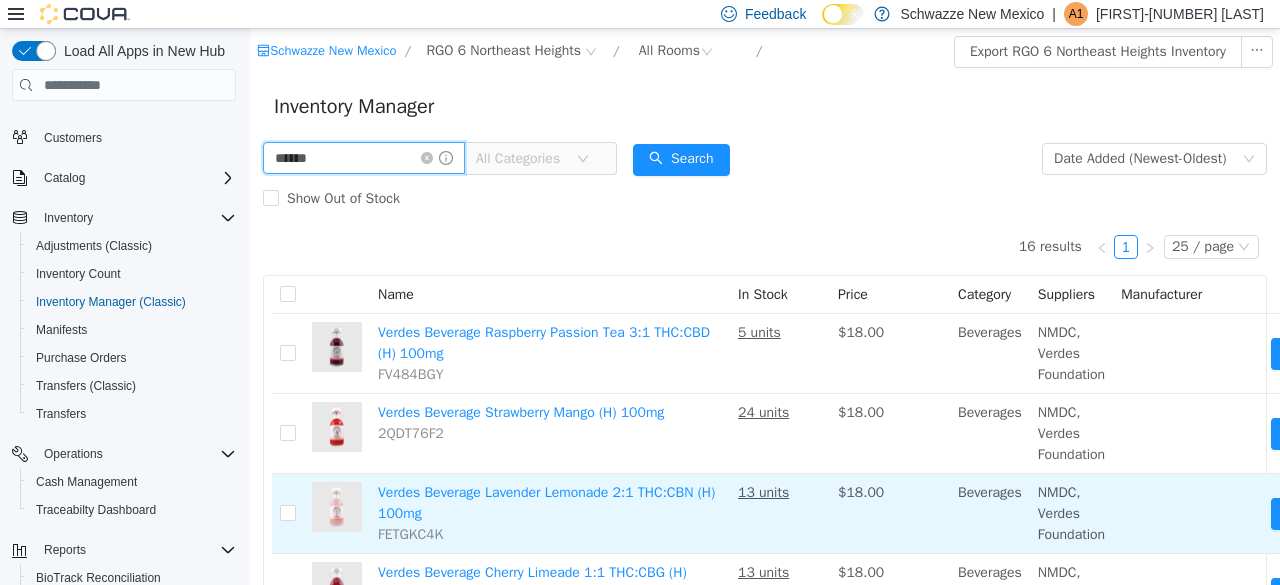 scroll, scrollTop: 100, scrollLeft: 0, axis: vertical 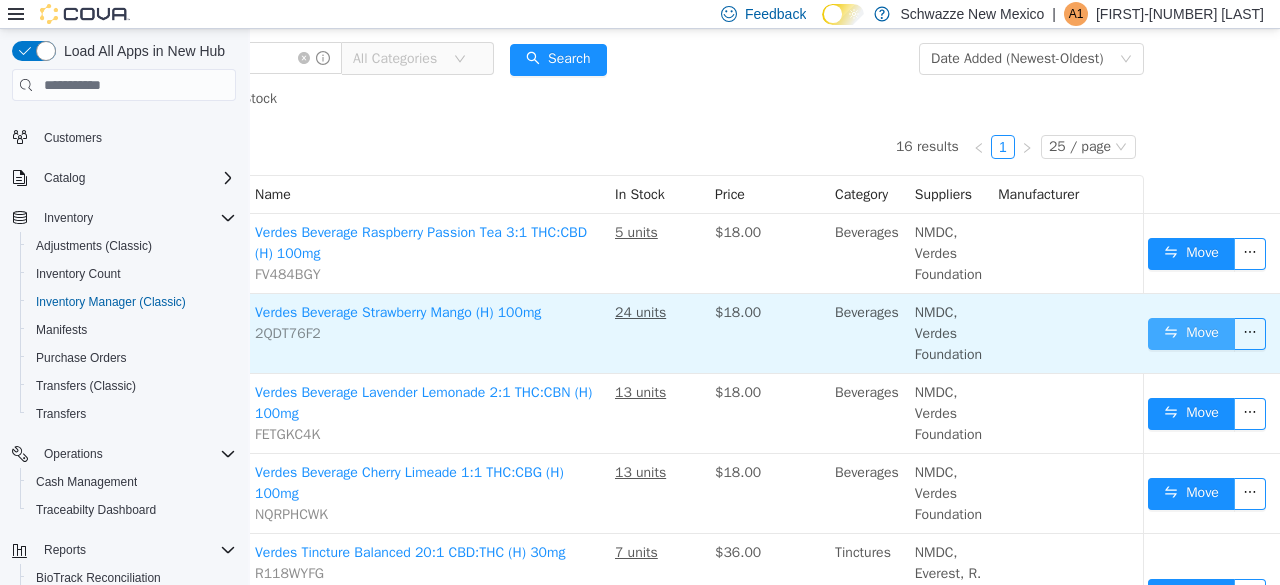 click on "Move" at bounding box center [1191, 334] 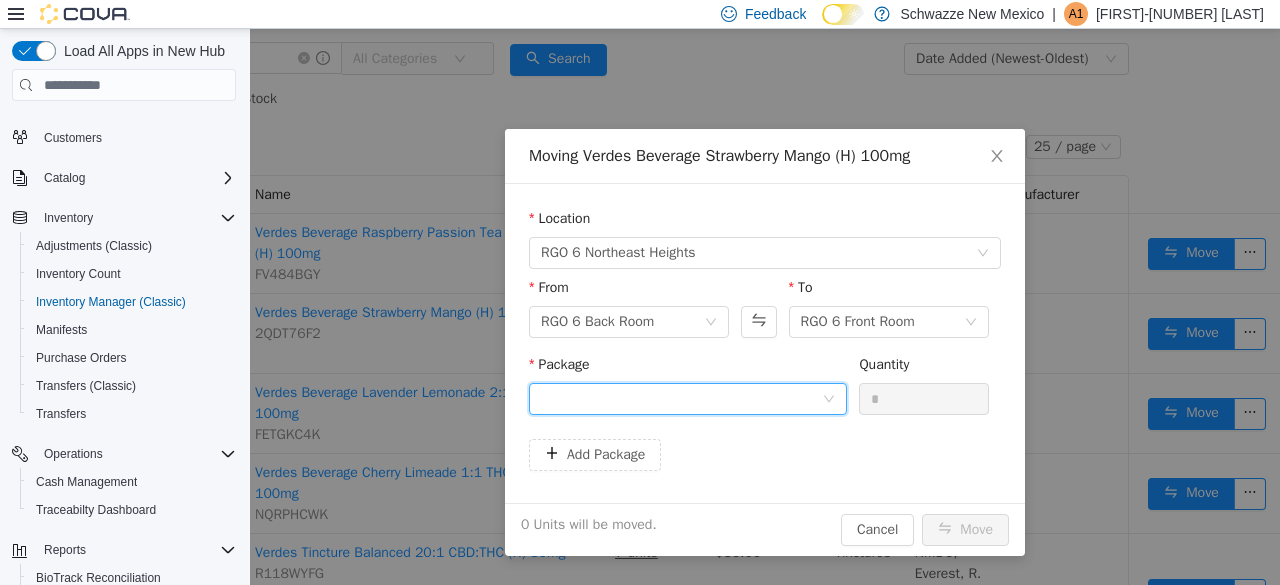 click at bounding box center [681, 399] 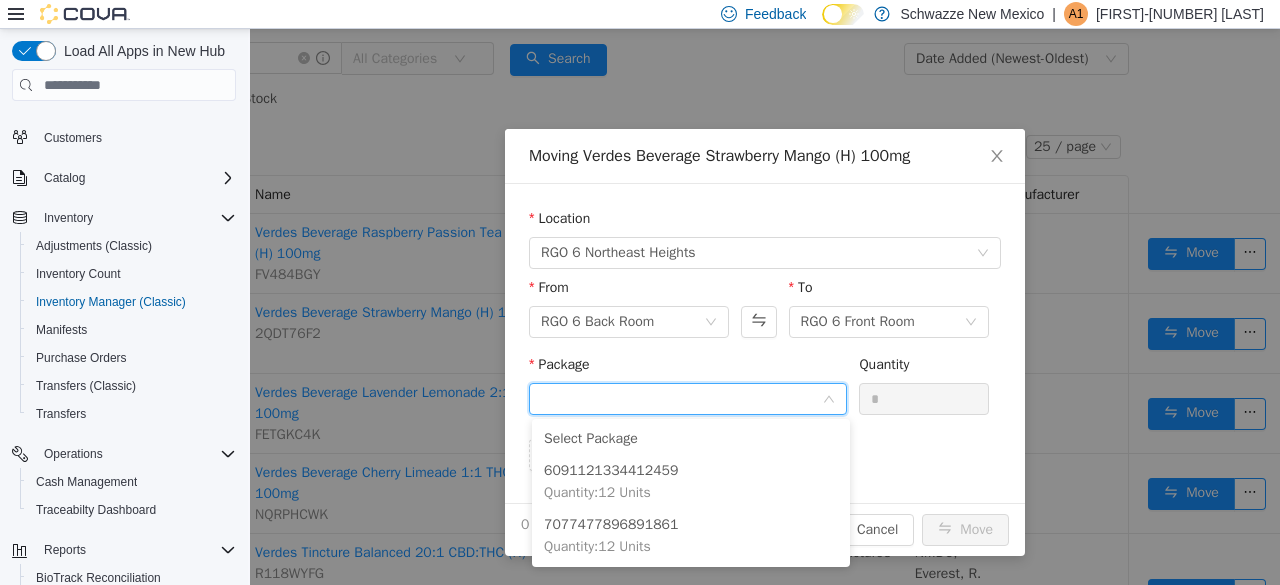 click on "Moving Verdes Beverage Strawberry Mango (H) 100mg Location RGO 6 Northeast Heights From RGO 6 Back Room   To RGO 6 Front Room Package   Quantity *  Add Package 0 Units will be moved. Cancel Move" at bounding box center [765, 307] 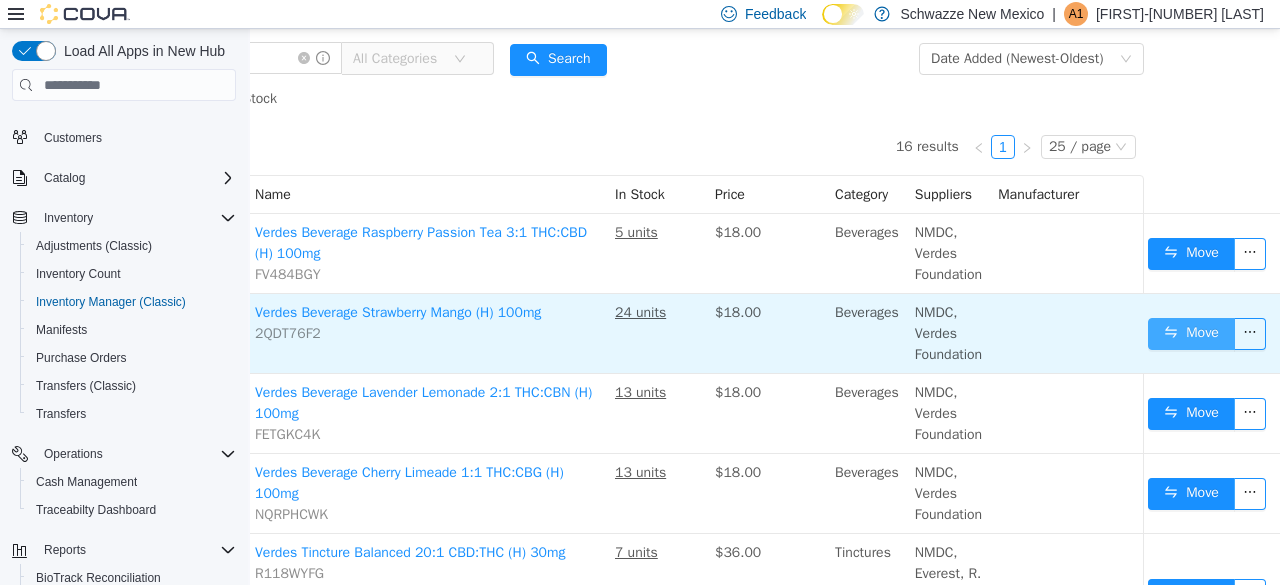 click on "Move" at bounding box center (1191, 334) 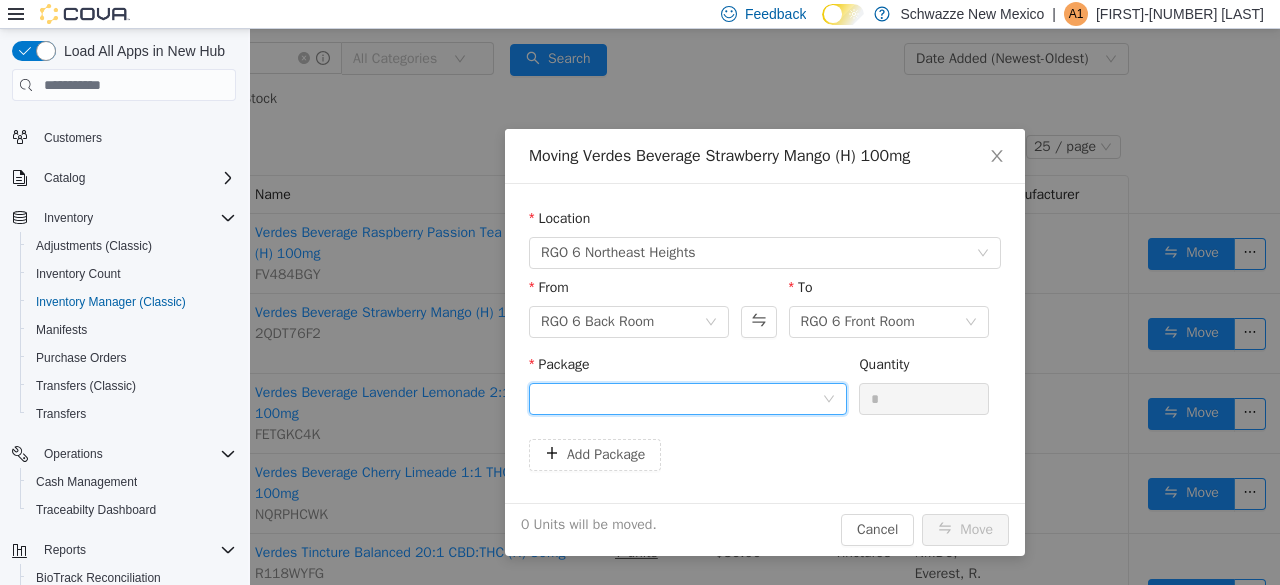 click at bounding box center [681, 399] 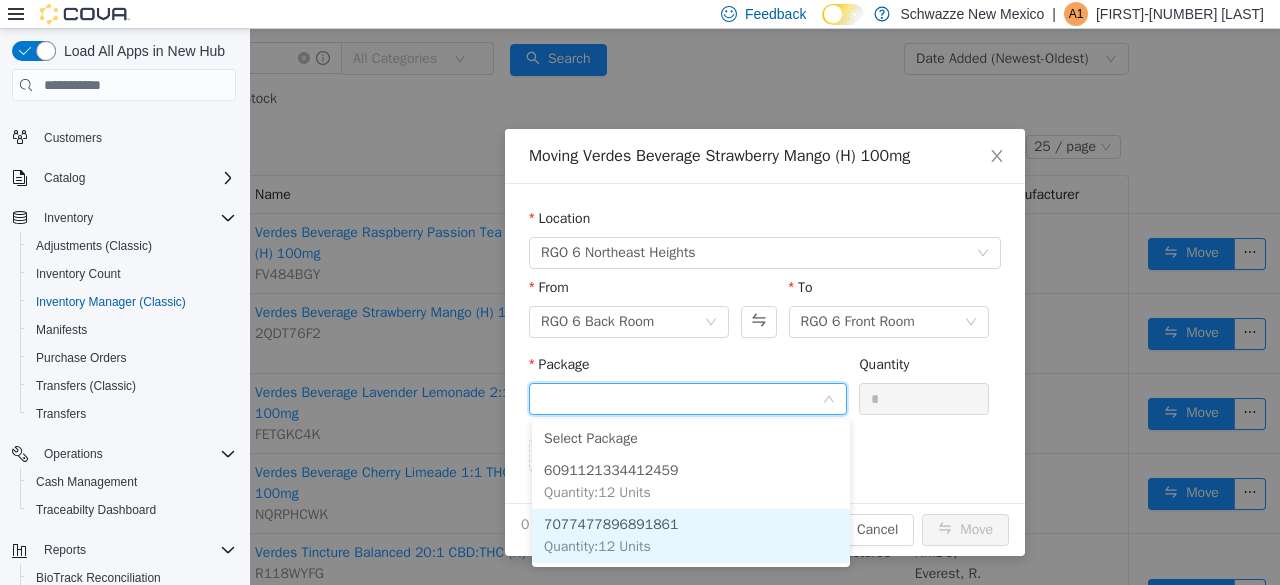 click on "7077477896891861" at bounding box center (611, 524) 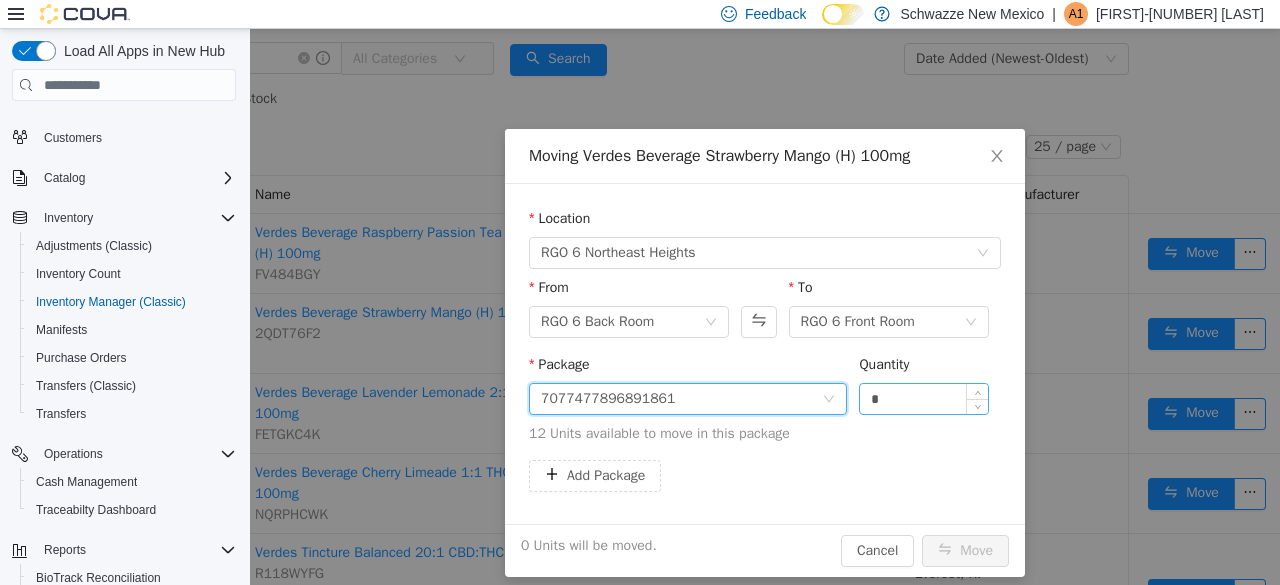 click on "*" at bounding box center [924, 399] 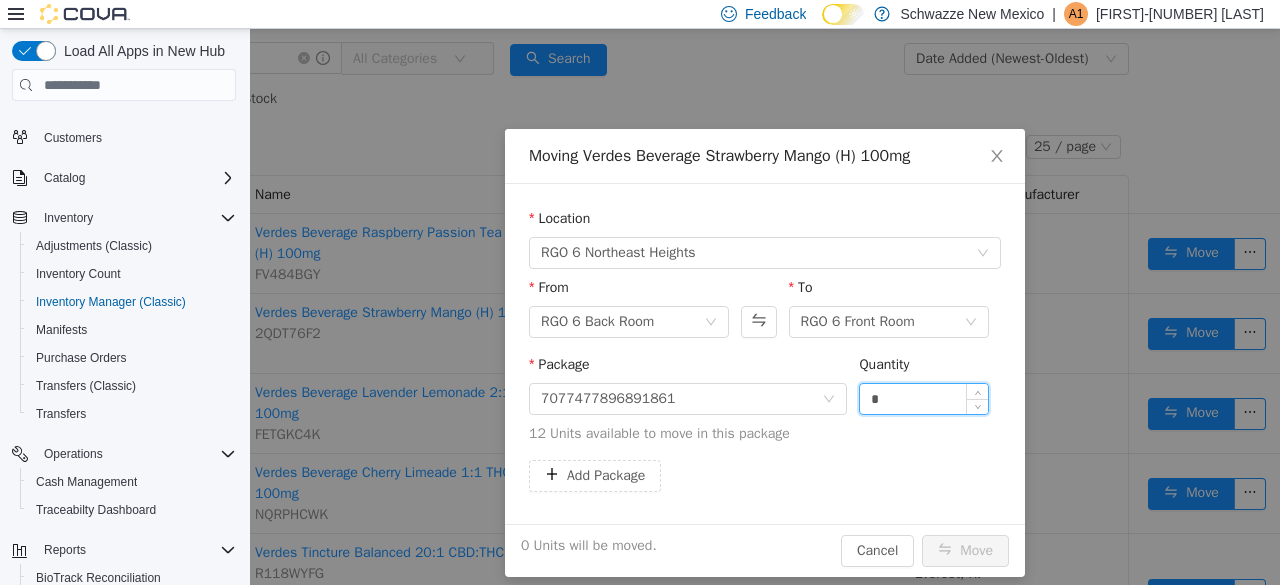click on "*" at bounding box center (924, 399) 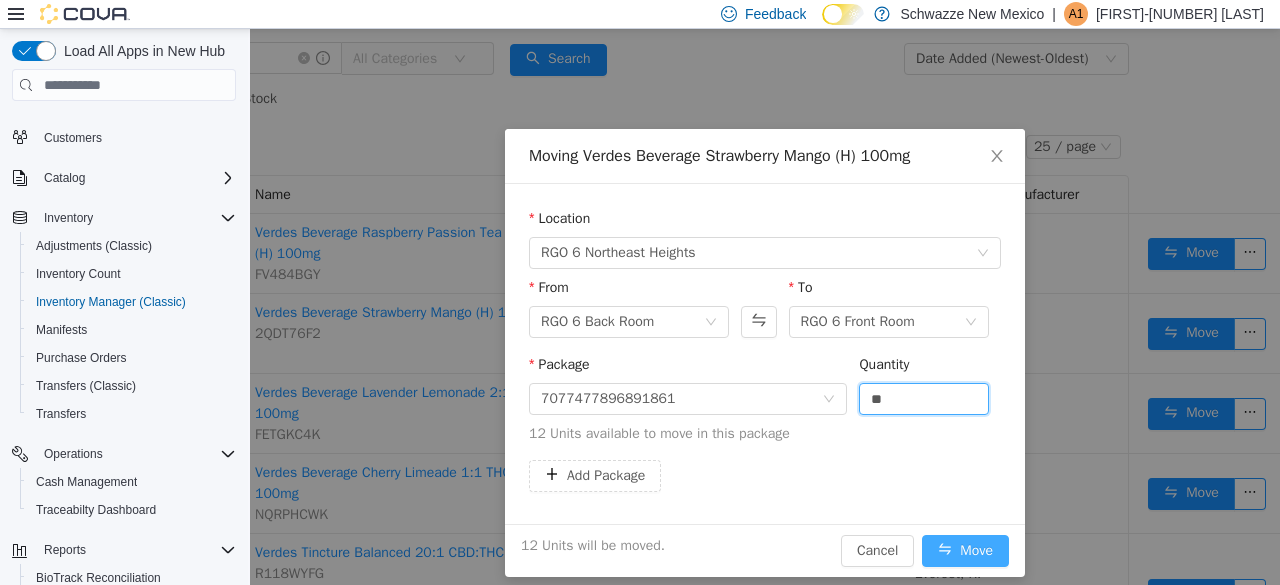 type on "**" 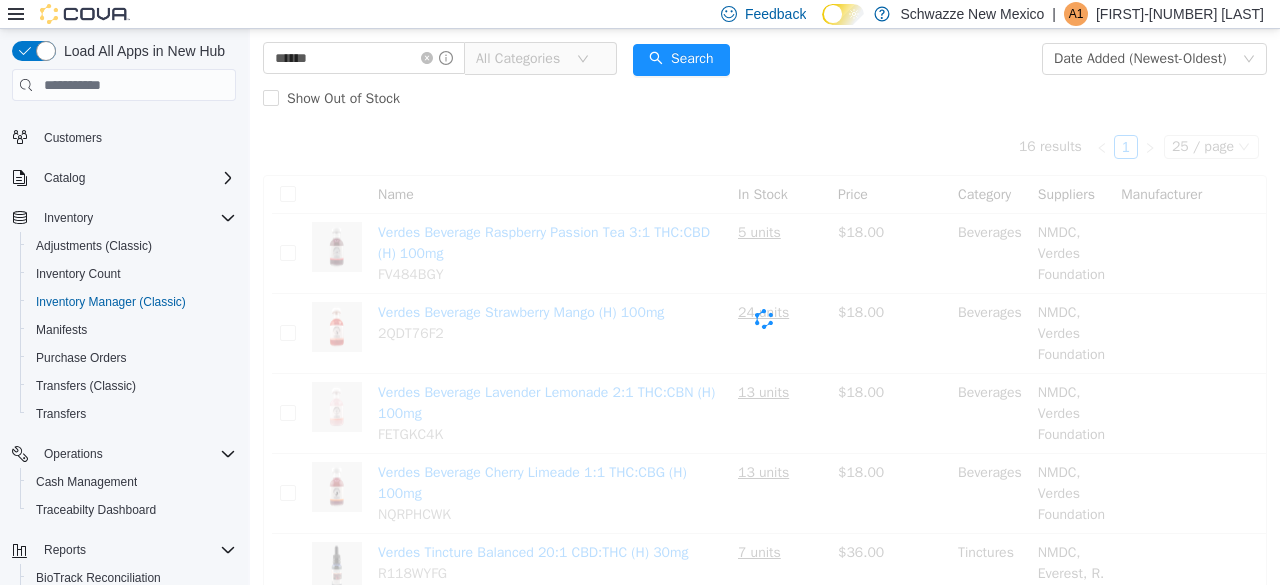 scroll, scrollTop: 100, scrollLeft: 0, axis: vertical 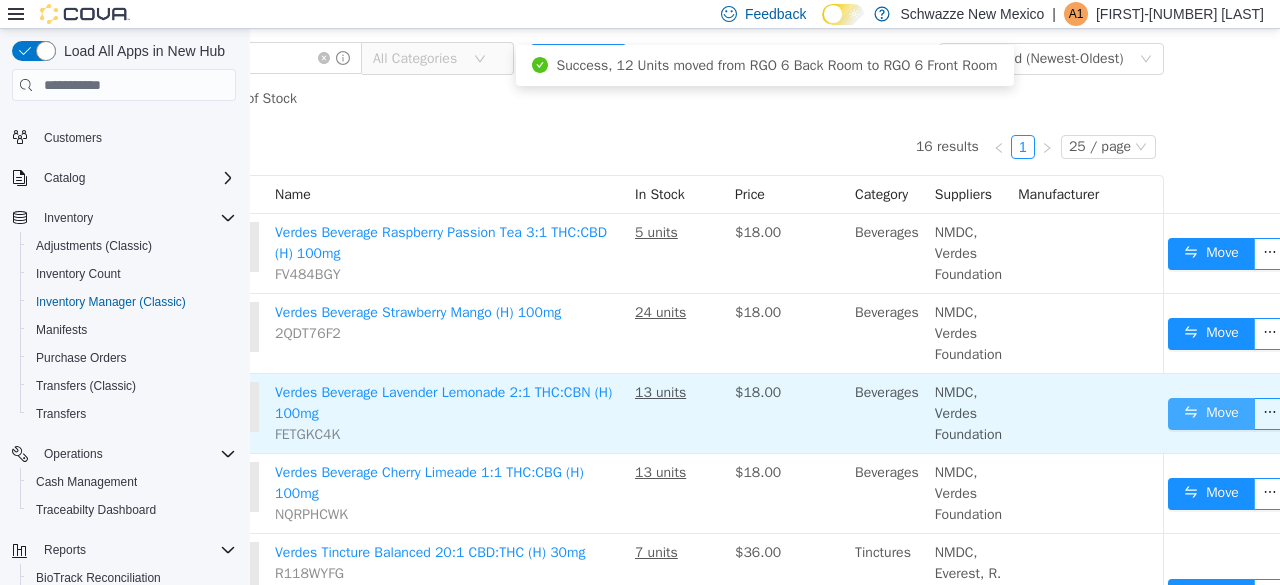 click on "Move" at bounding box center [1211, 414] 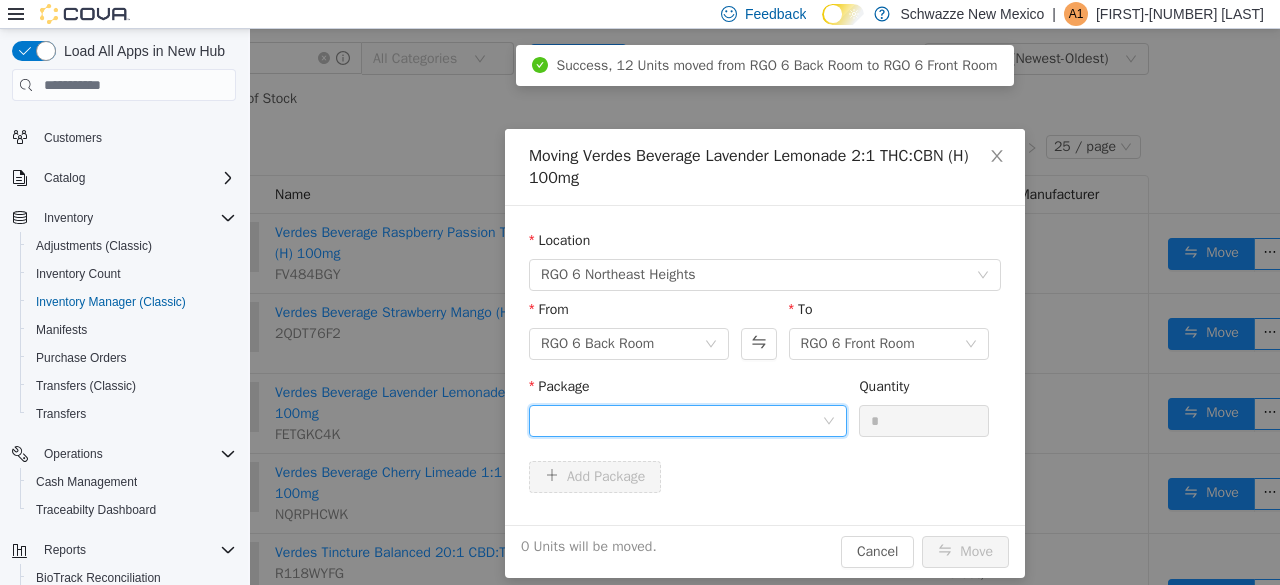 click at bounding box center [681, 421] 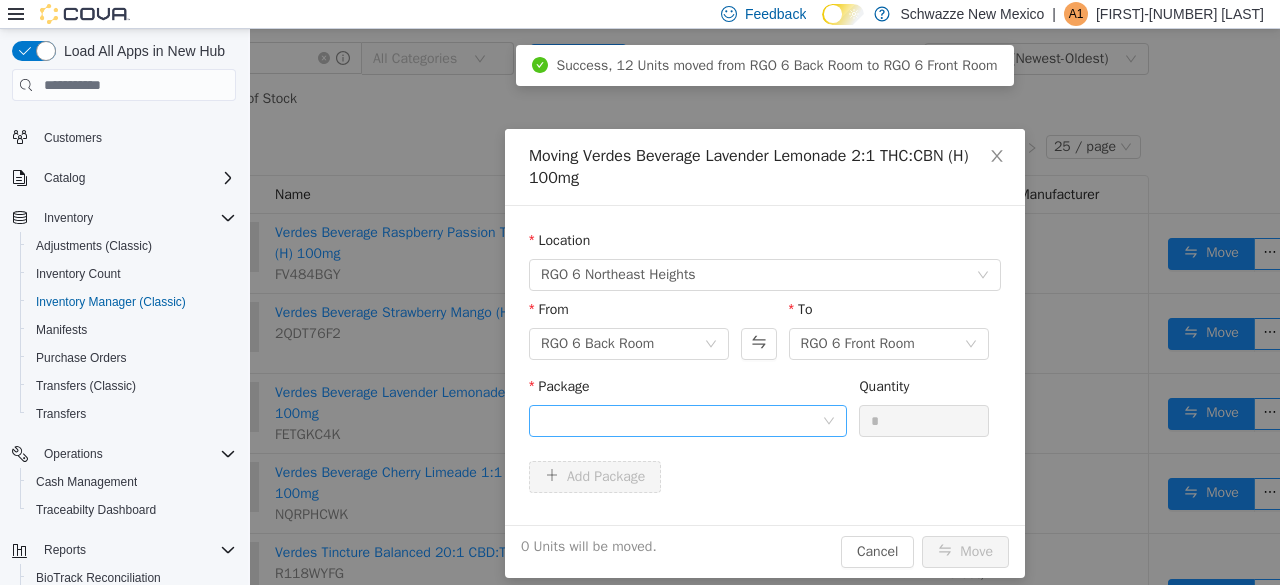 click on "Package" at bounding box center (250, 29) 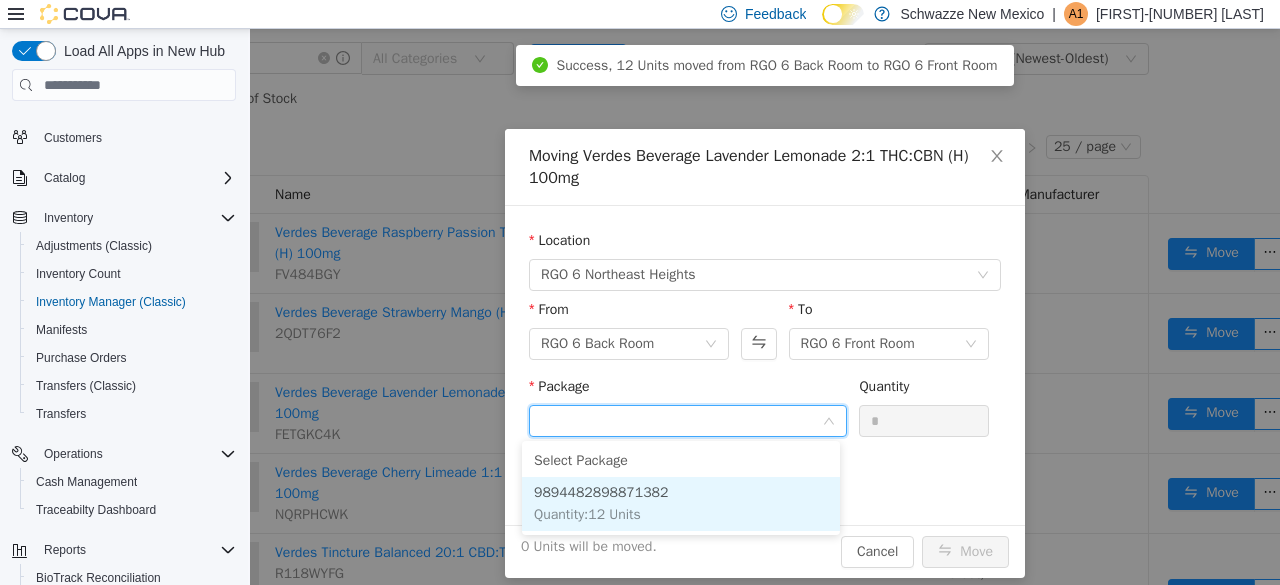 click on "Quantity :  12 Units" at bounding box center (587, 514) 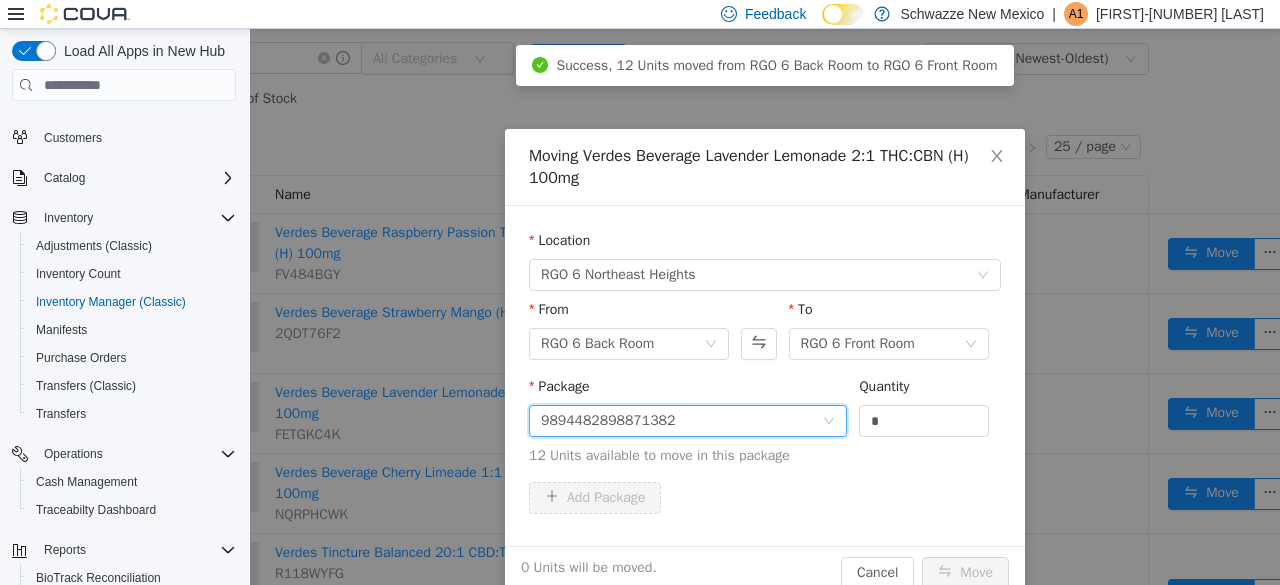 click on "*" at bounding box center [924, 421] 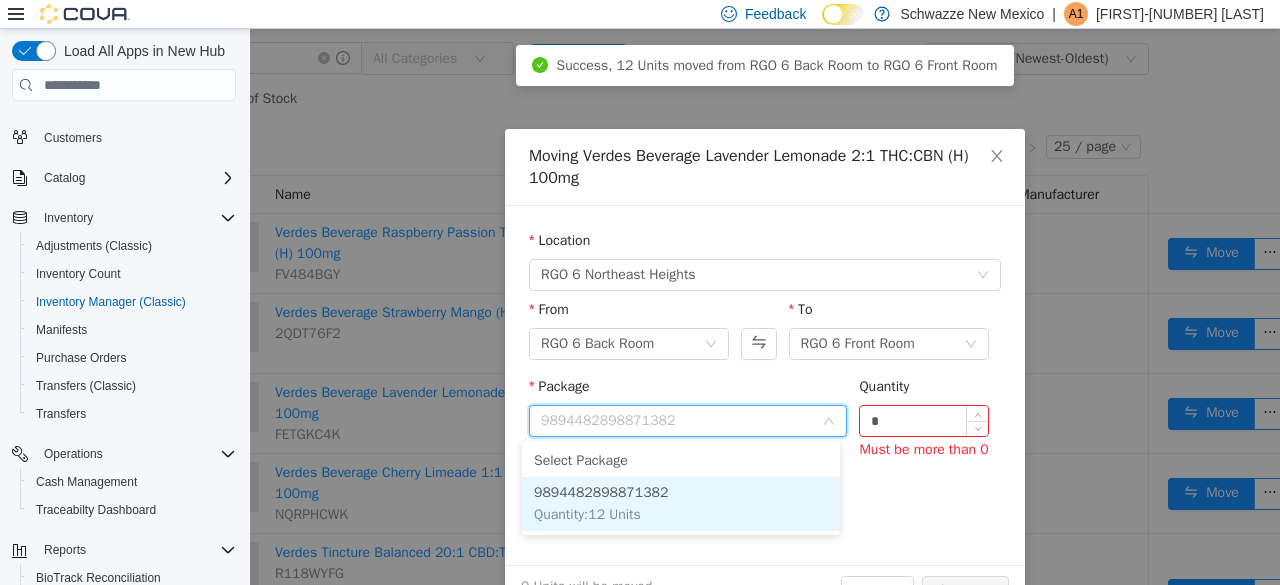 click on "*" at bounding box center (924, 421) 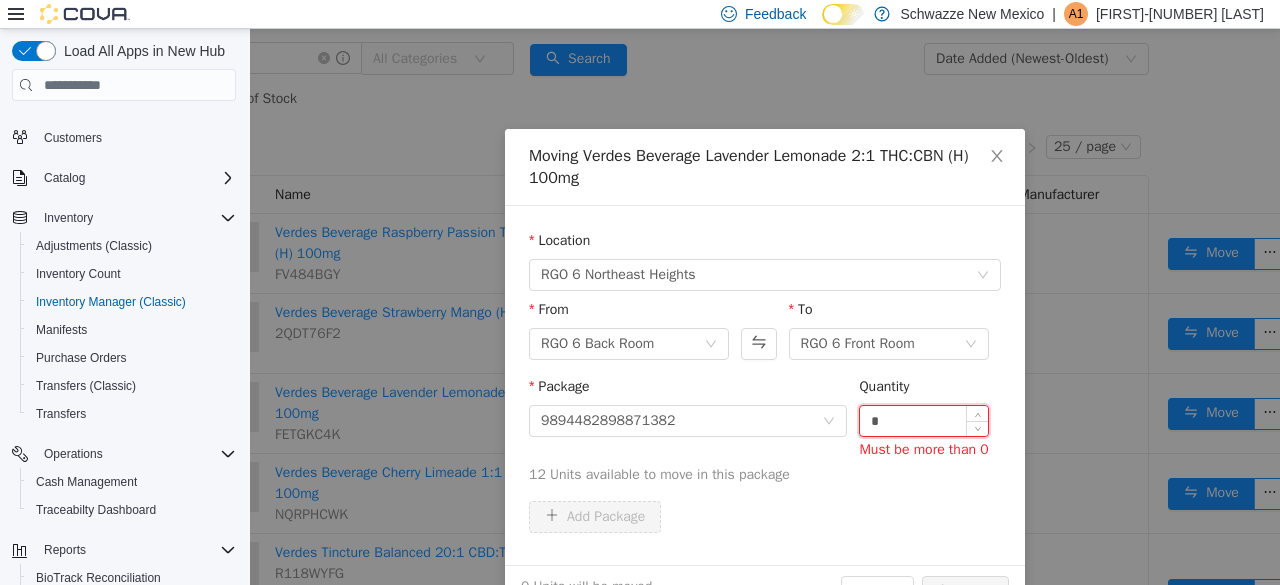 click on "*" at bounding box center [924, 421] 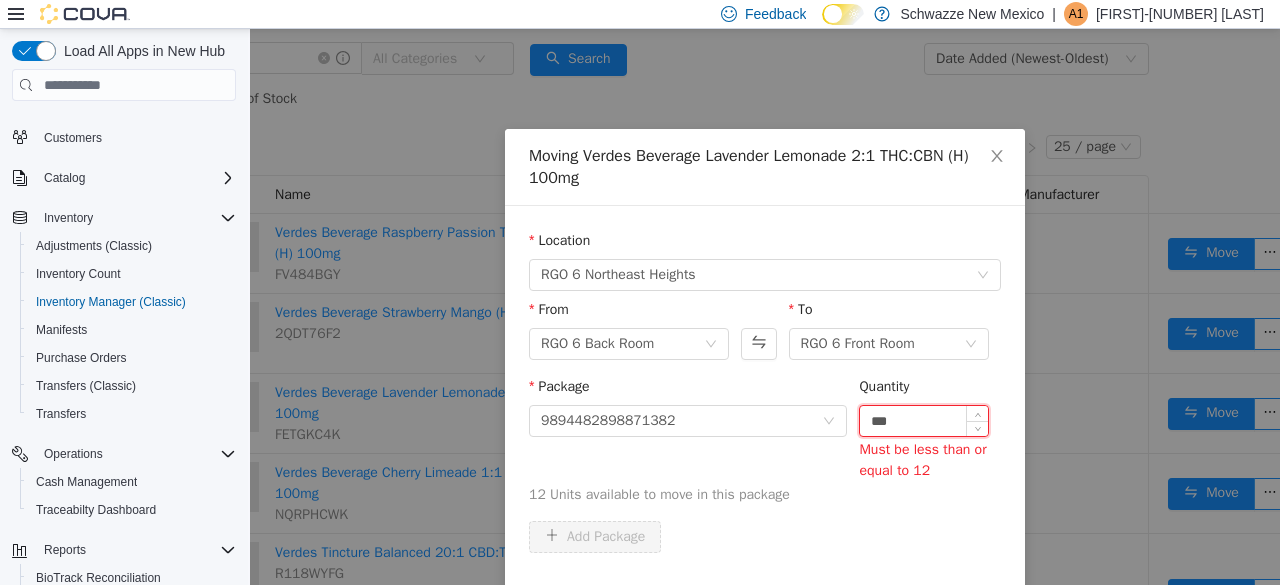 click on "***" at bounding box center [924, 421] 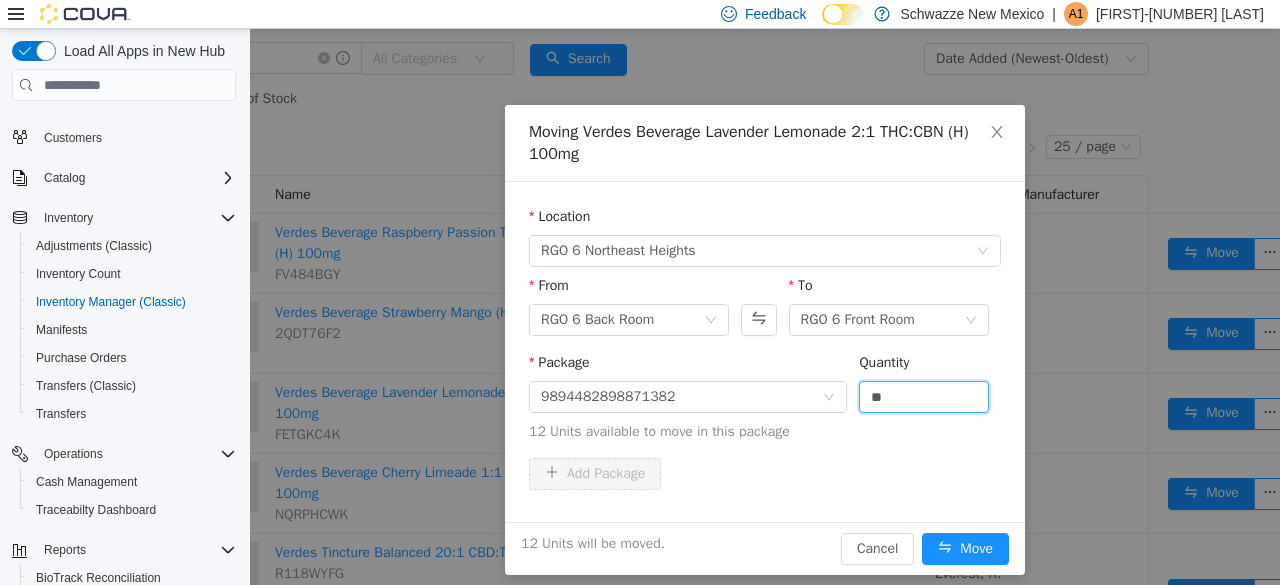 scroll, scrollTop: 37, scrollLeft: 0, axis: vertical 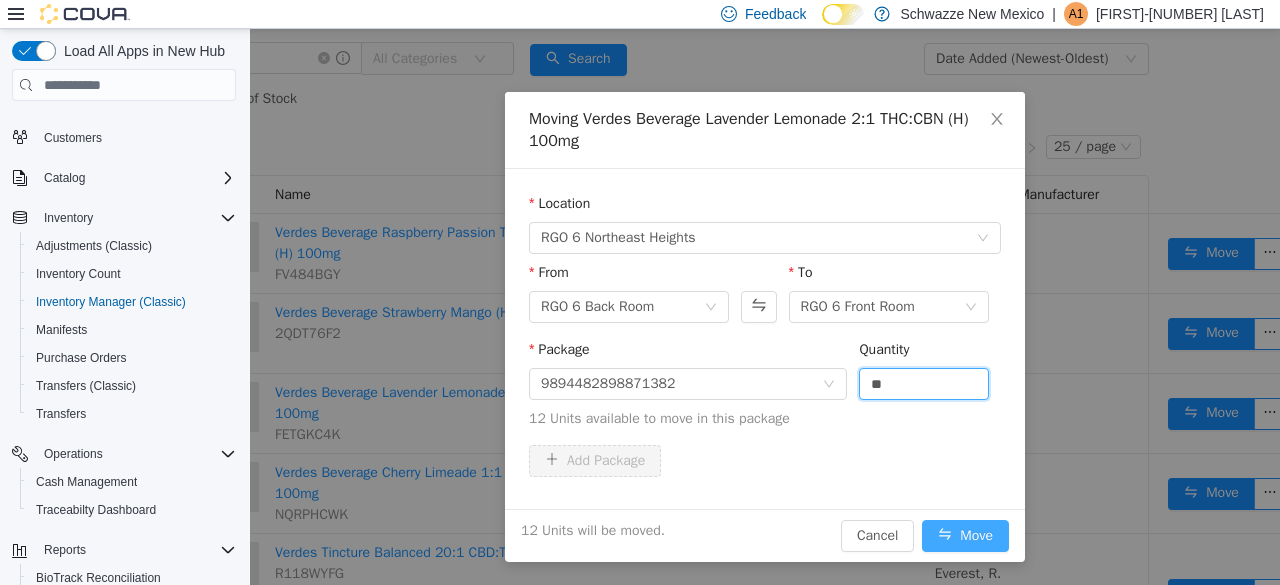 type on "**" 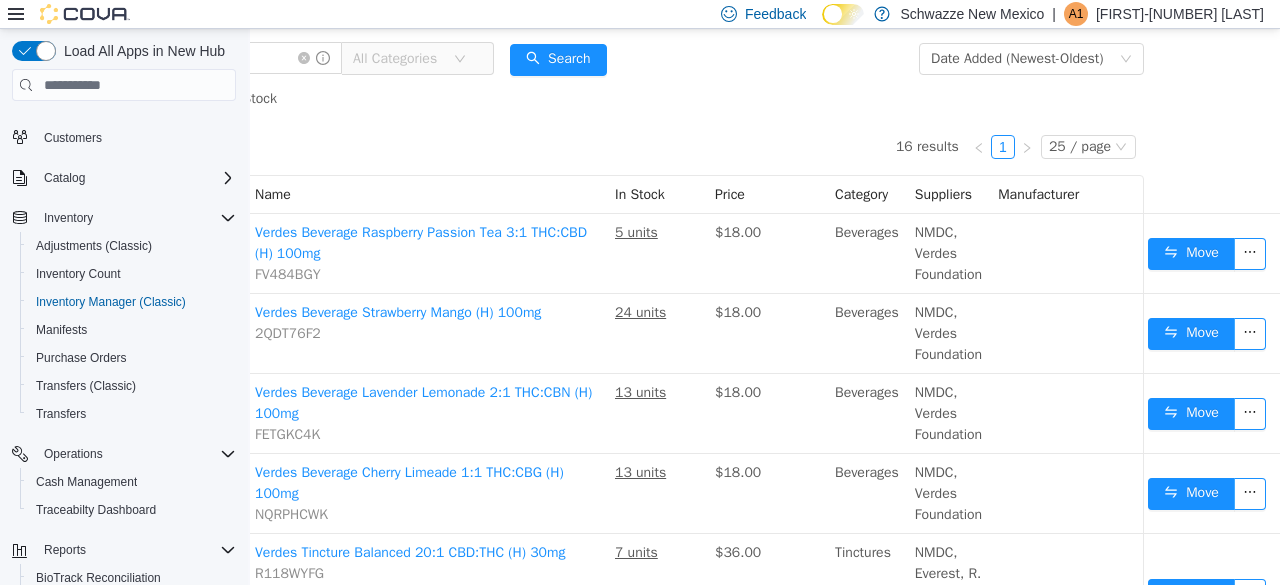 scroll, scrollTop: 100, scrollLeft: 141, axis: both 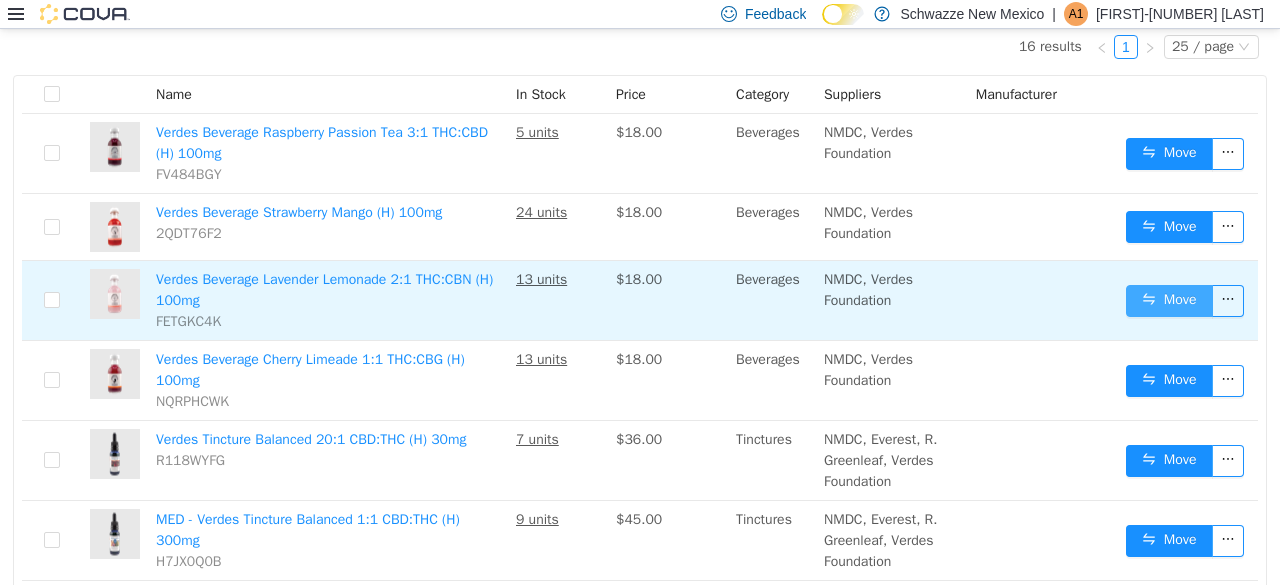 click on "Move" at bounding box center (1169, 301) 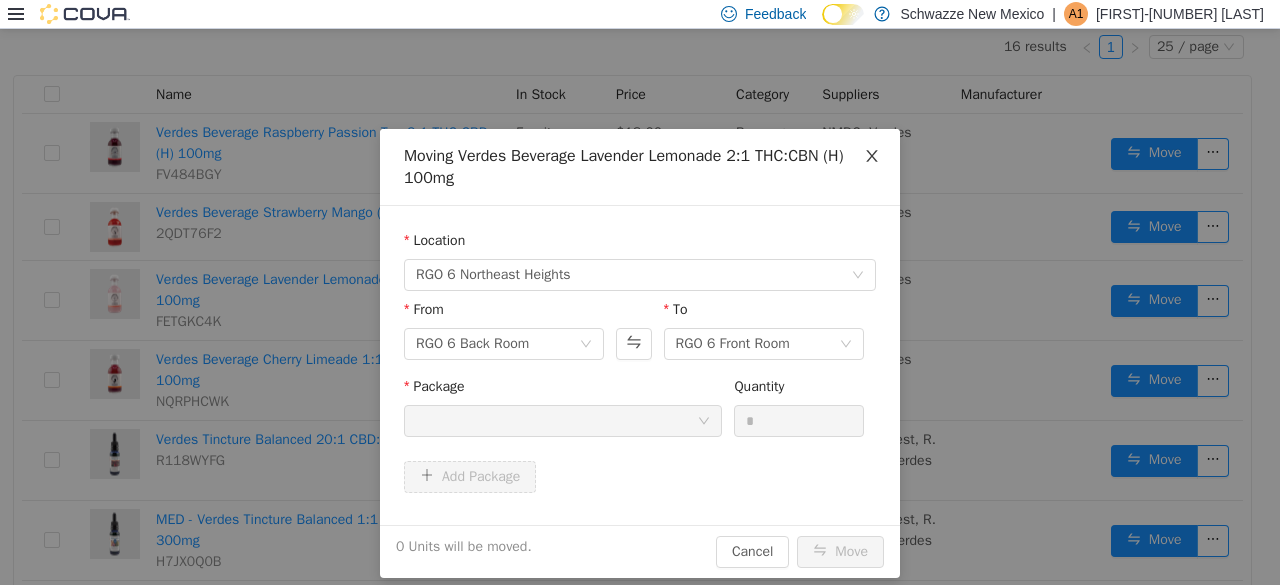 click 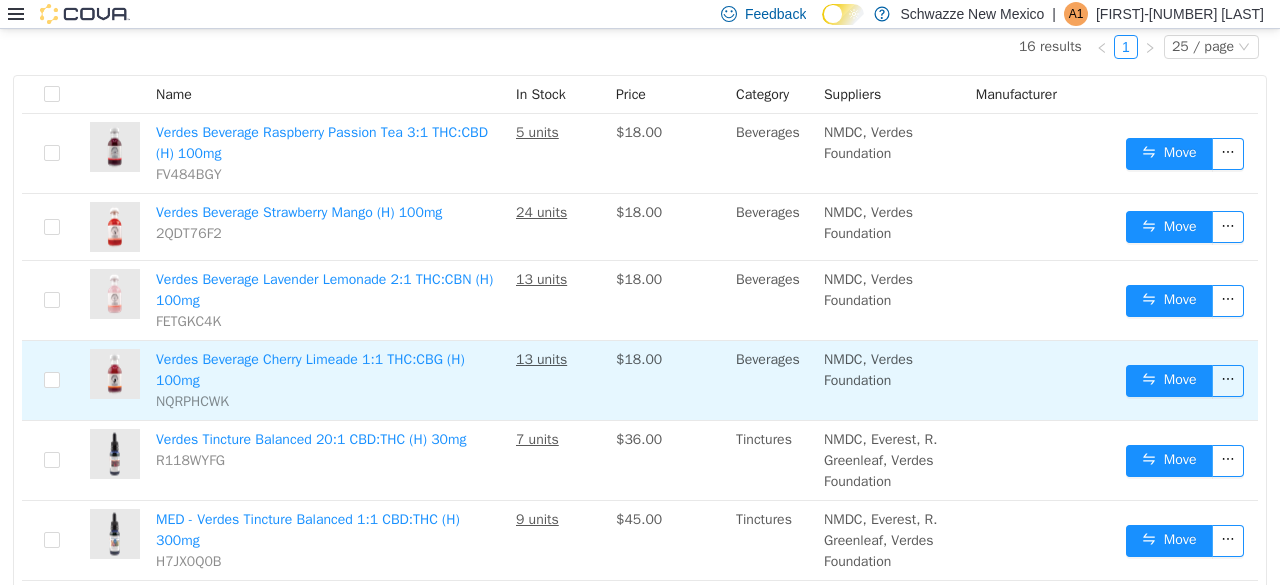 click on "Move" at bounding box center (1188, 381) 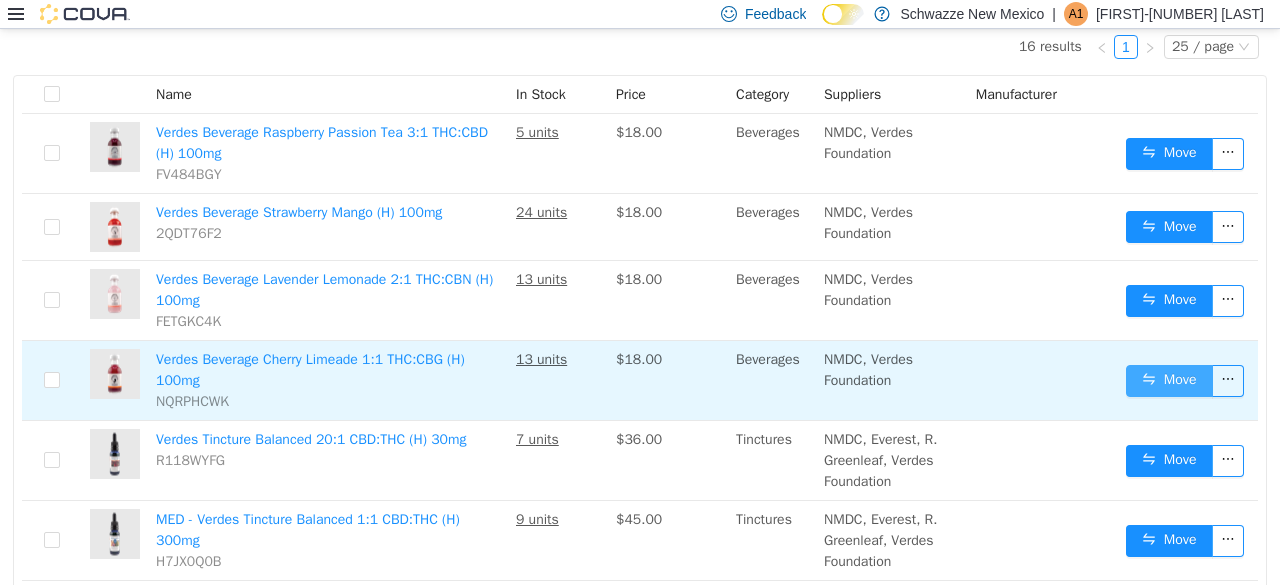 click on "Move" at bounding box center [1169, 381] 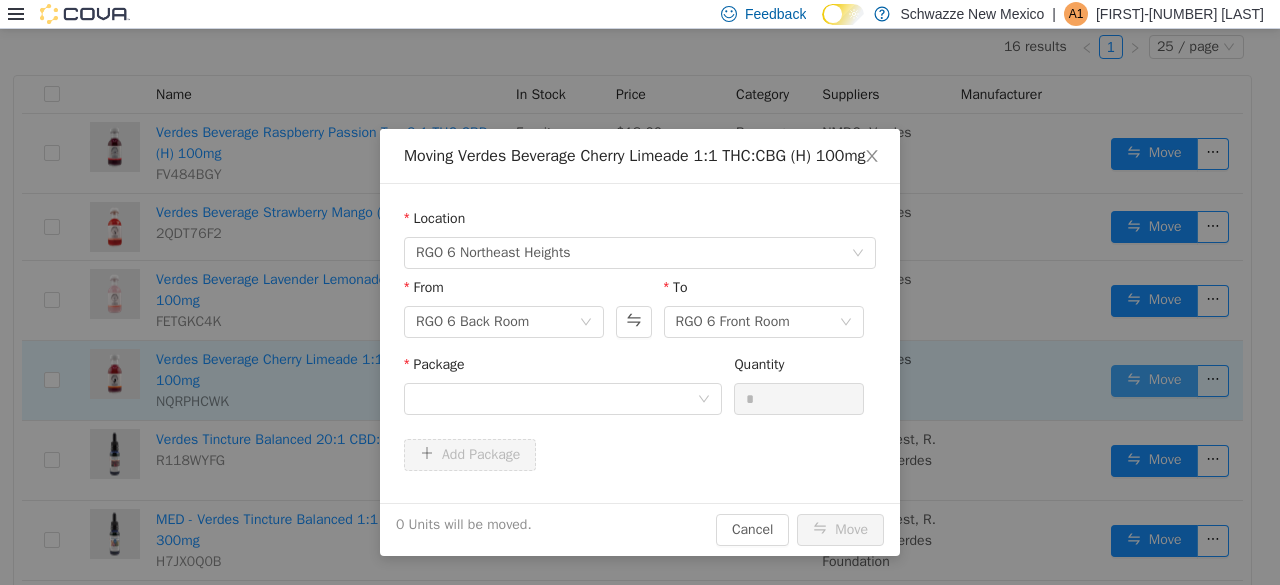 click on "Moving Verdes Beverage Cherry Limeade 1:1 THC:CBG (H) 100mg Location RGO 6 Northeast Heights From RGO 6 Back Room   To RGO 6 Front Room Package   Quantity *  Add Package 0 Units will be moved. Cancel Move" at bounding box center (640, 307) 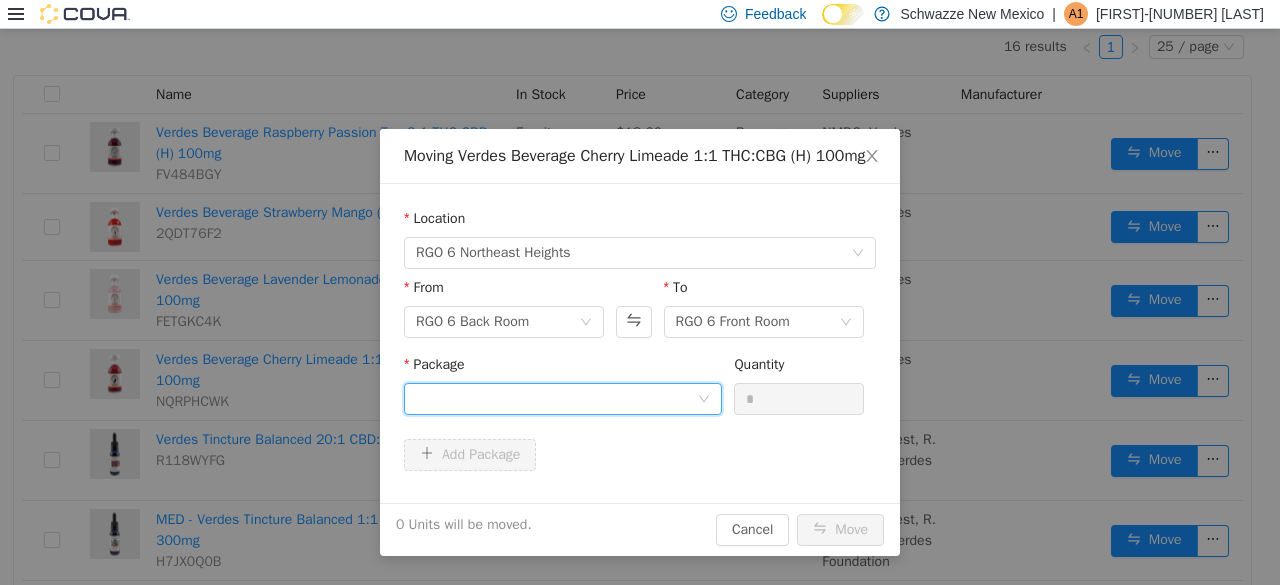 click at bounding box center (556, 399) 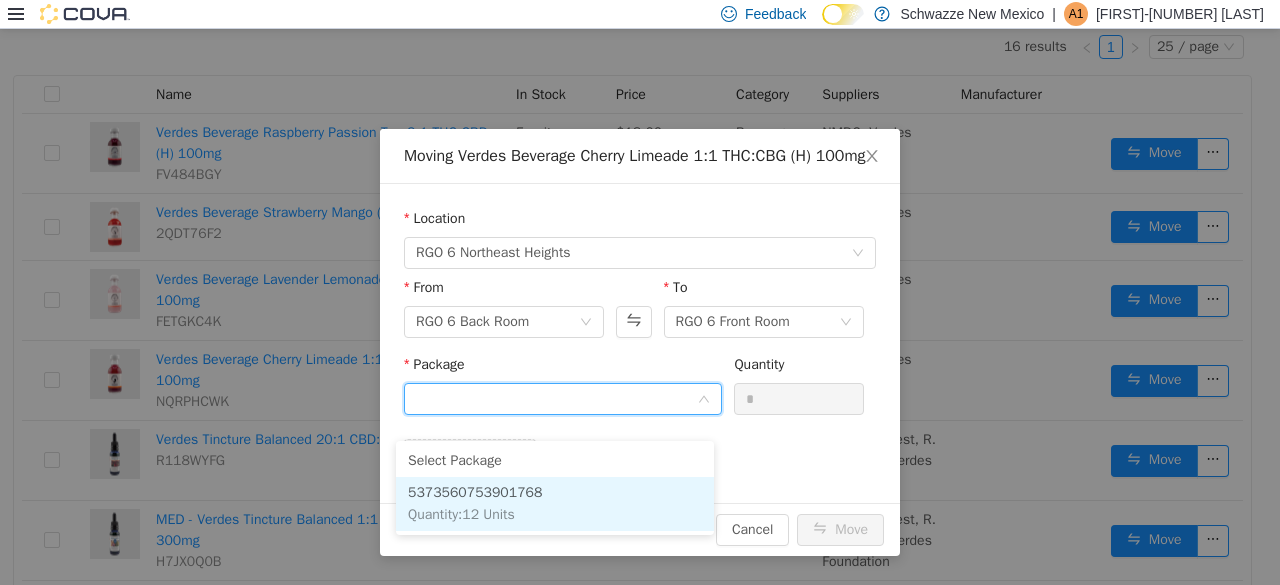 click on "[CREDIT_CARD] Quantity : 12 Units" at bounding box center [555, 504] 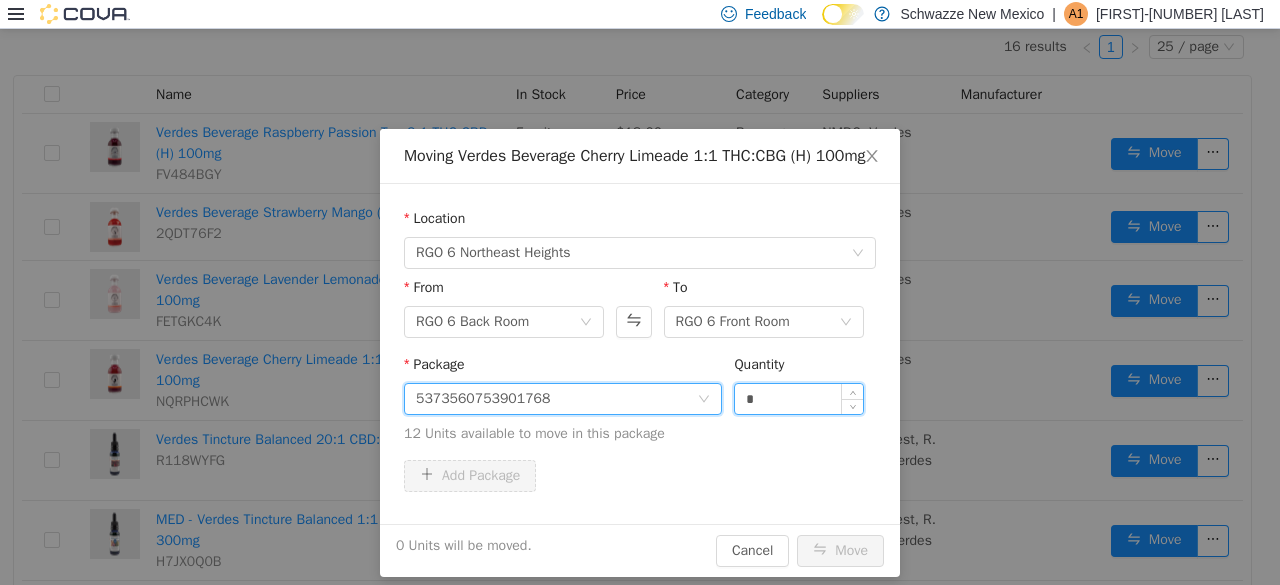click on "*" at bounding box center (799, 399) 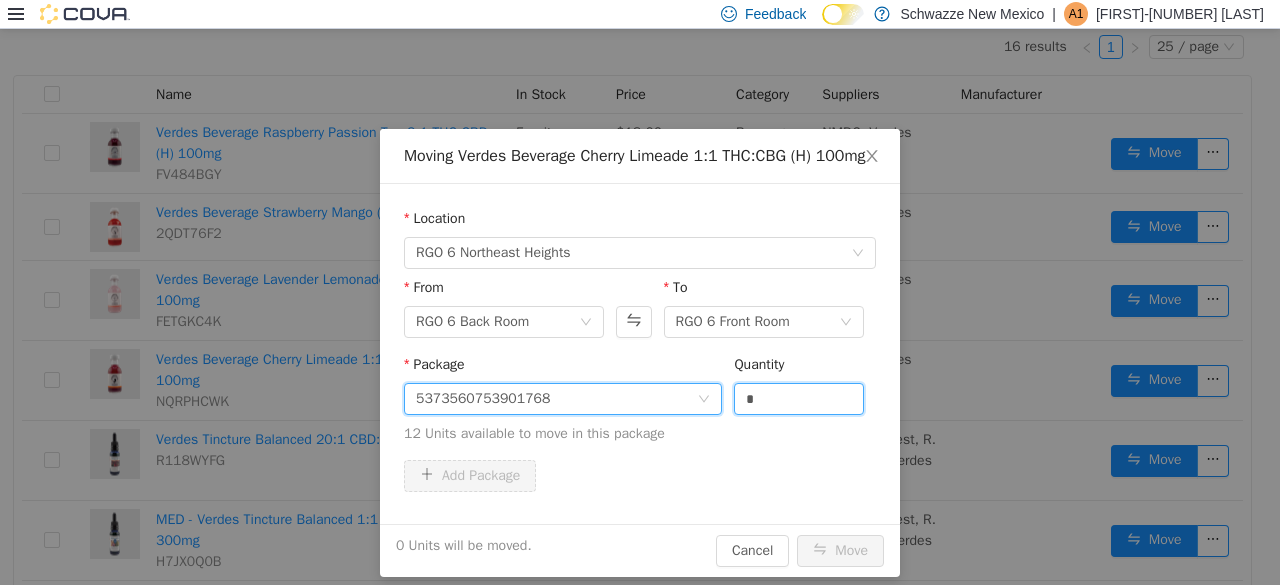 drag, startPoint x: 786, startPoint y: 426, endPoint x: 620, endPoint y: 414, distance: 166.43317 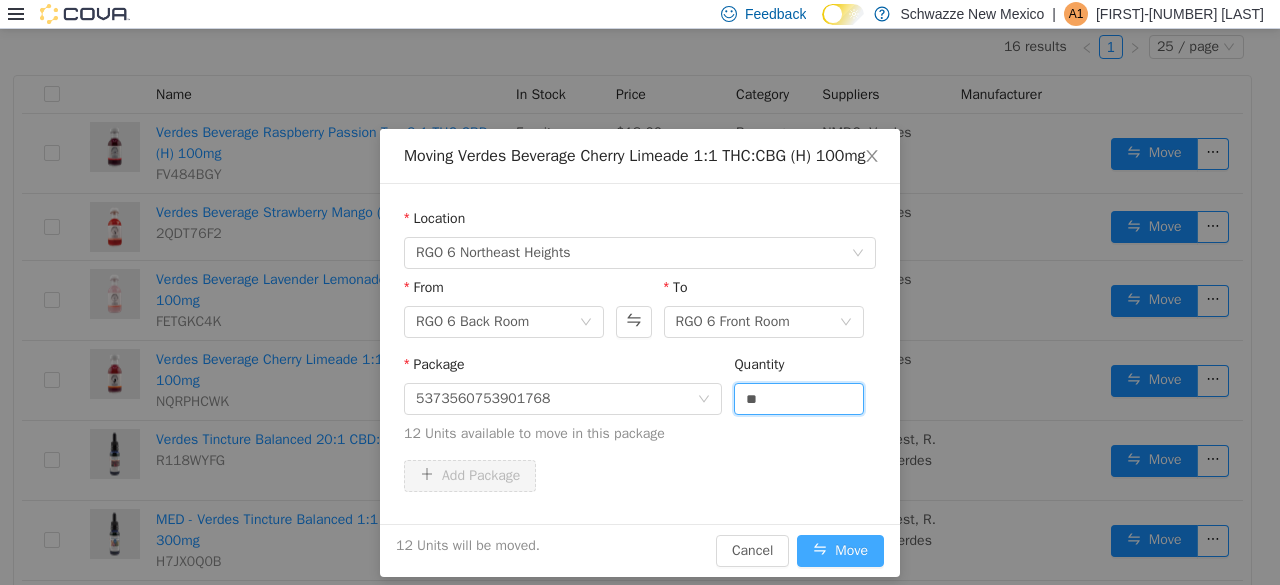 type on "**" 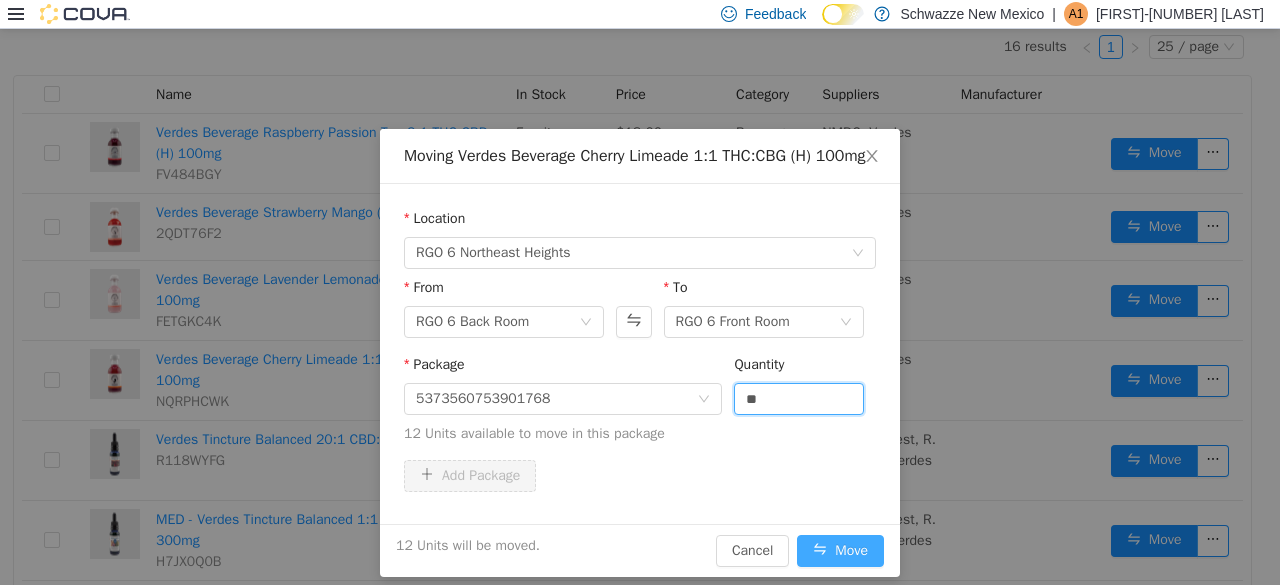 click on "Move" at bounding box center [840, 551] 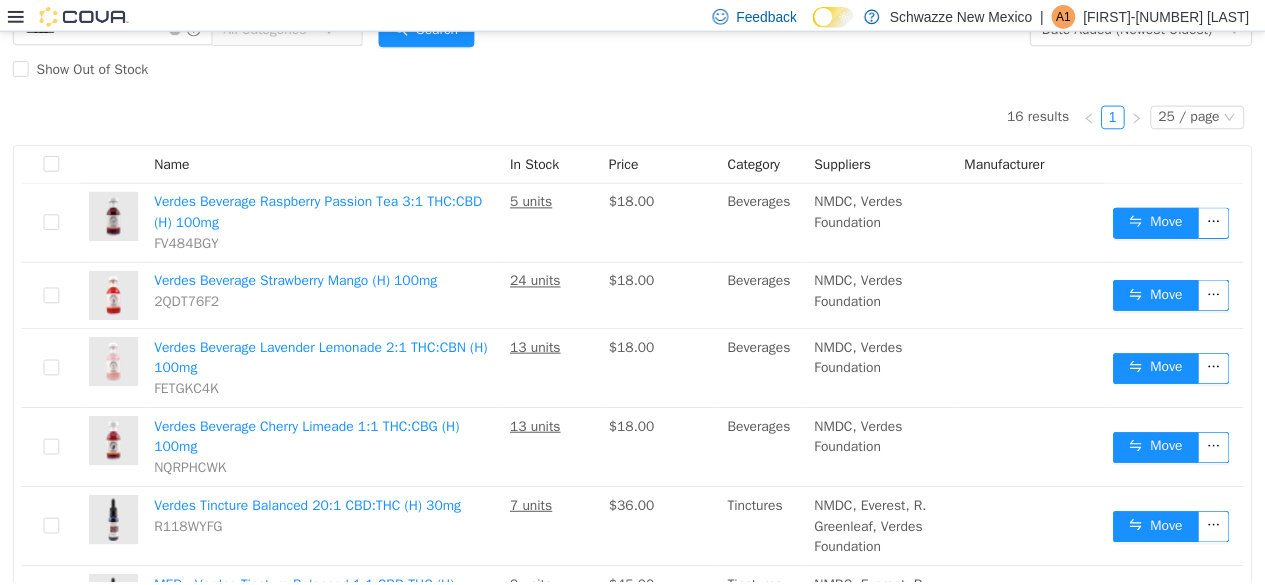 scroll, scrollTop: 100, scrollLeft: 0, axis: vertical 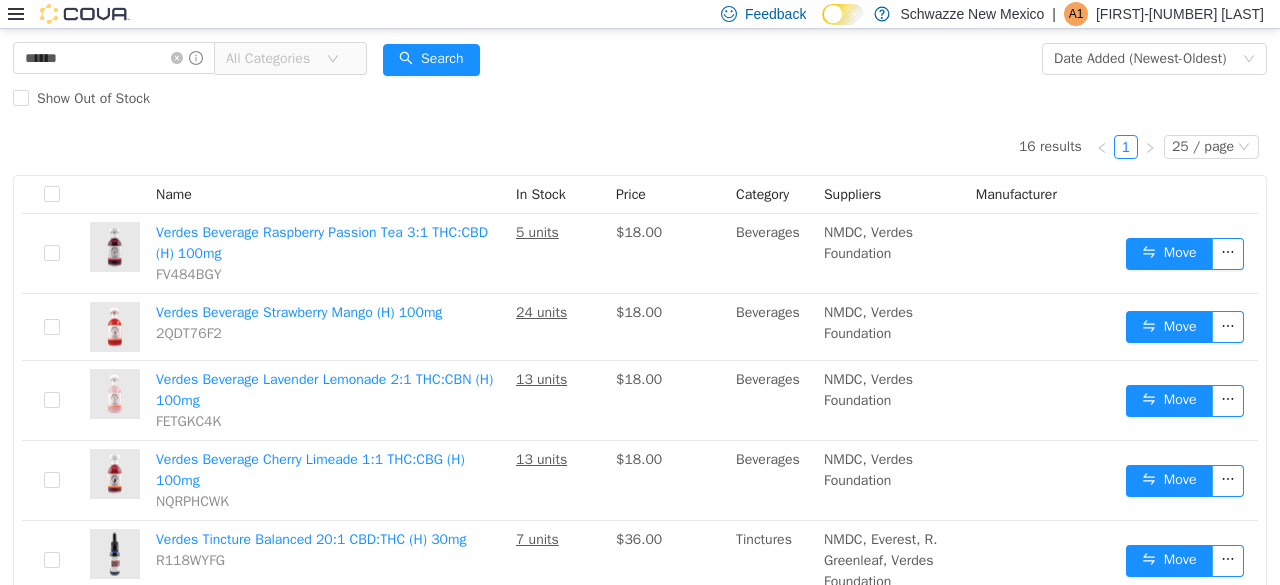 click 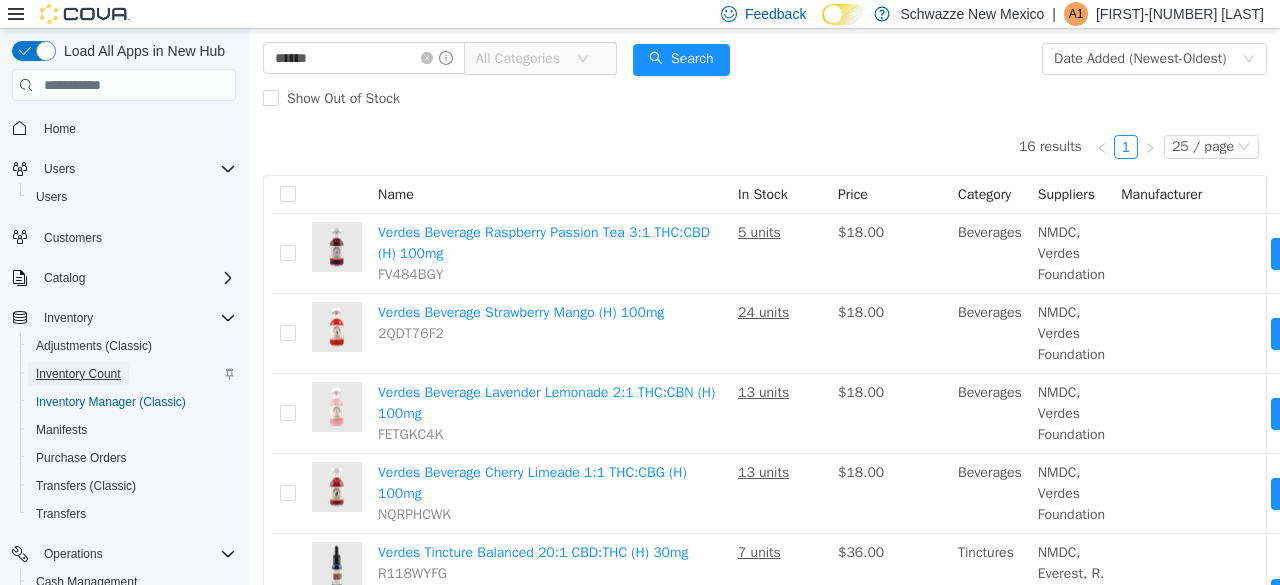 click on "Inventory Count" at bounding box center (78, 374) 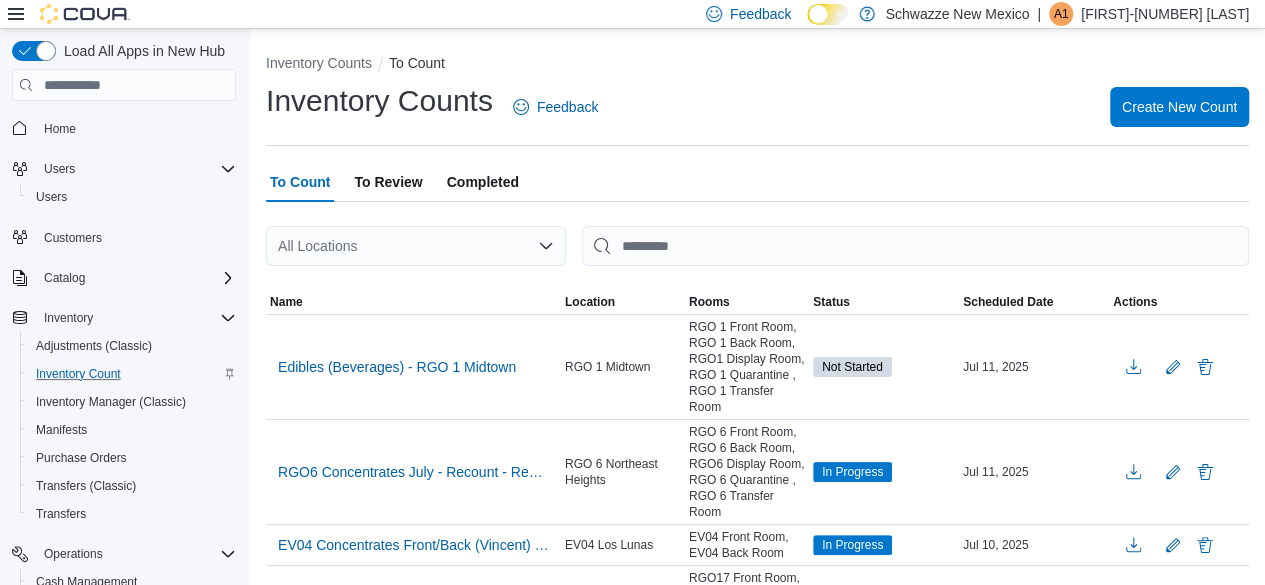 click on "To Review" at bounding box center (388, 182) 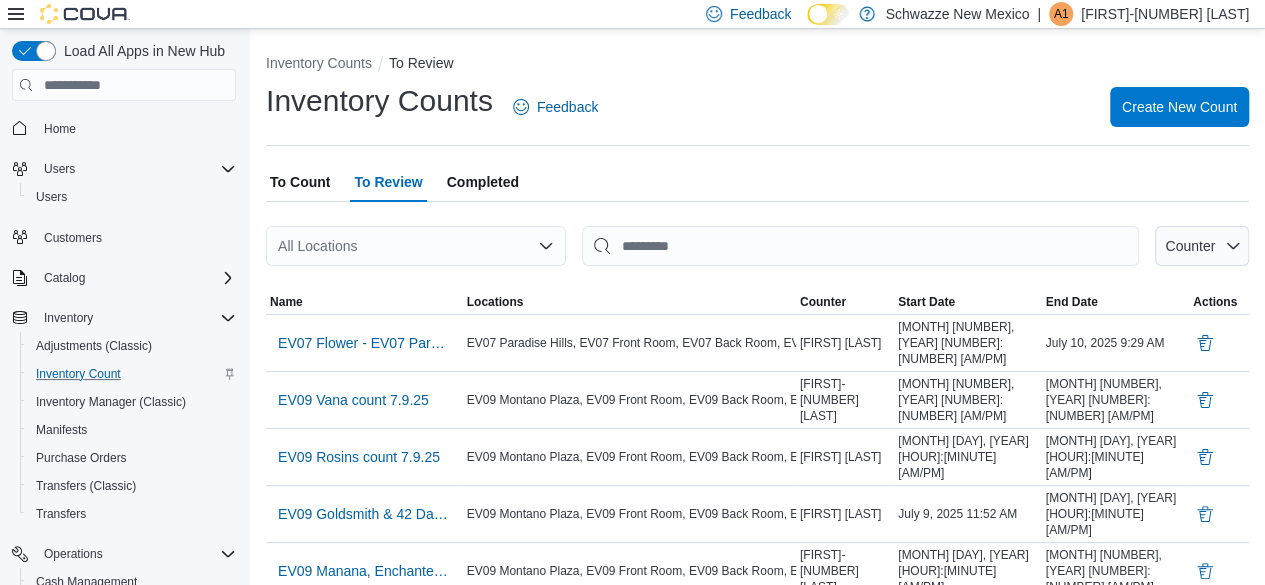 click on "All Locations" at bounding box center (416, 246) 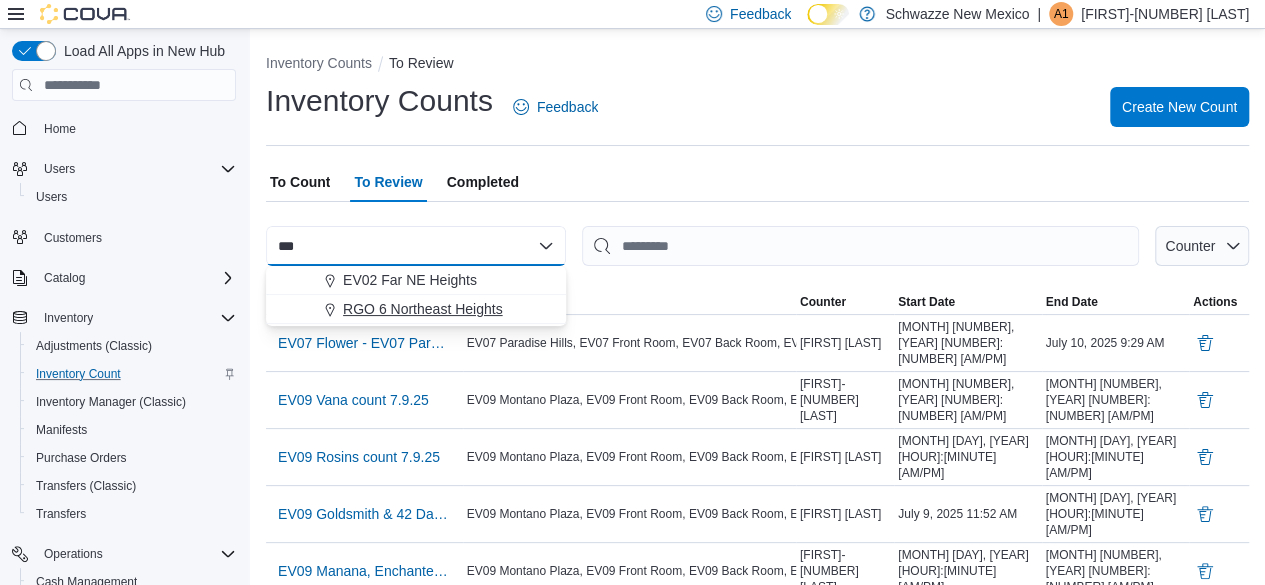 type on "***" 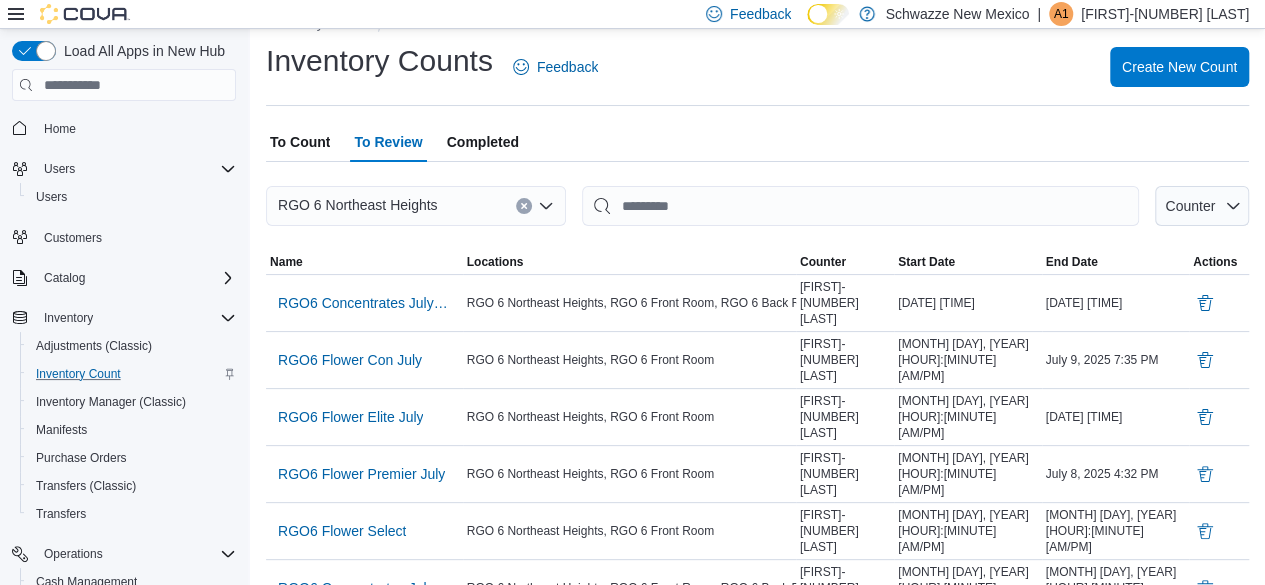 scroll, scrollTop: 61, scrollLeft: 0, axis: vertical 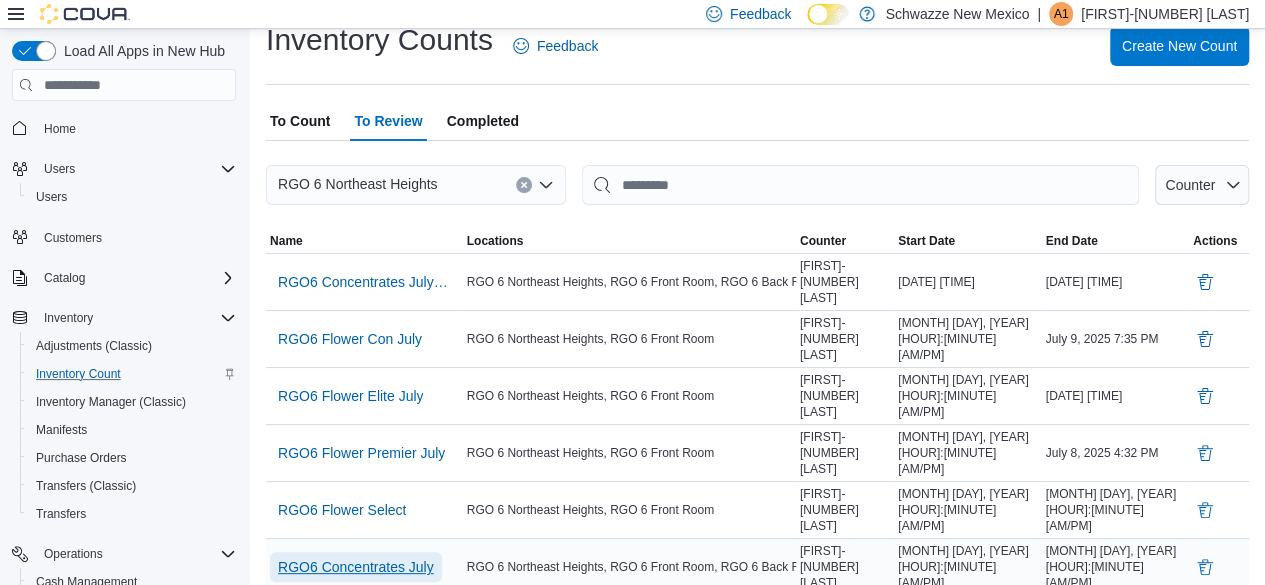 click on "RGO6 Concentrates July" at bounding box center [356, 567] 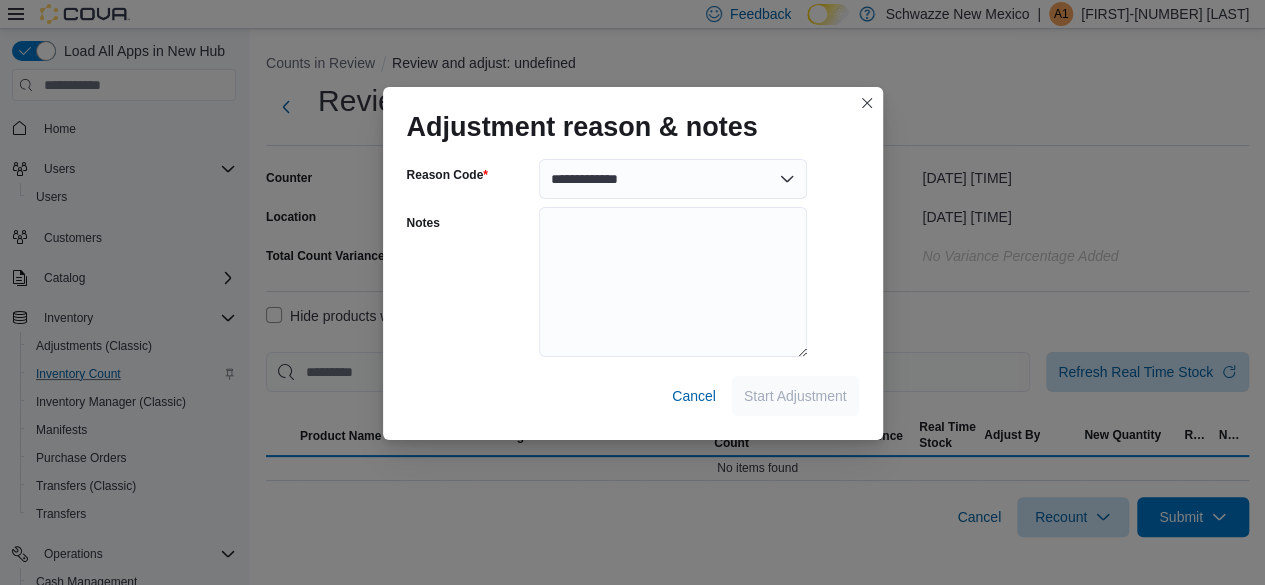 scroll, scrollTop: 0, scrollLeft: 0, axis: both 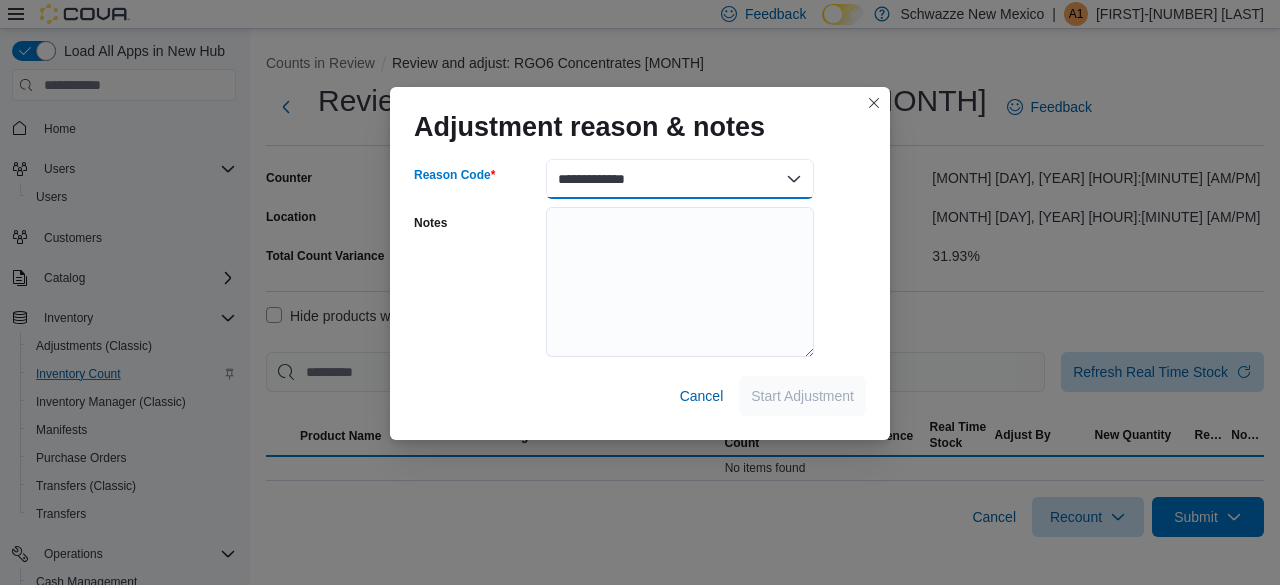 click on "**********" at bounding box center (680, 179) 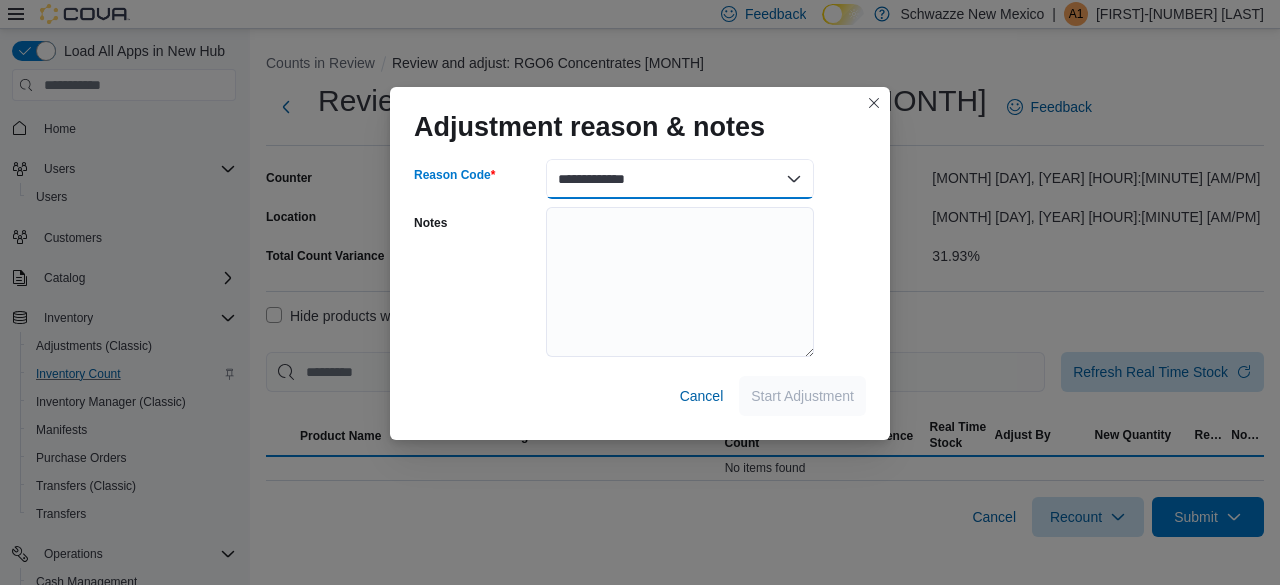 select on "**********" 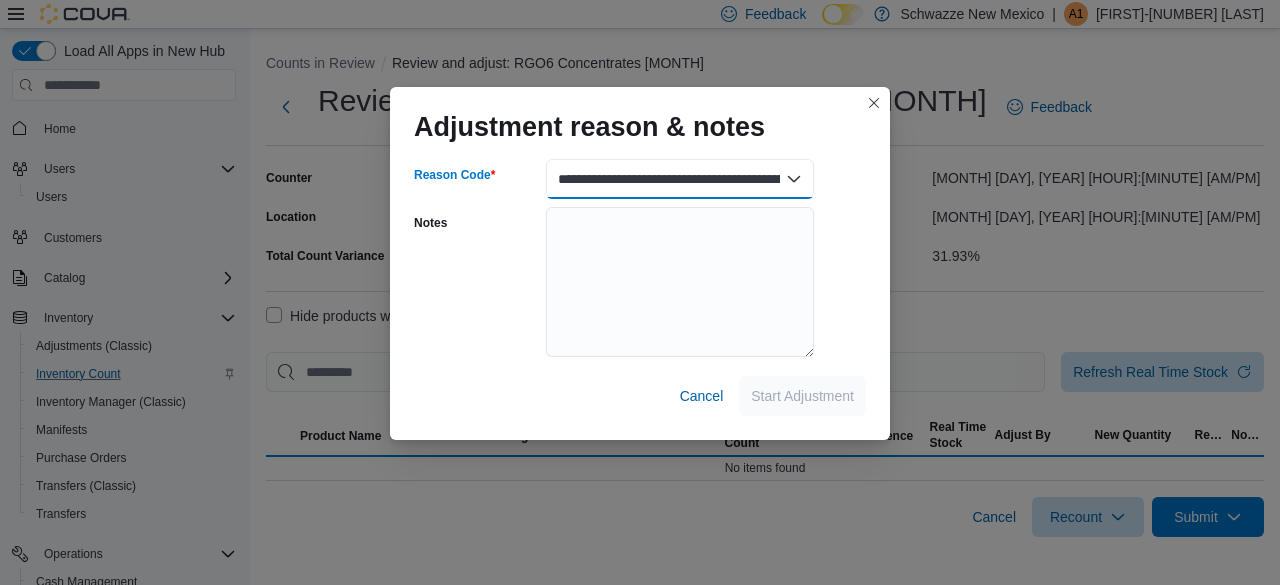 click on "**********" at bounding box center [680, 179] 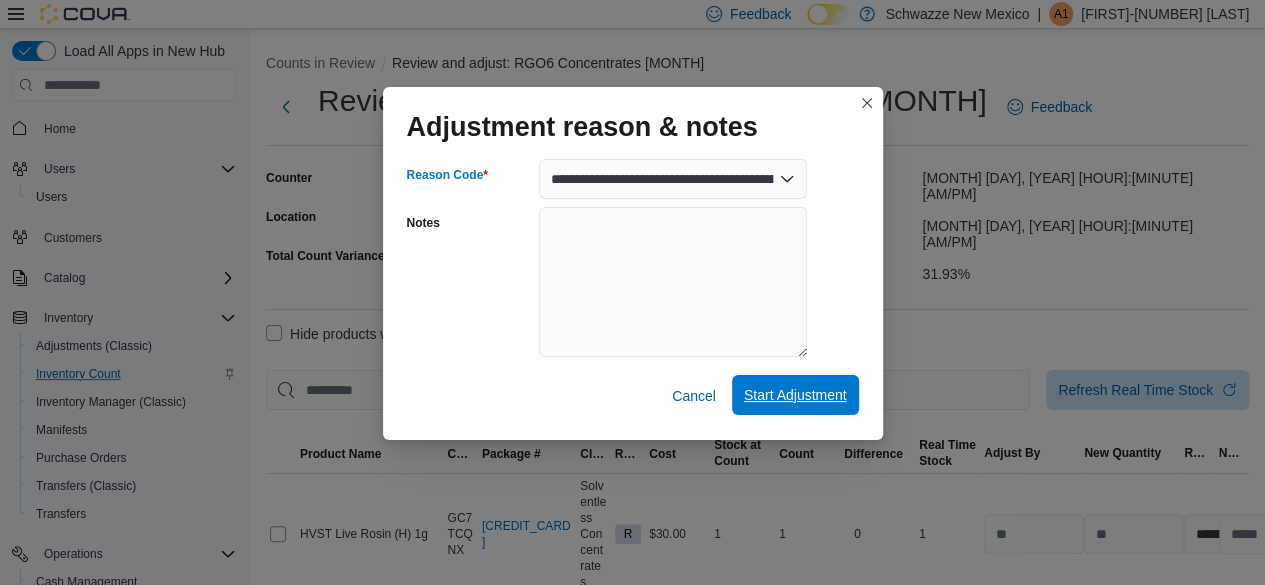 click on "Start Adjustment" at bounding box center (795, 395) 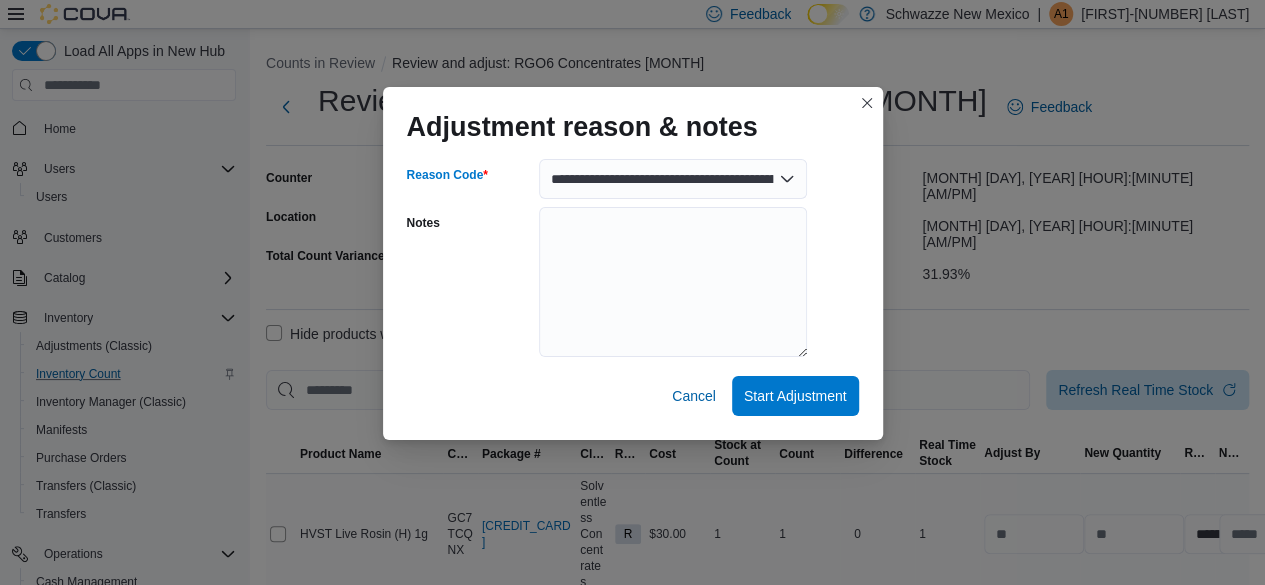 select on "**********" 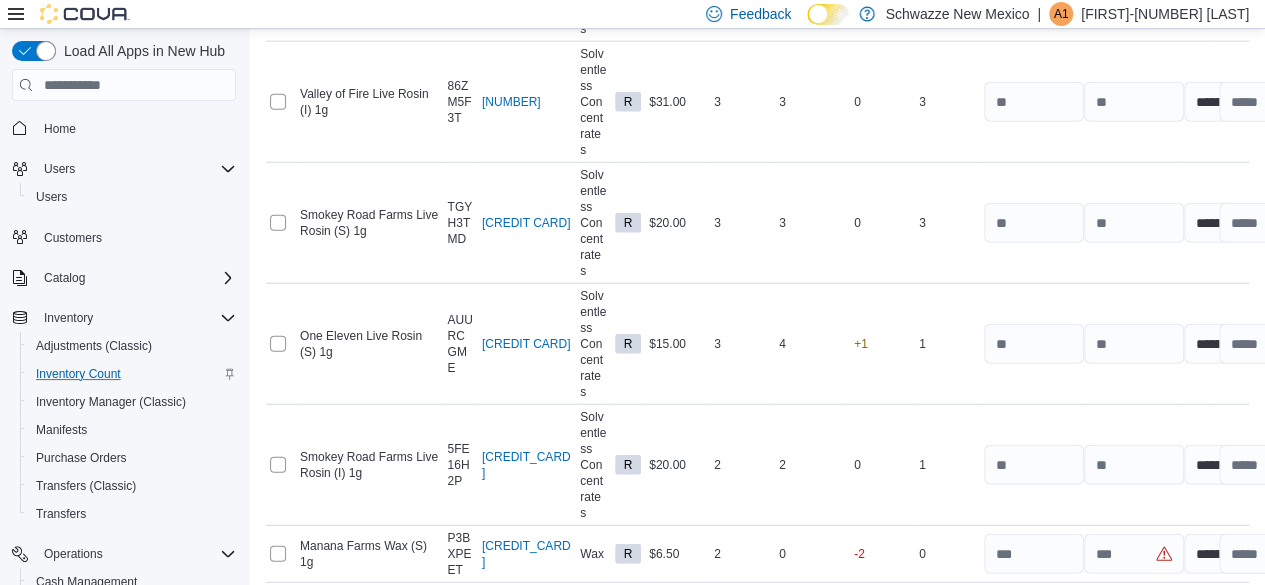 scroll, scrollTop: 6509, scrollLeft: 0, axis: vertical 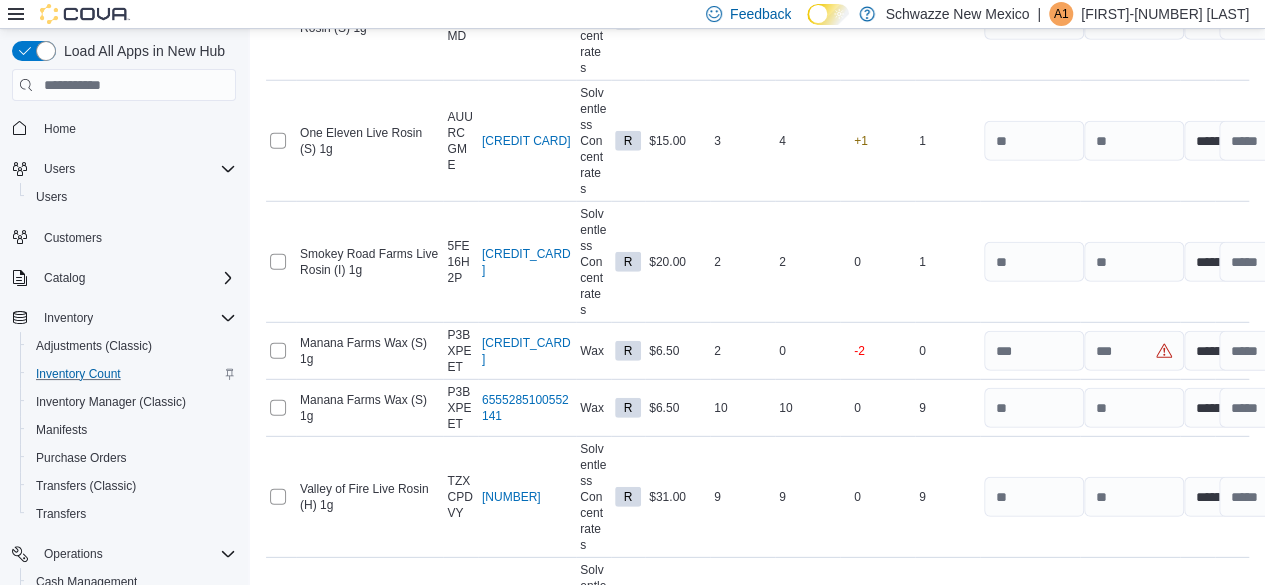 click on "Submit" at bounding box center [1181, 1362] 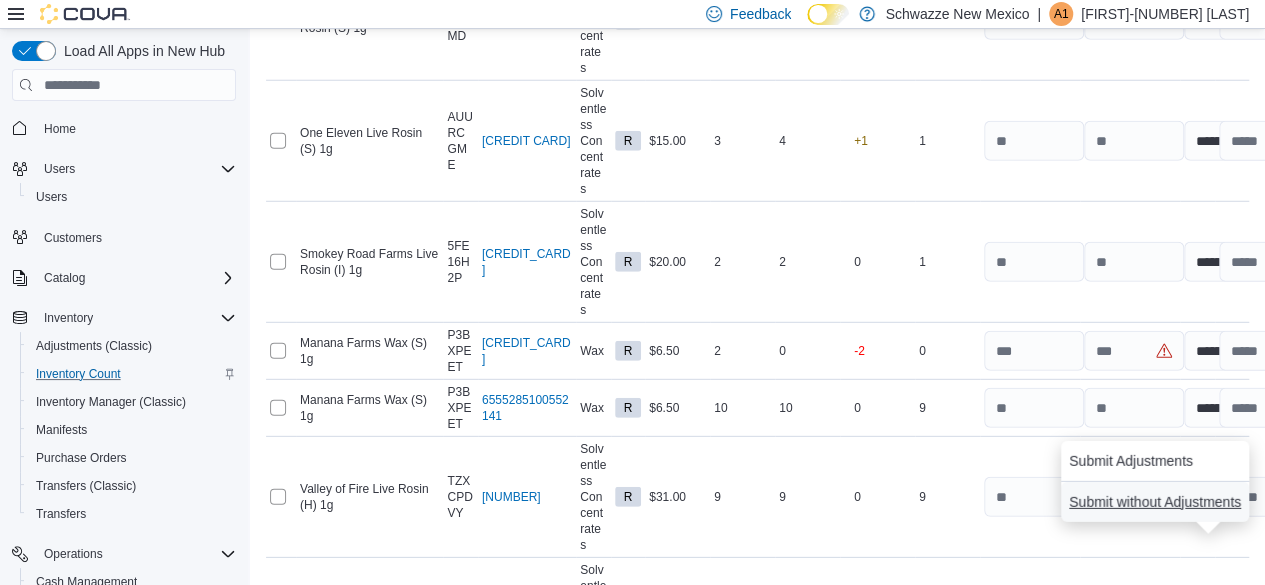 click on "Submit without Adjustments" at bounding box center [1155, 502] 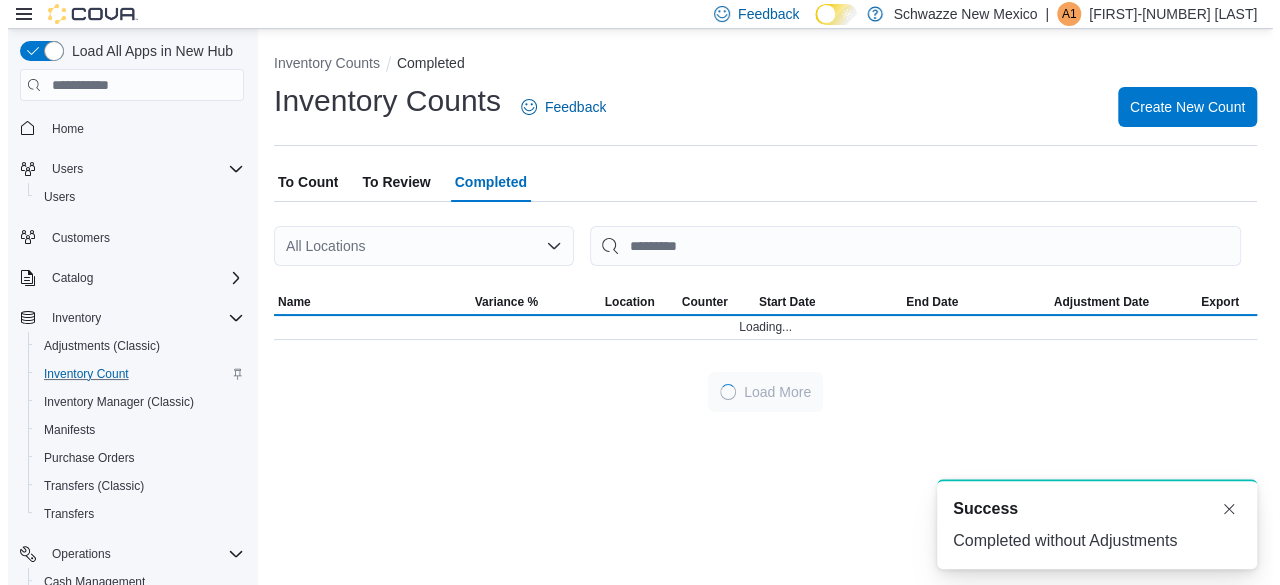 scroll, scrollTop: 0, scrollLeft: 0, axis: both 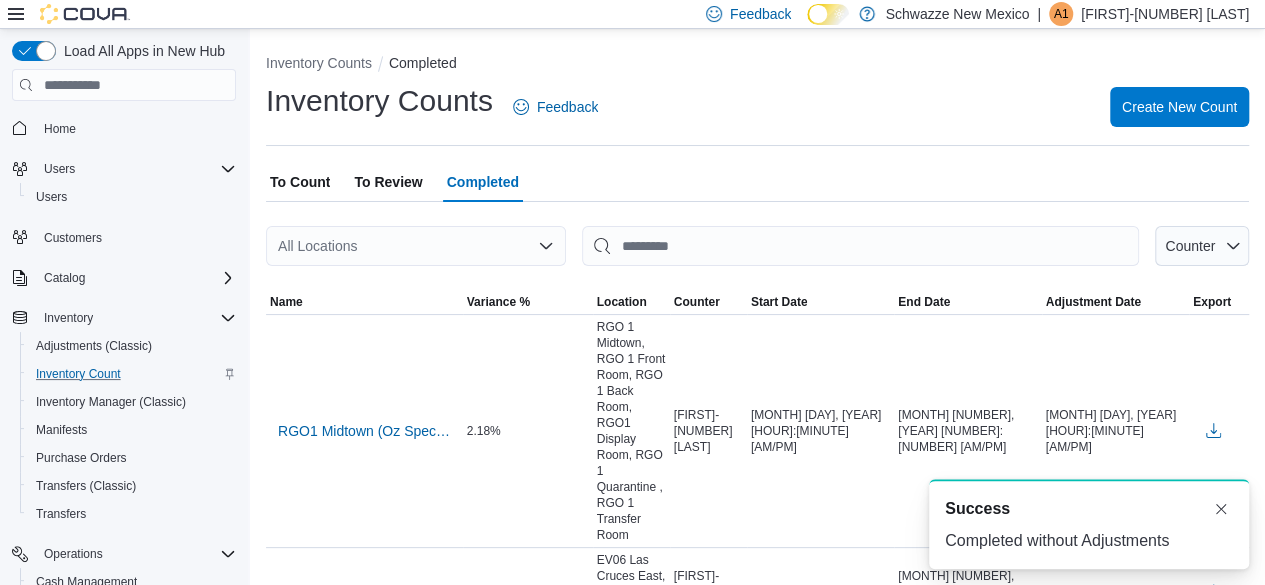 click on "To Review" at bounding box center (388, 182) 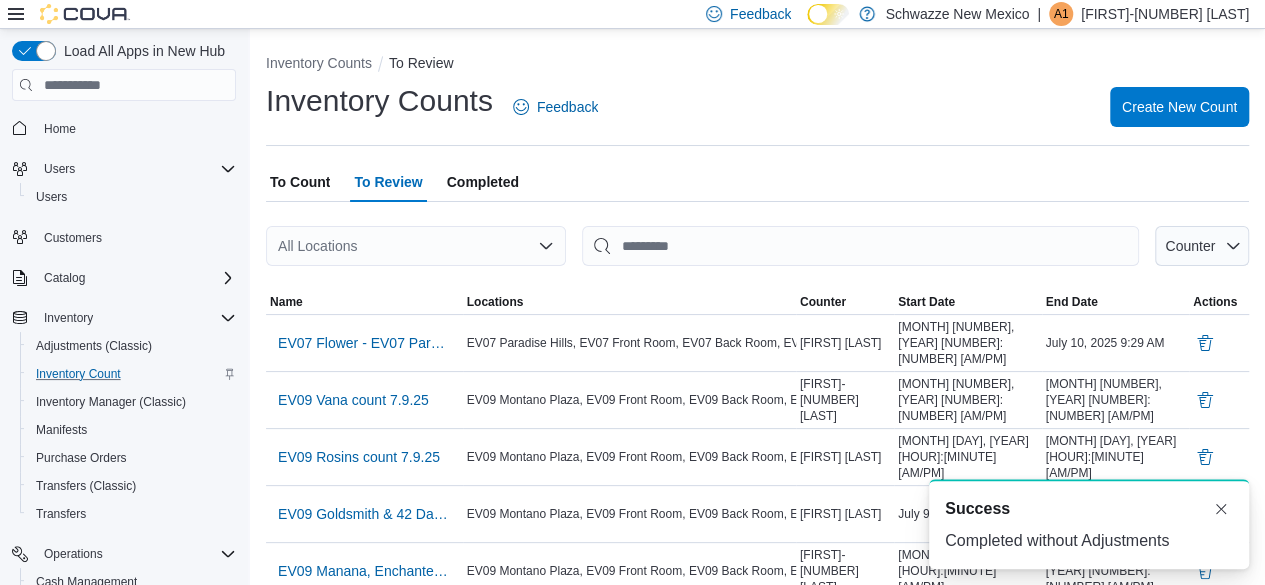 click on "All Locations" at bounding box center [416, 246] 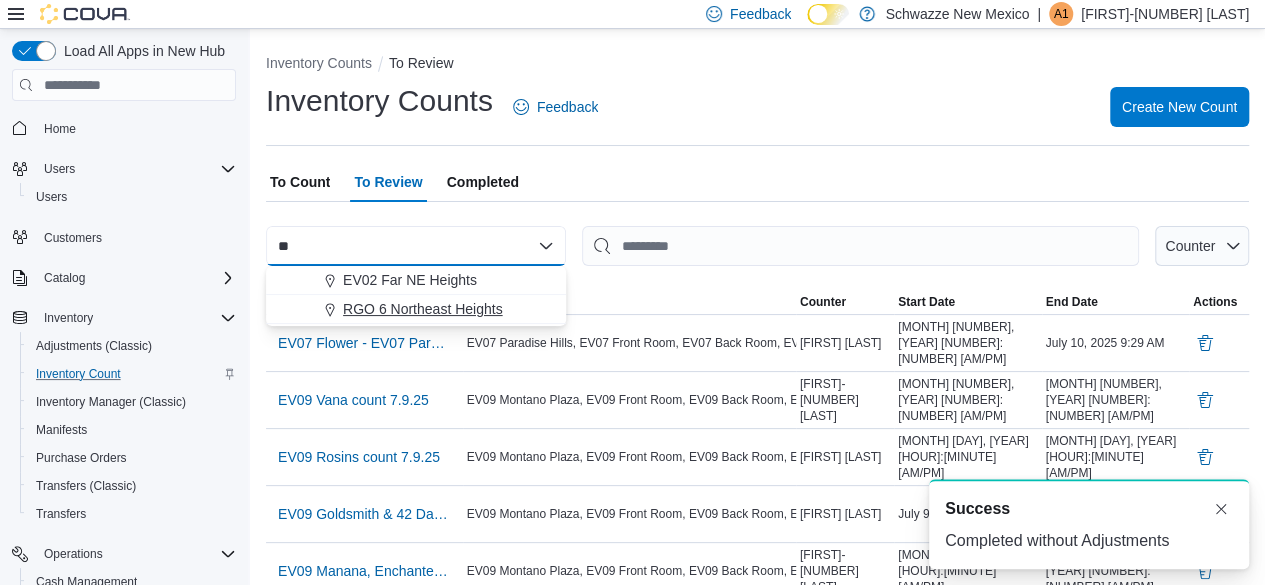 click on "RGO 6 Northeast Heights" at bounding box center (423, 309) 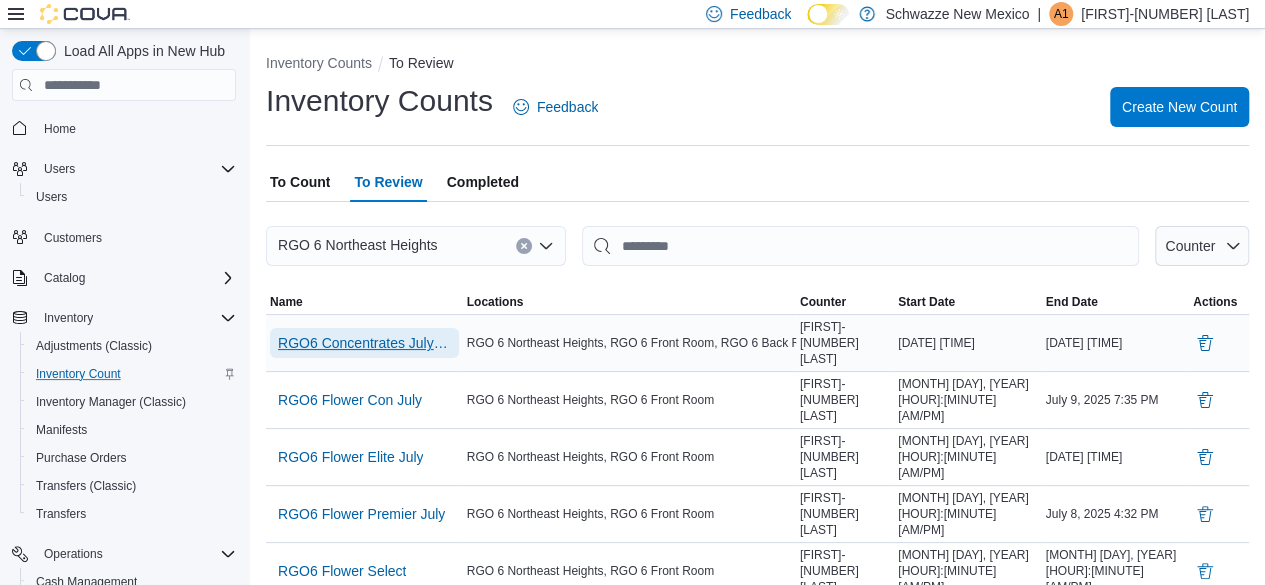 click on "RGO6 Concentrates July - Recount" at bounding box center (364, 343) 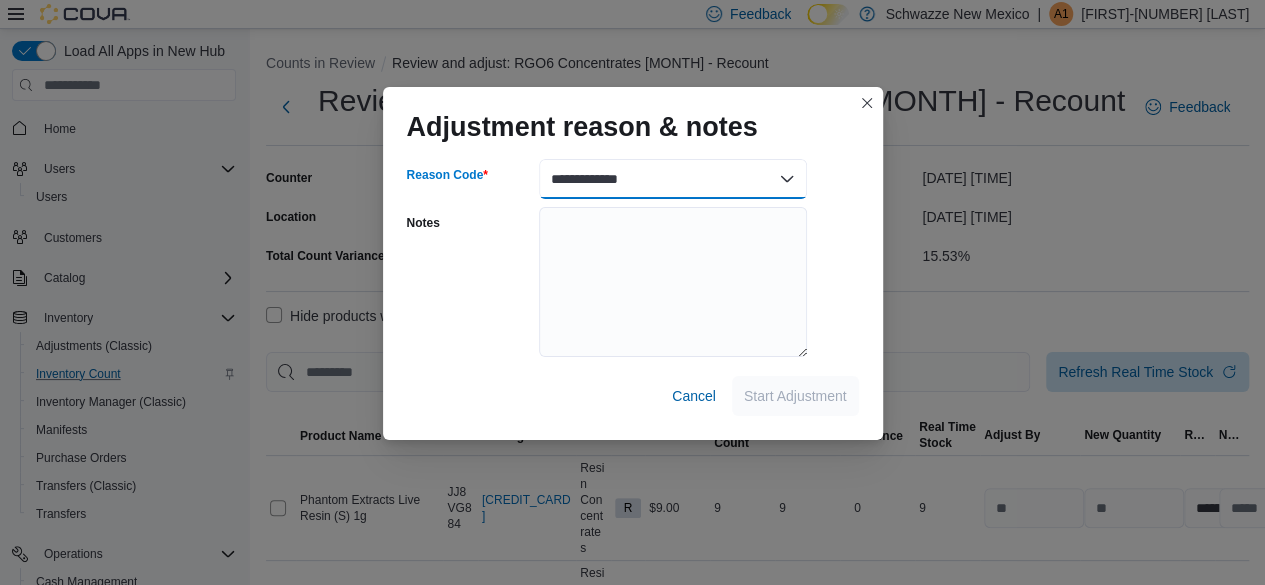 click on "**********" at bounding box center [673, 179] 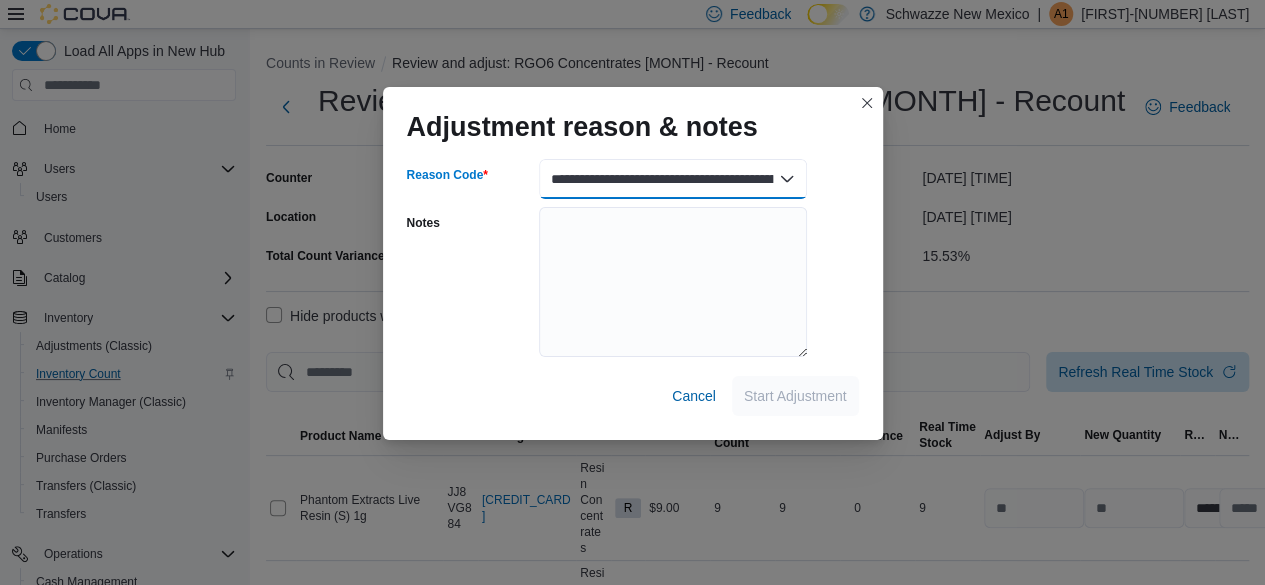 click on "**********" at bounding box center [673, 179] 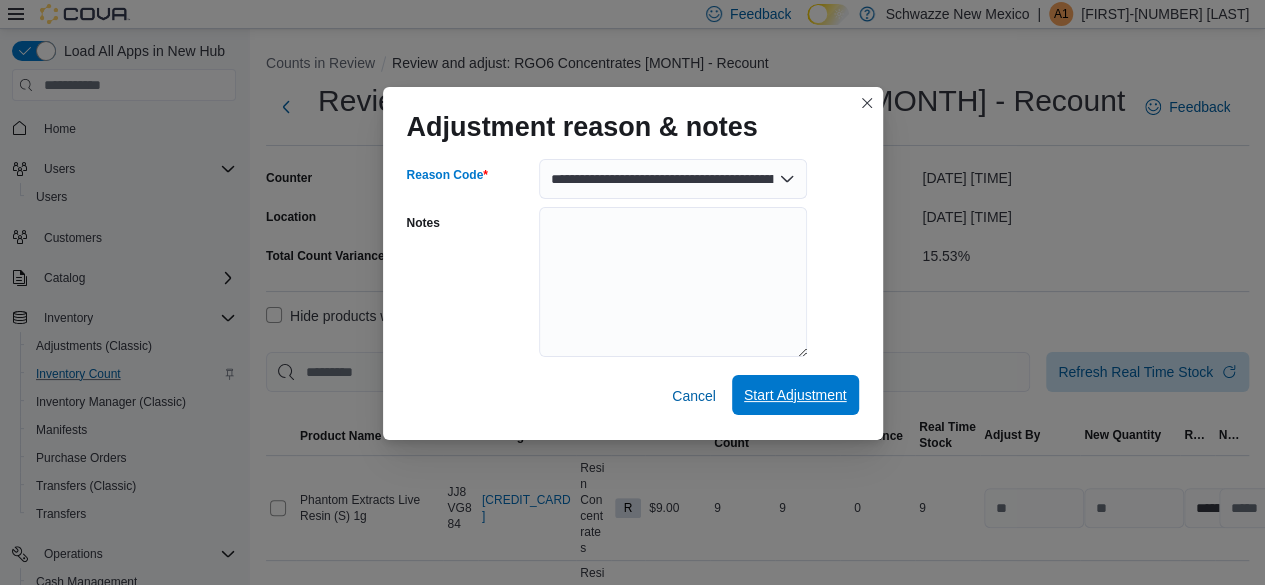 click on "Start Adjustment" at bounding box center (795, 395) 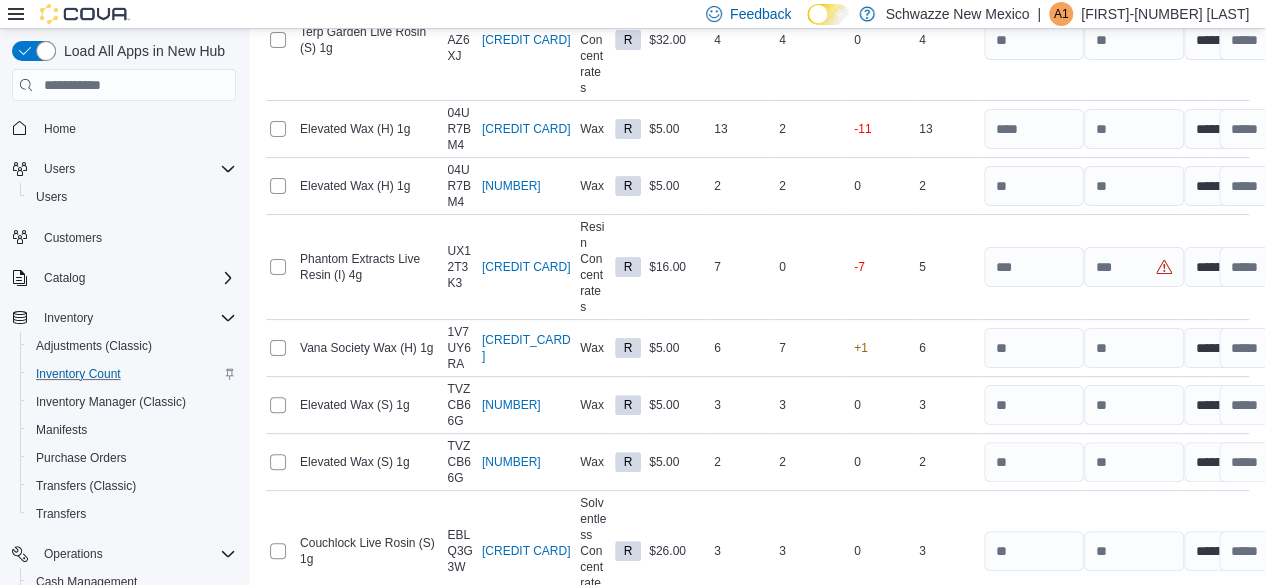 scroll, scrollTop: 4493, scrollLeft: 0, axis: vertical 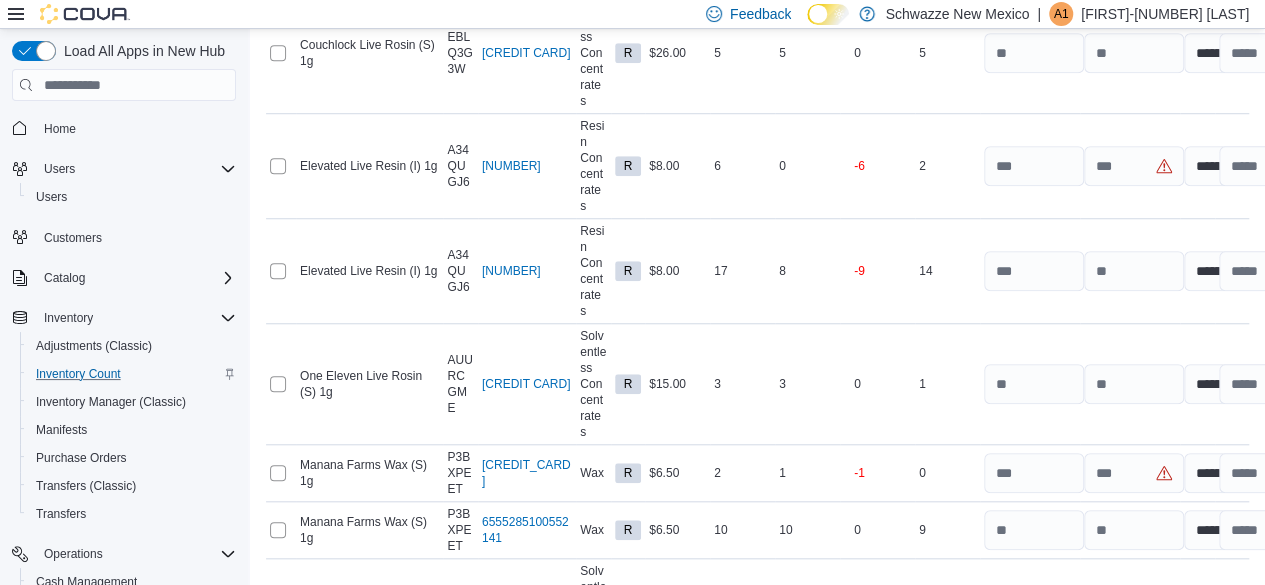 click on "Submit" at bounding box center [1181, 1064] 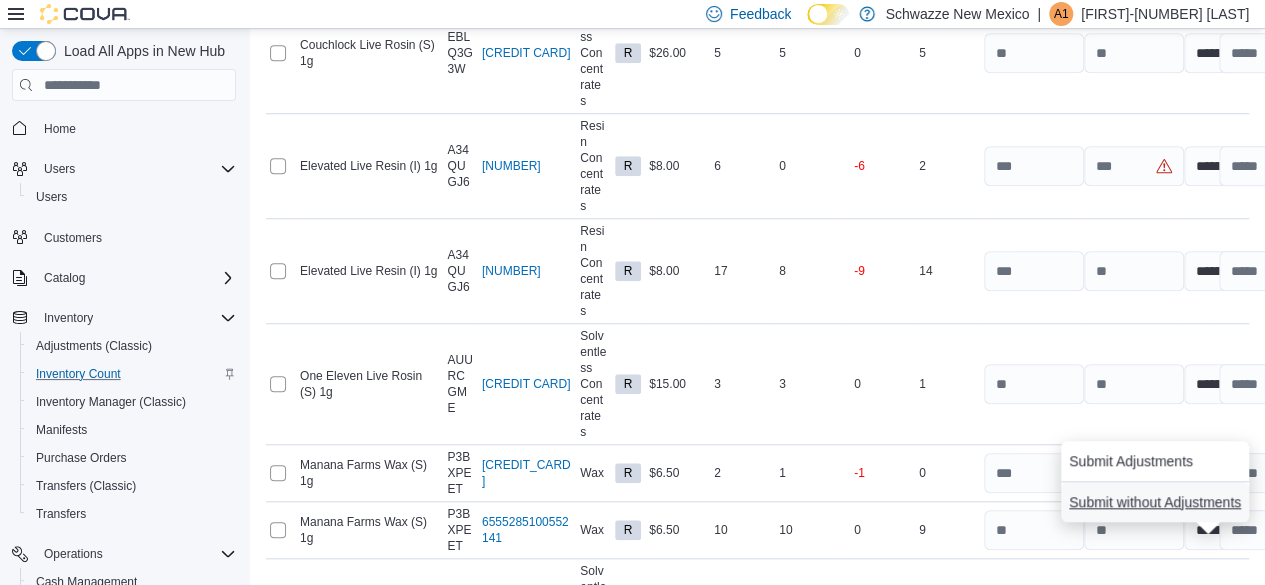 click on "Submit without Adjustments" at bounding box center (1155, 502) 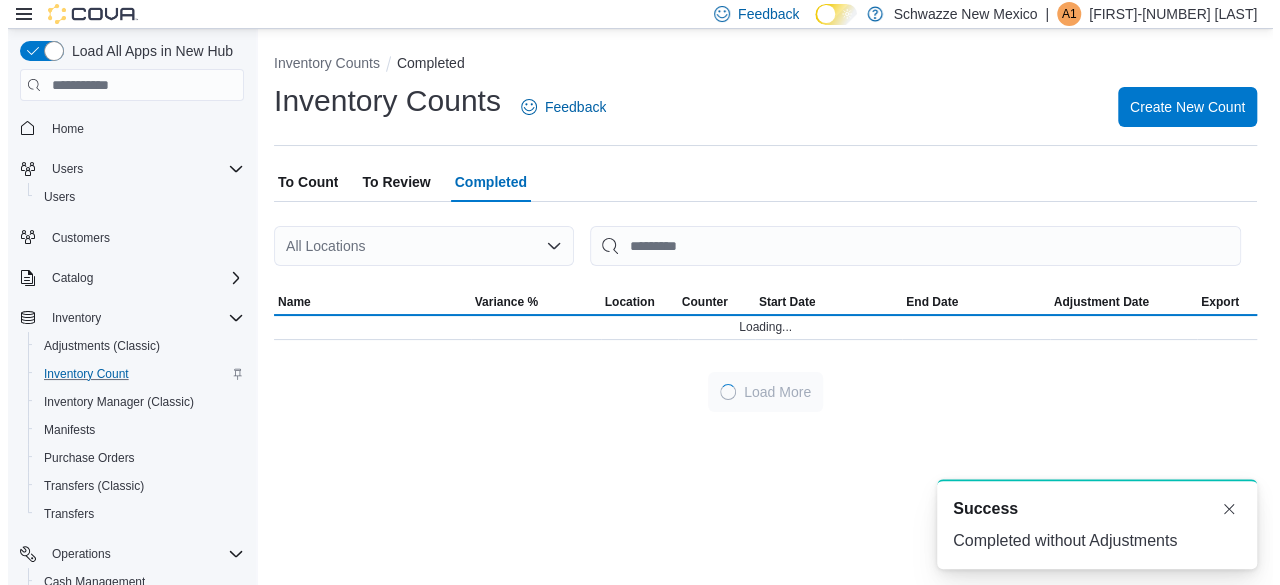 scroll, scrollTop: 0, scrollLeft: 0, axis: both 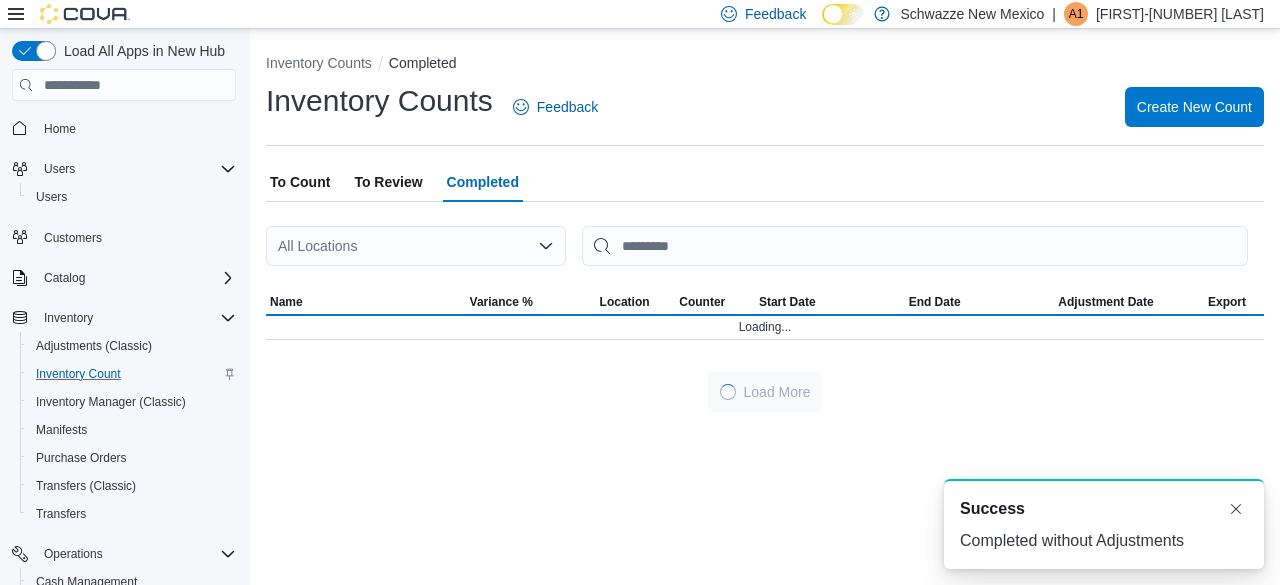 click on "To Review" at bounding box center (388, 182) 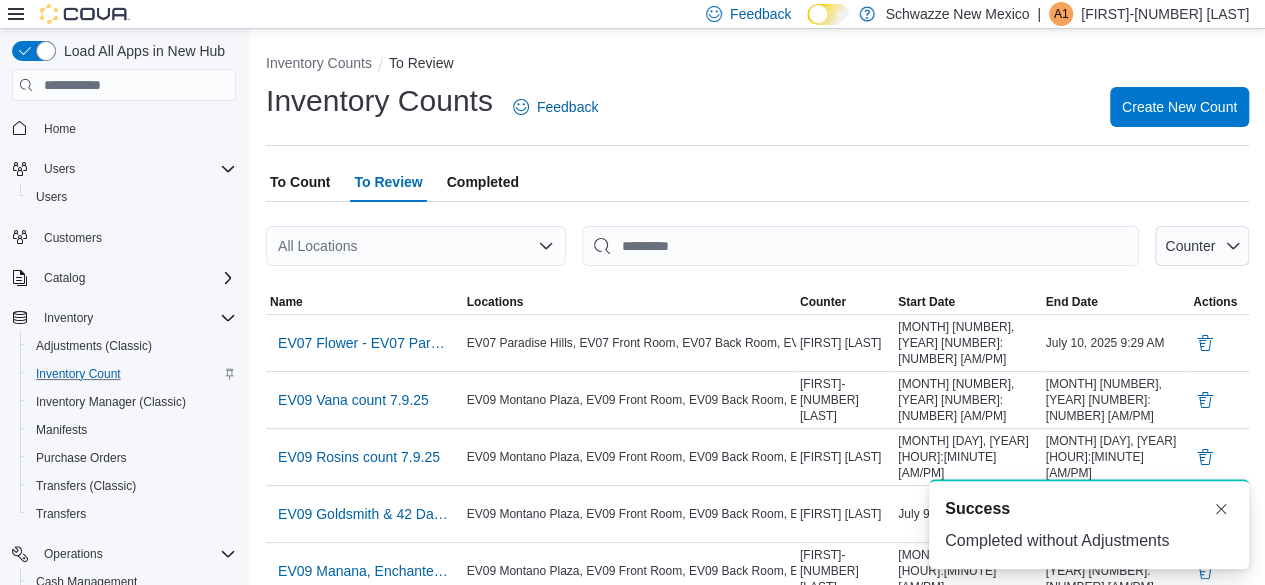 click on "All Locations" at bounding box center [416, 246] 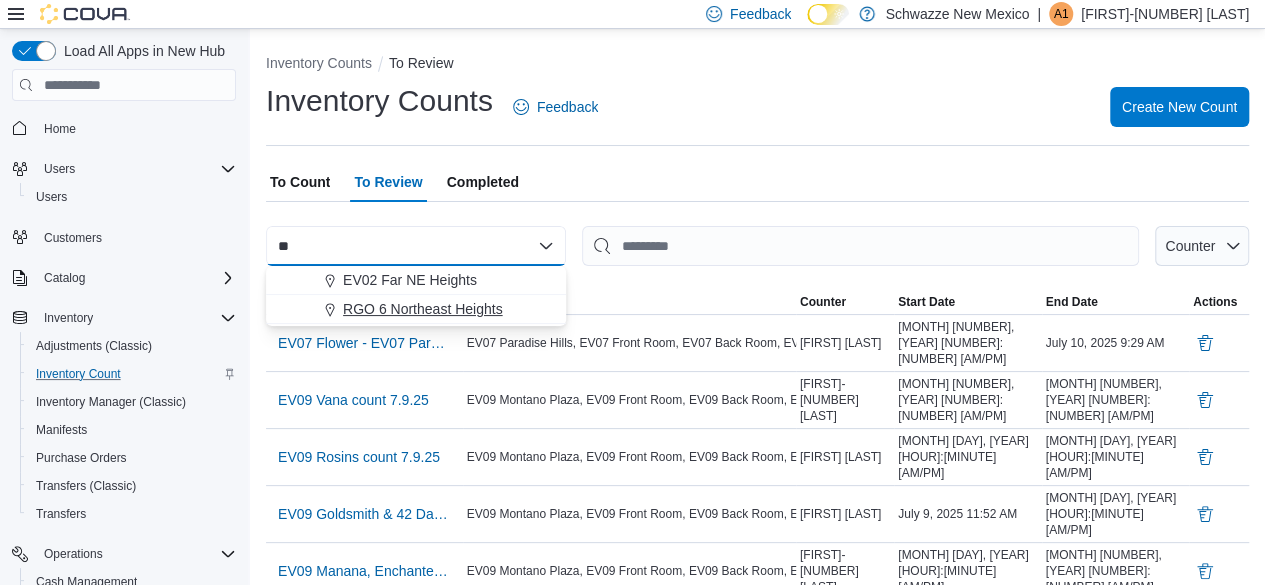 click on "RGO 6 Northeast Heights" at bounding box center [423, 309] 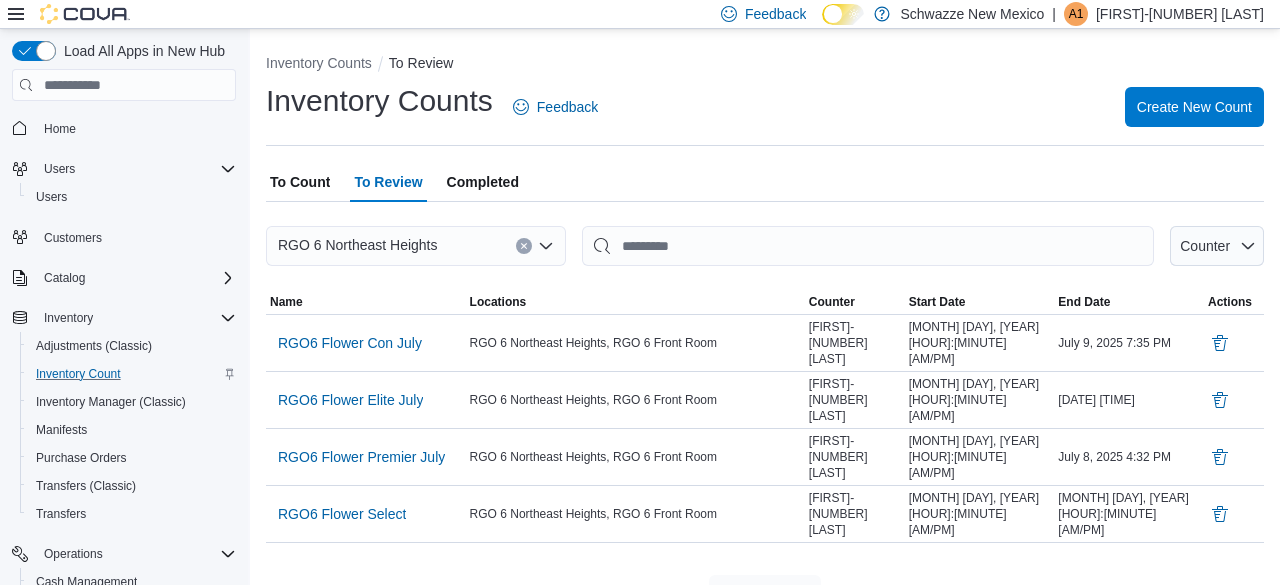 click on "To Count To Review Completed" at bounding box center (765, 182) 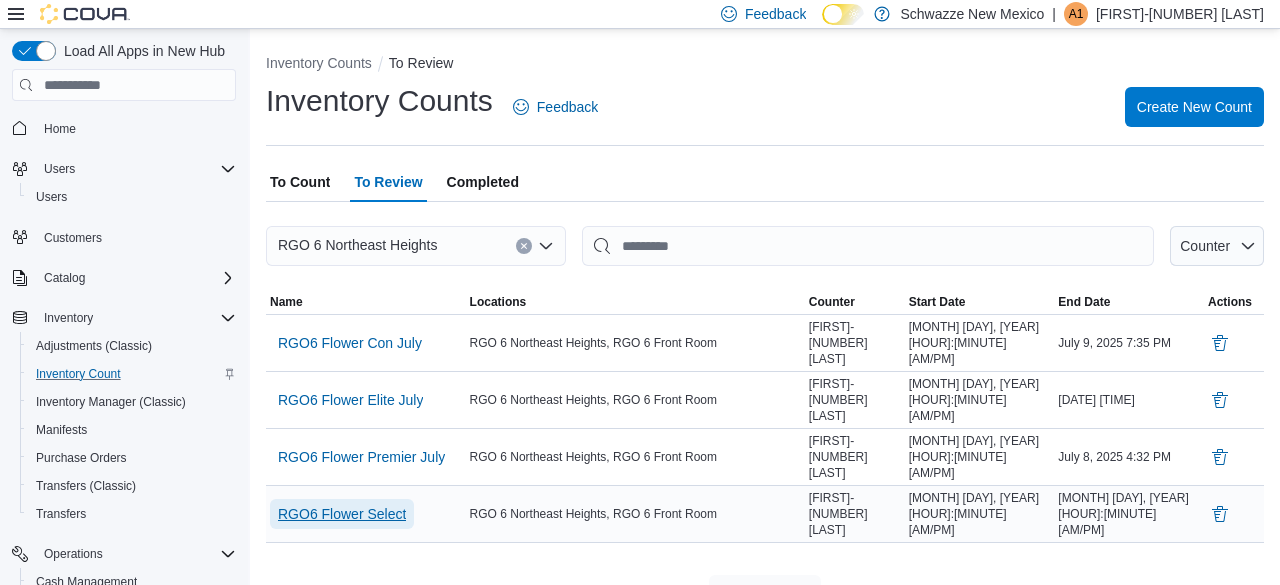 click on "RGO6 Flower Select" at bounding box center (342, 514) 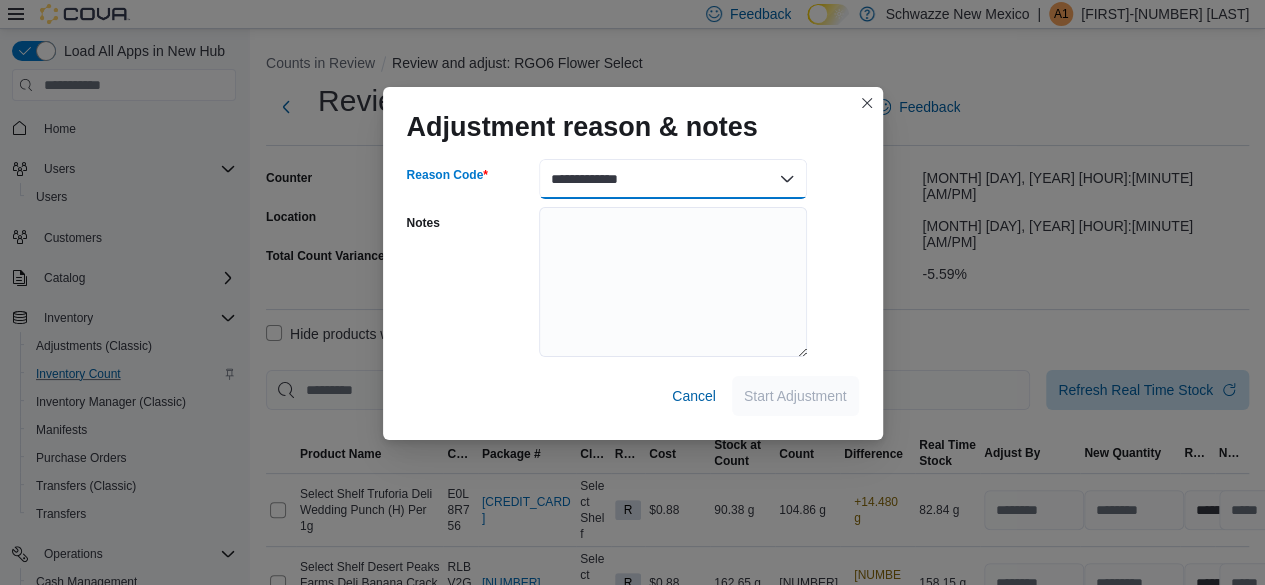 click on "**********" at bounding box center [673, 179] 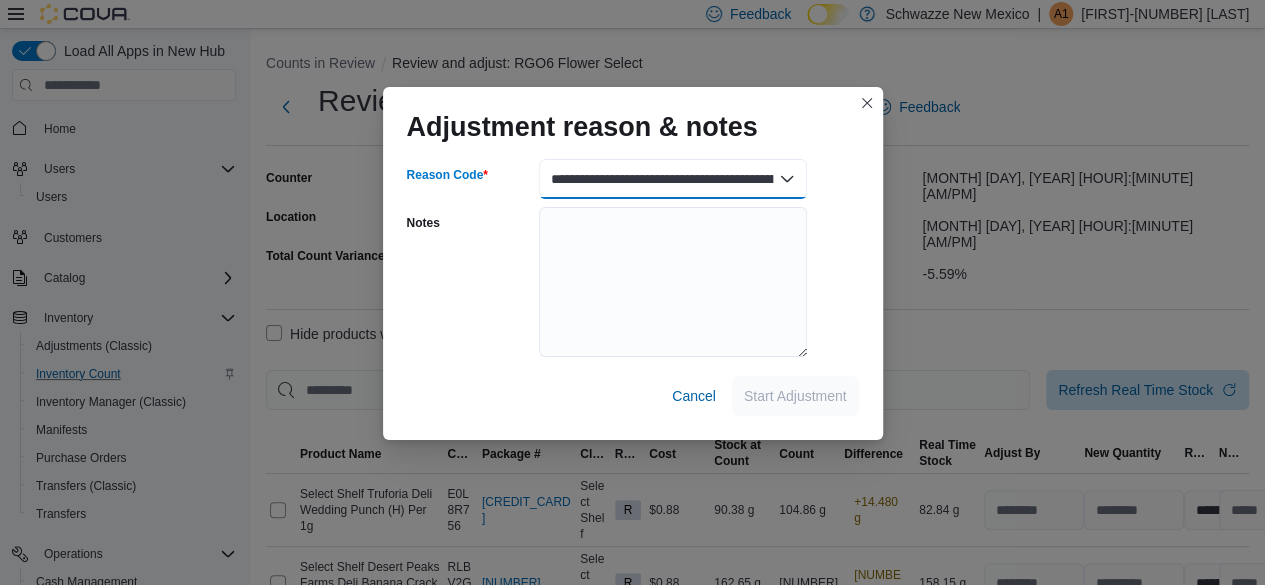click on "**********" at bounding box center [673, 179] 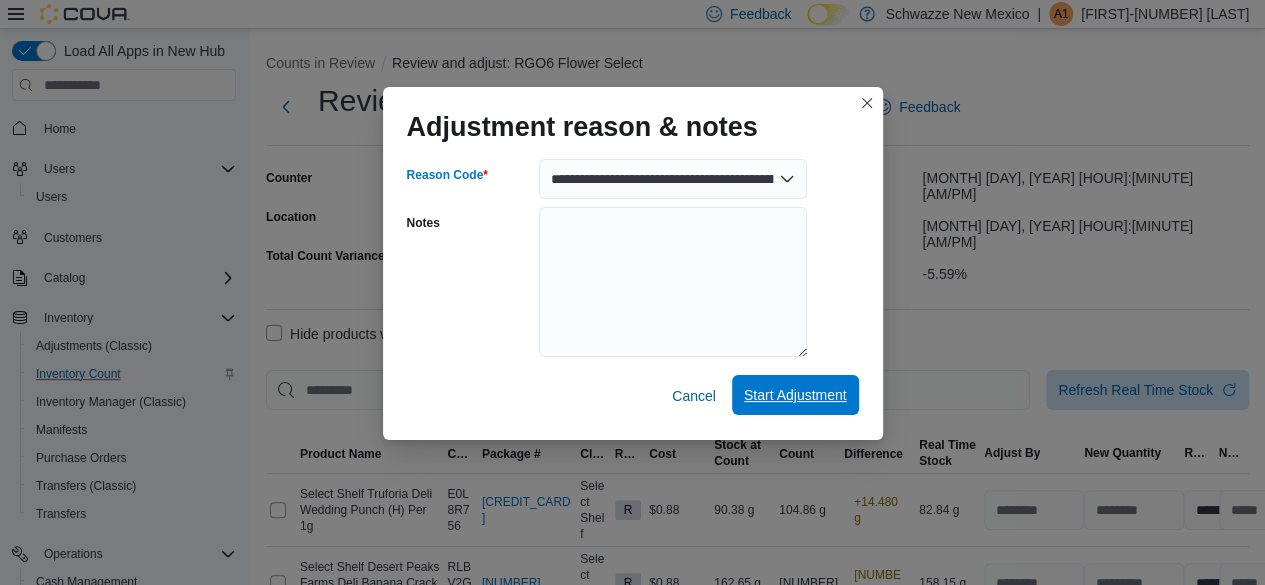 click on "Start Adjustment" at bounding box center [795, 395] 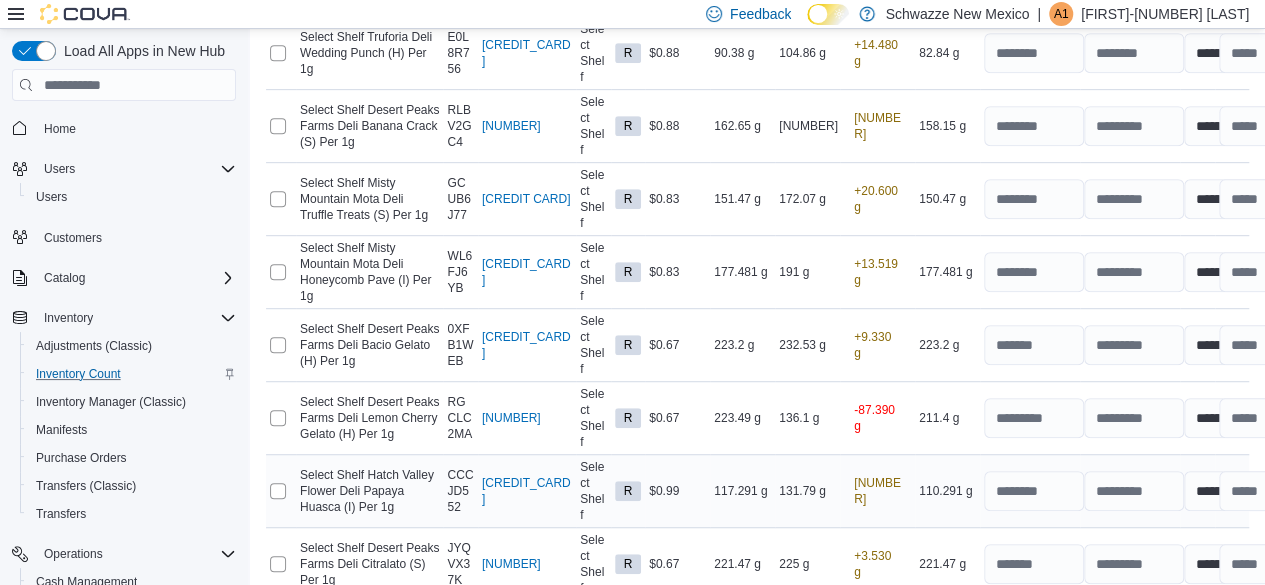 scroll, scrollTop: 561, scrollLeft: 0, axis: vertical 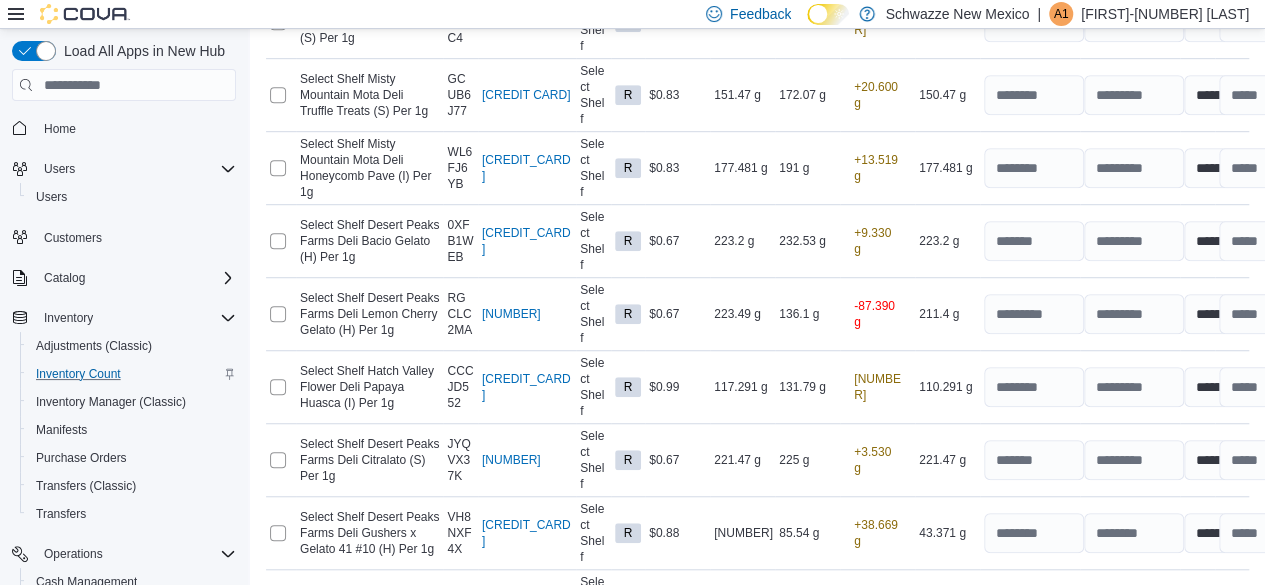 click on "Recount" at bounding box center [1061, 678] 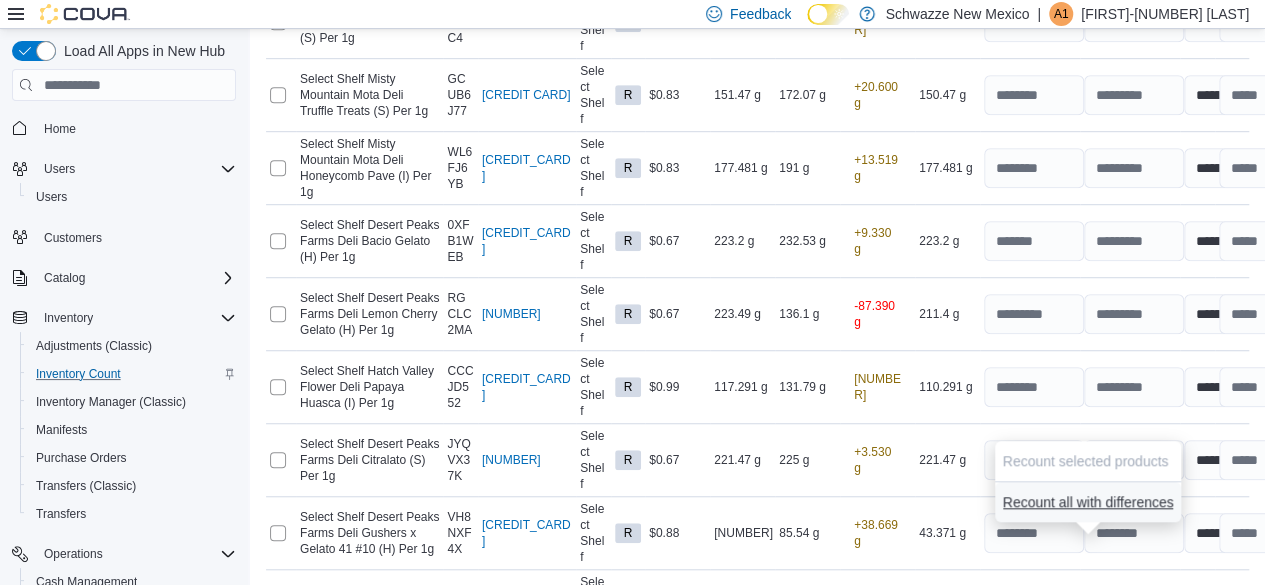 click on "Recount all with differences" at bounding box center [1088, 502] 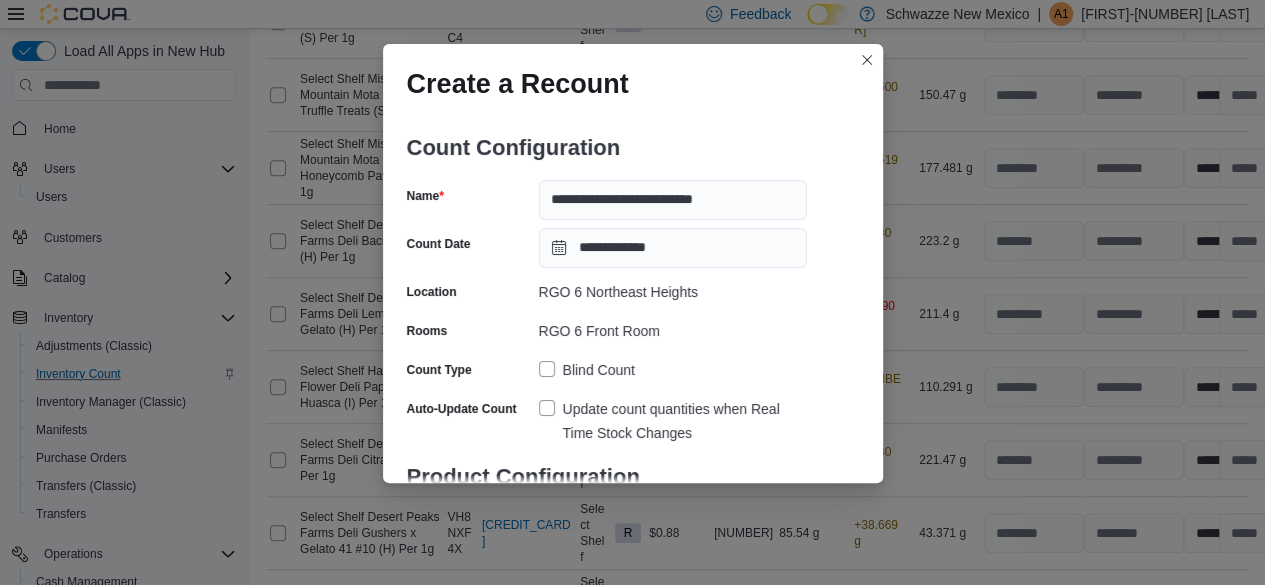 scroll, scrollTop: 152, scrollLeft: 0, axis: vertical 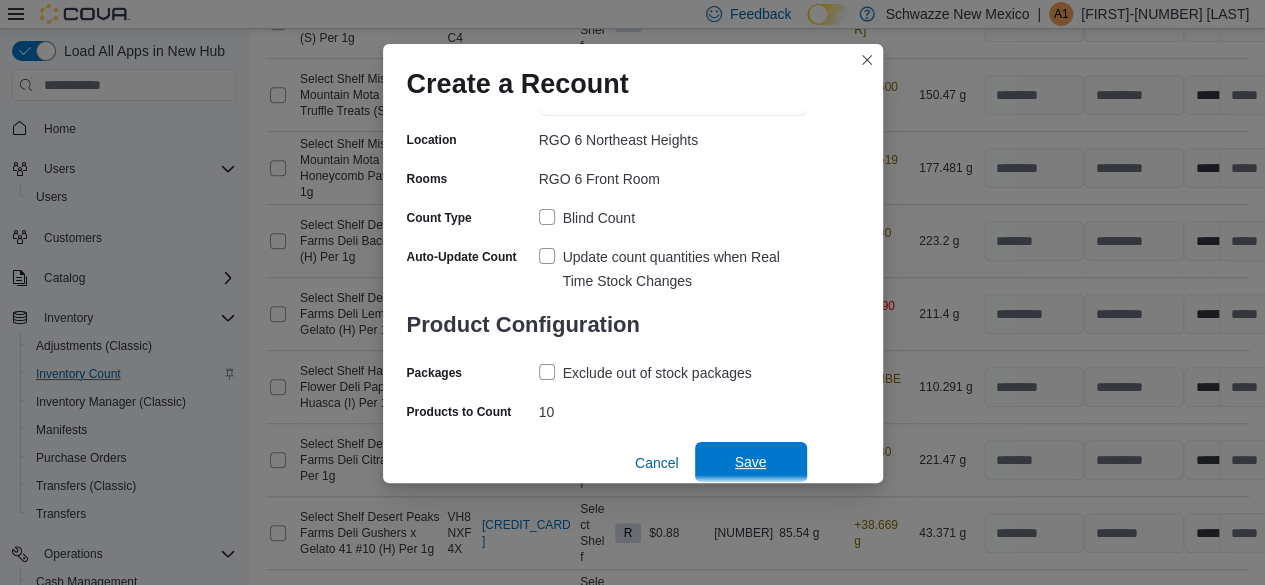 click on "Save" at bounding box center (751, 462) 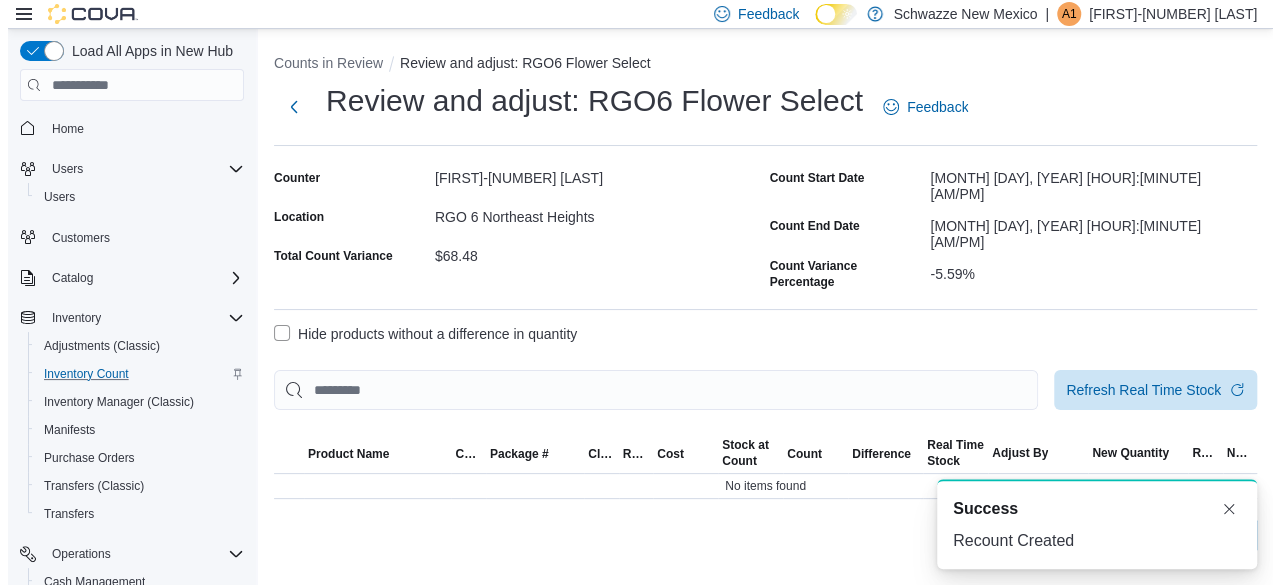 scroll, scrollTop: 0, scrollLeft: 0, axis: both 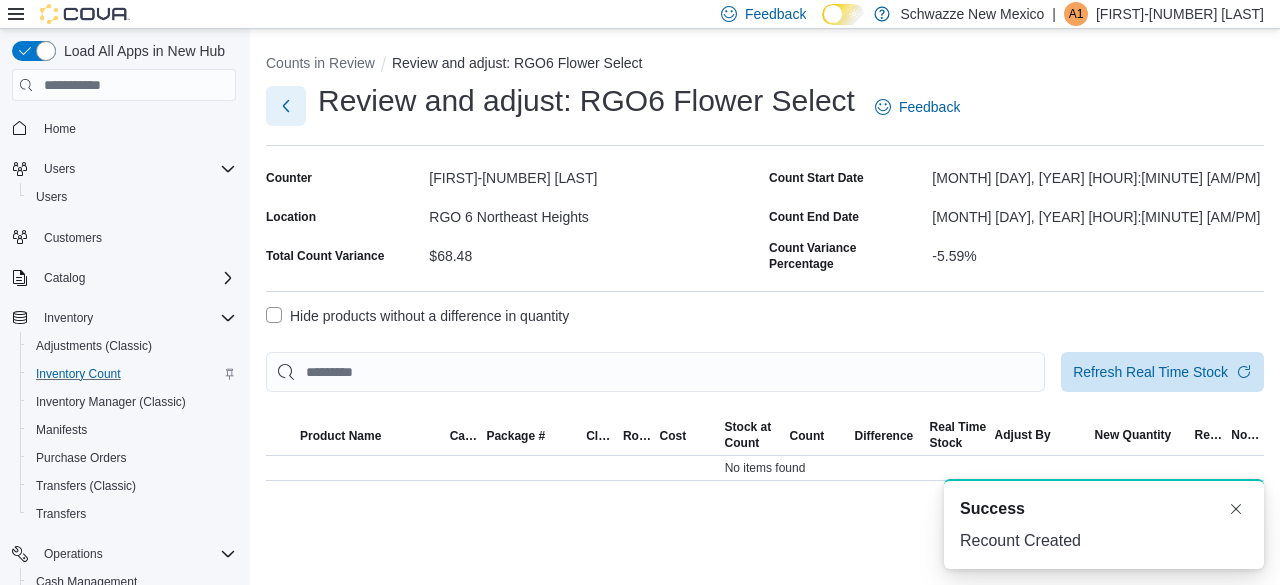 click at bounding box center (286, 106) 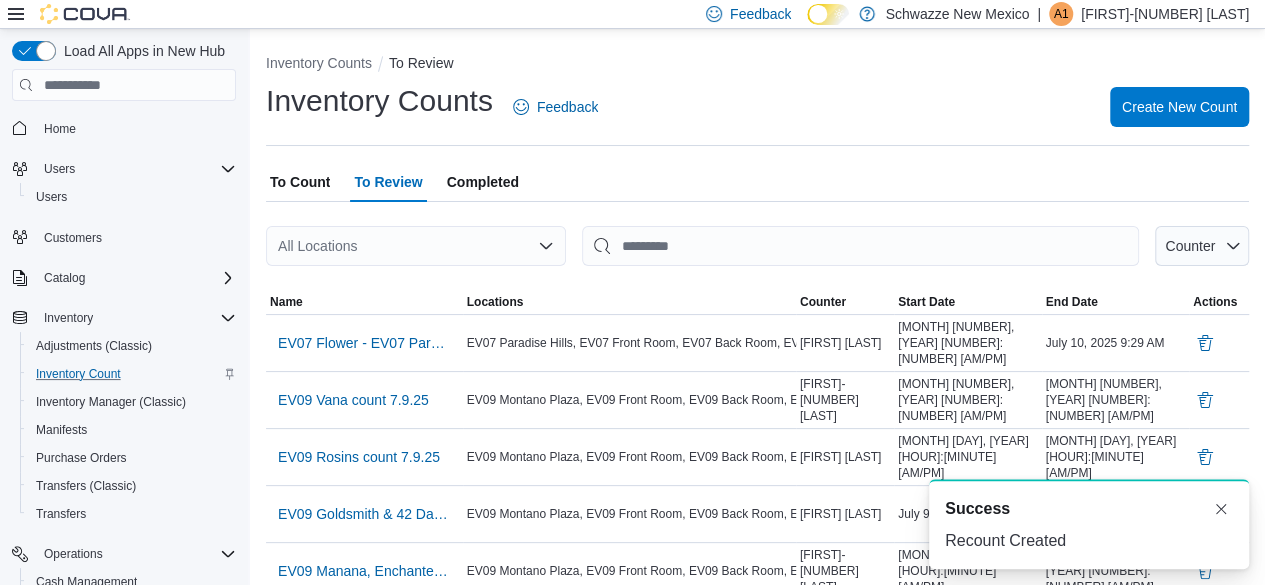 click on "All Locations" at bounding box center (416, 246) 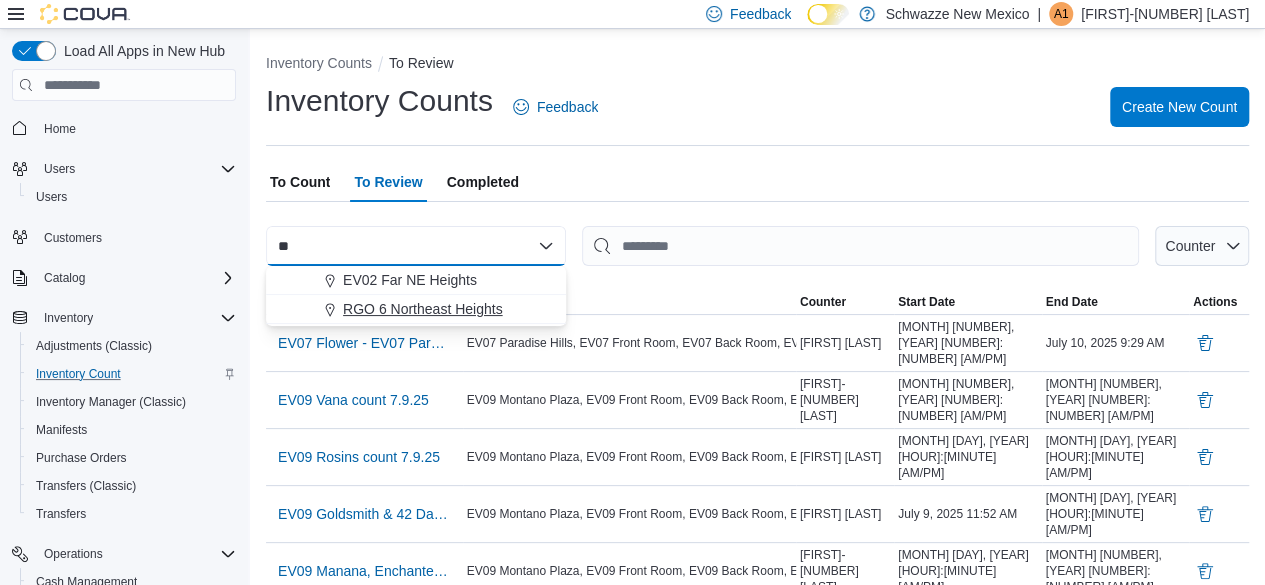 click on "RGO 6 Northeast Heights" at bounding box center [423, 309] 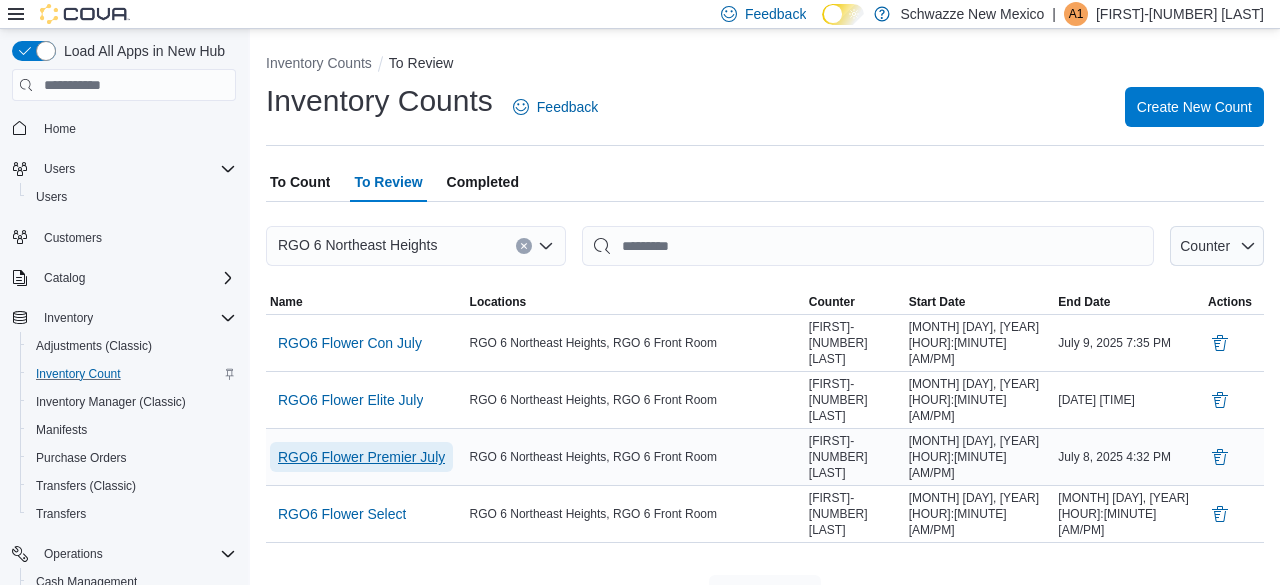 click on "RGO6 Flower Premier July" at bounding box center [361, 457] 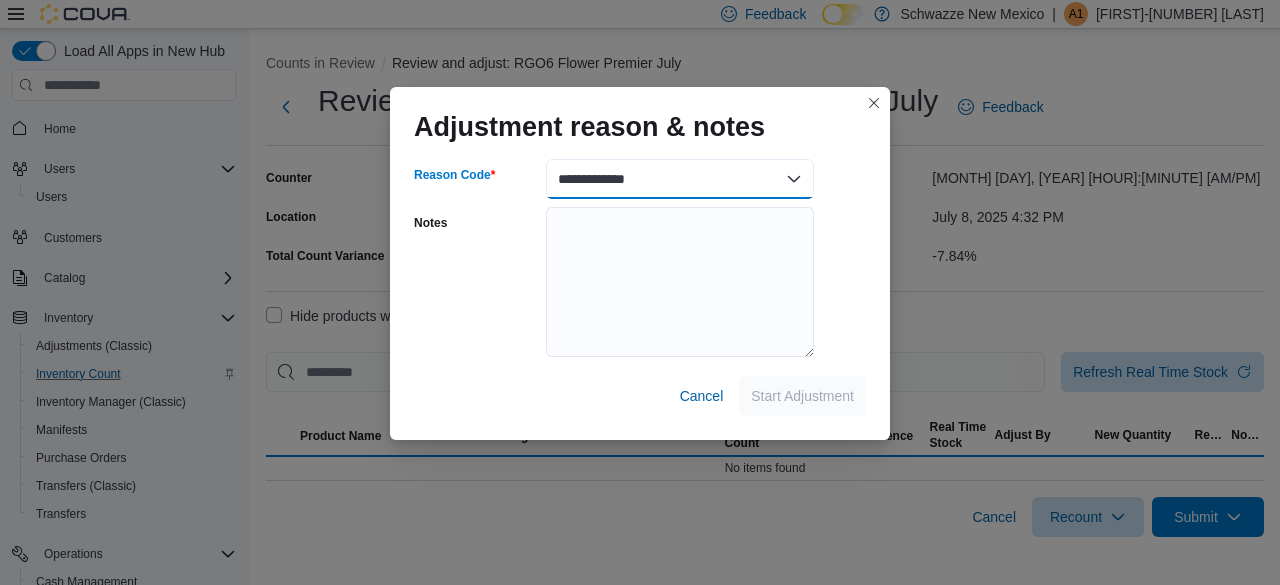 click on "**********" at bounding box center (680, 179) 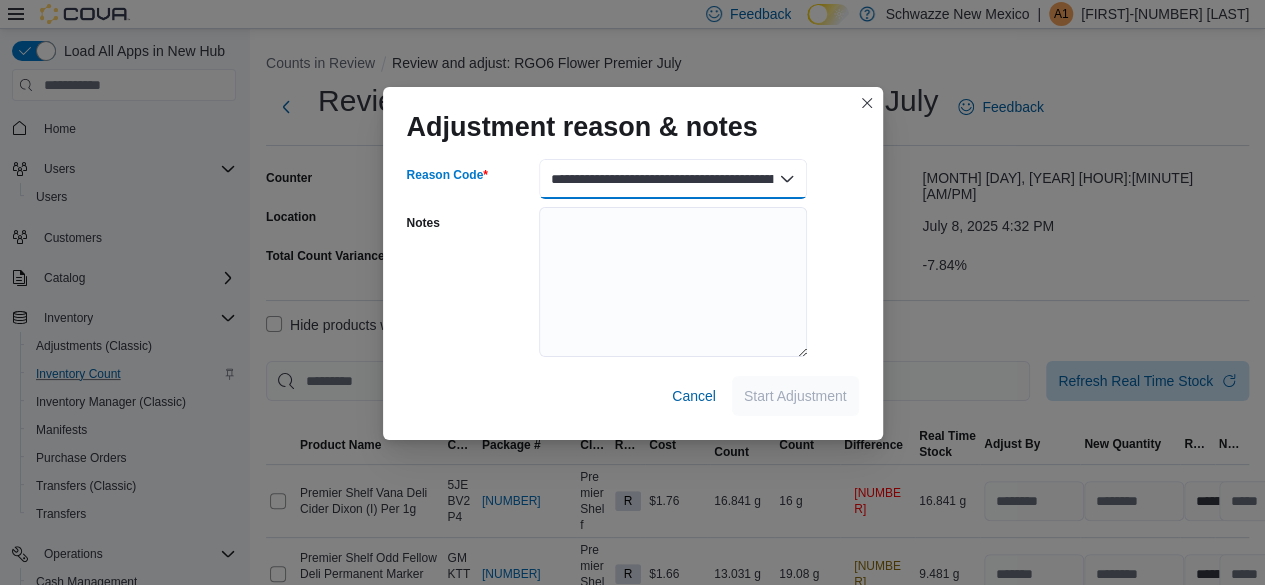click on "**********" at bounding box center (673, 179) 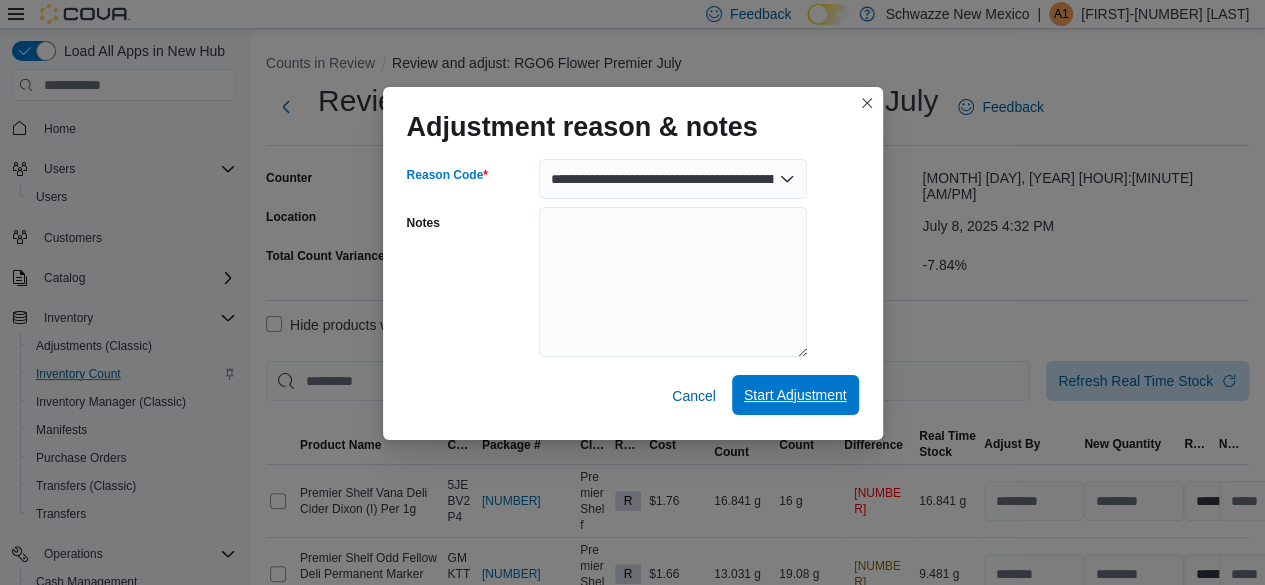 click on "Start Adjustment" at bounding box center (795, 395) 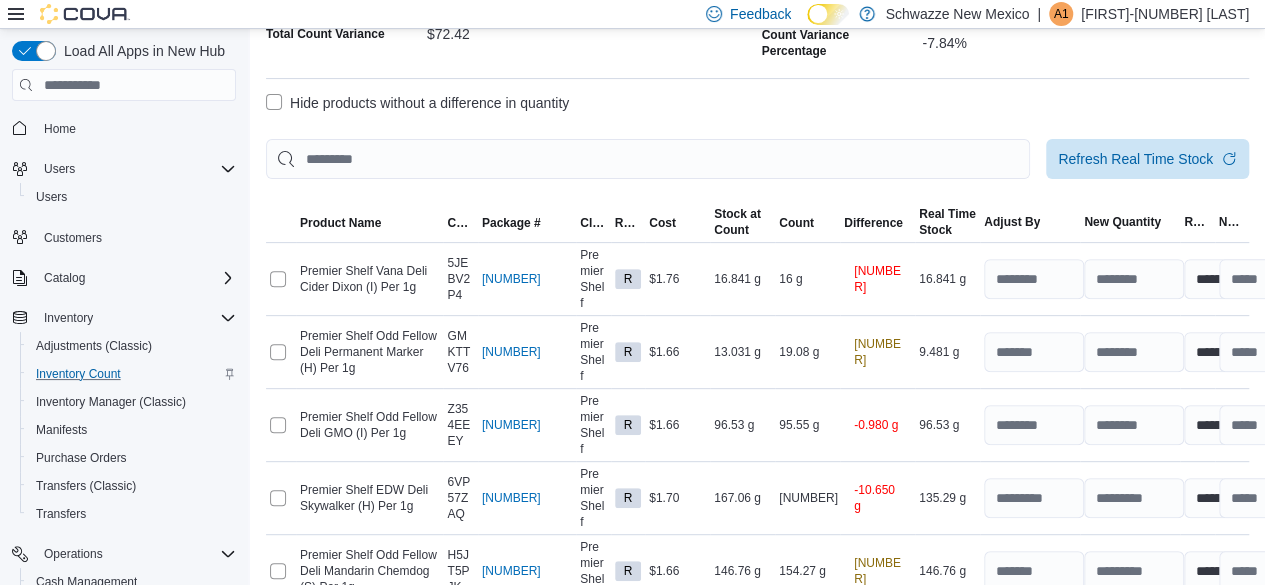 scroll, scrollTop: 298, scrollLeft: 0, axis: vertical 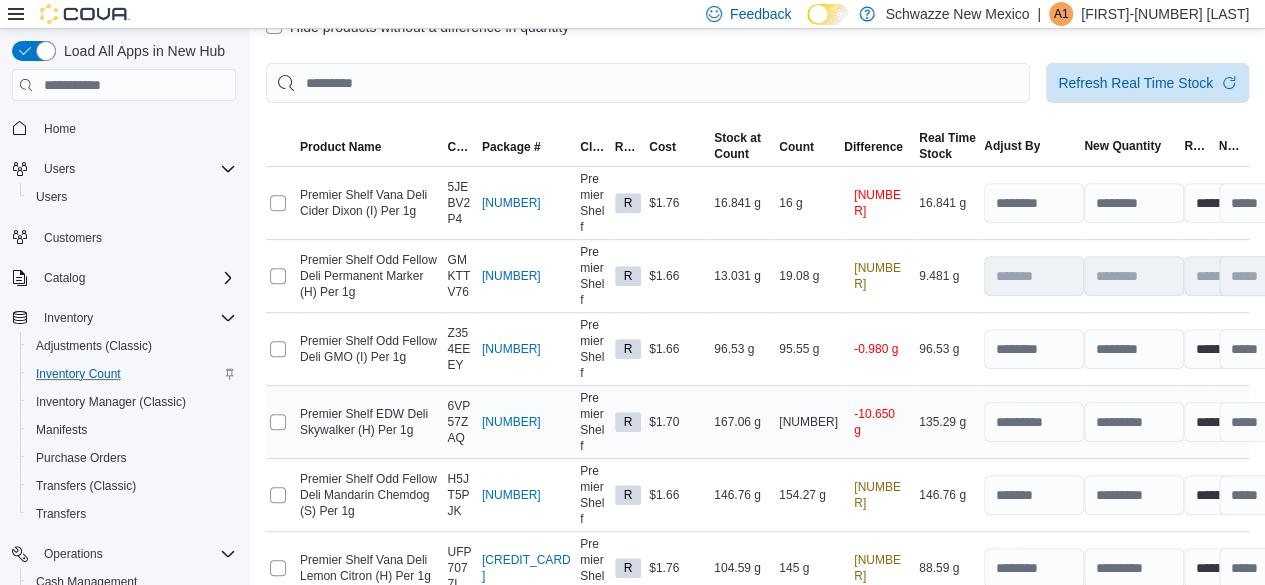 click 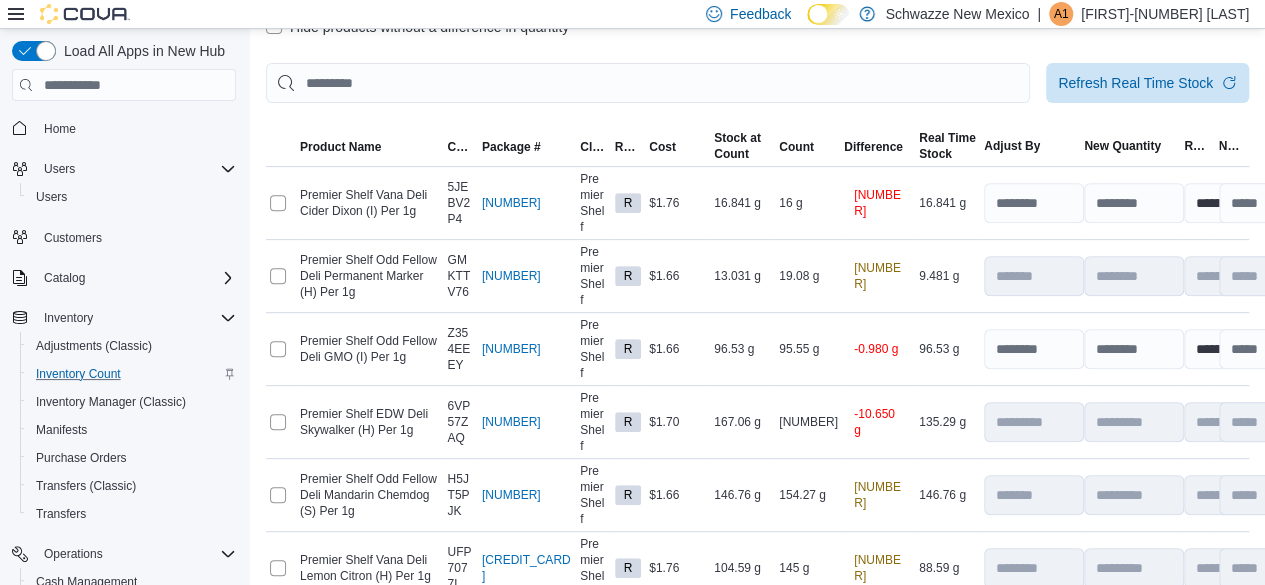 click on "Recount" at bounding box center [1061, 640] 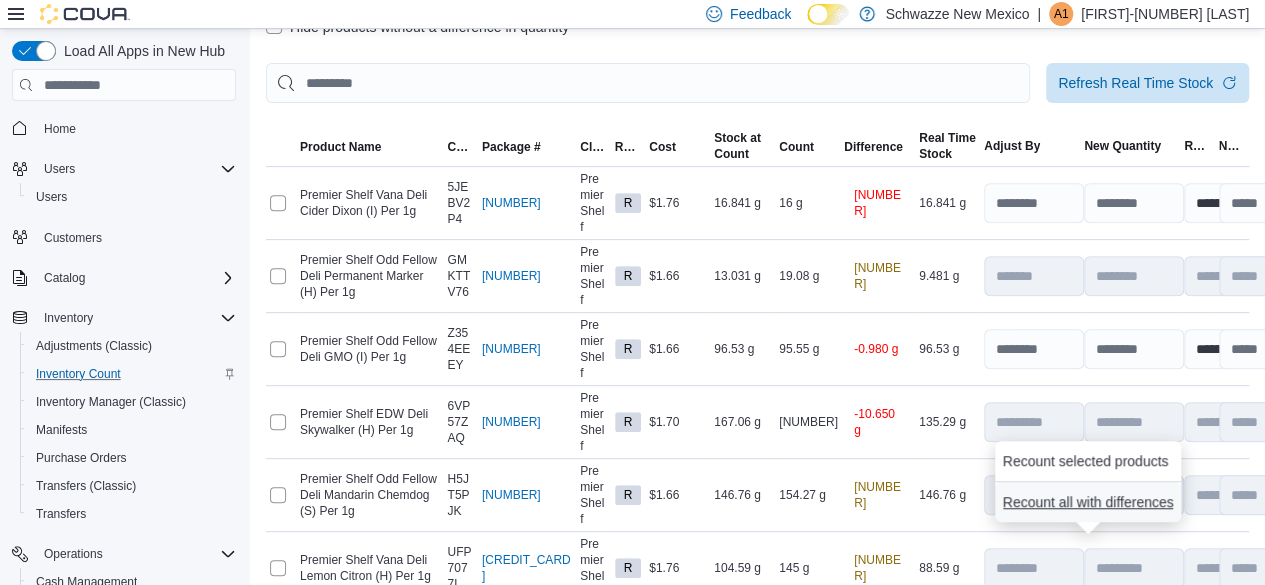 click on "Recount all with differences" at bounding box center (1088, 502) 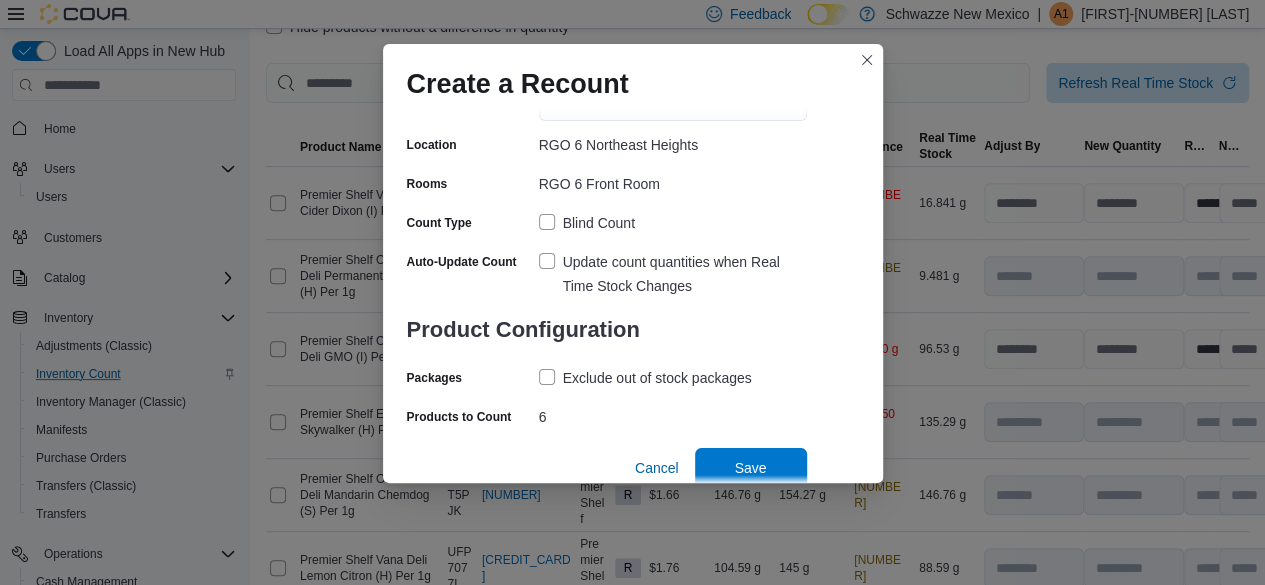 scroll, scrollTop: 152, scrollLeft: 0, axis: vertical 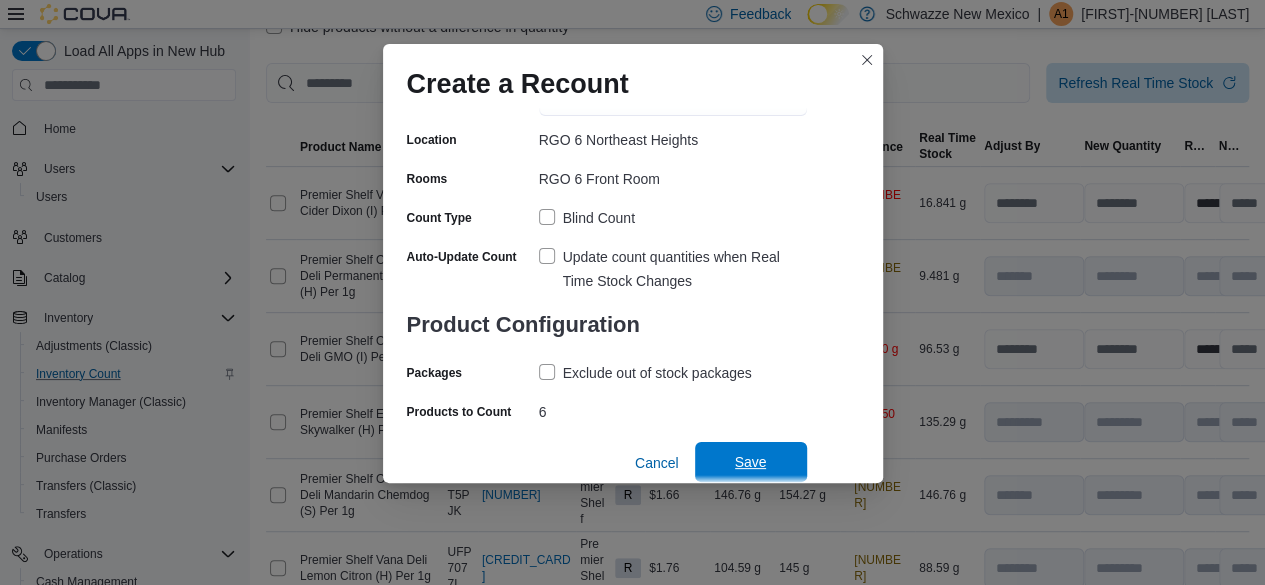 click on "Save" at bounding box center (751, 462) 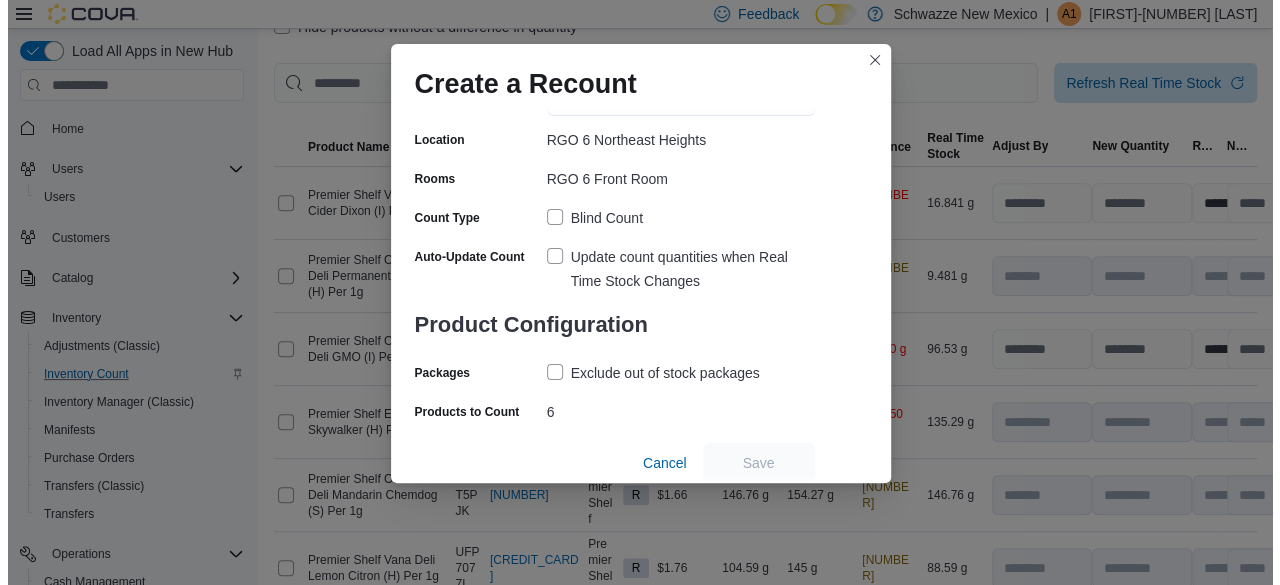 scroll, scrollTop: 0, scrollLeft: 0, axis: both 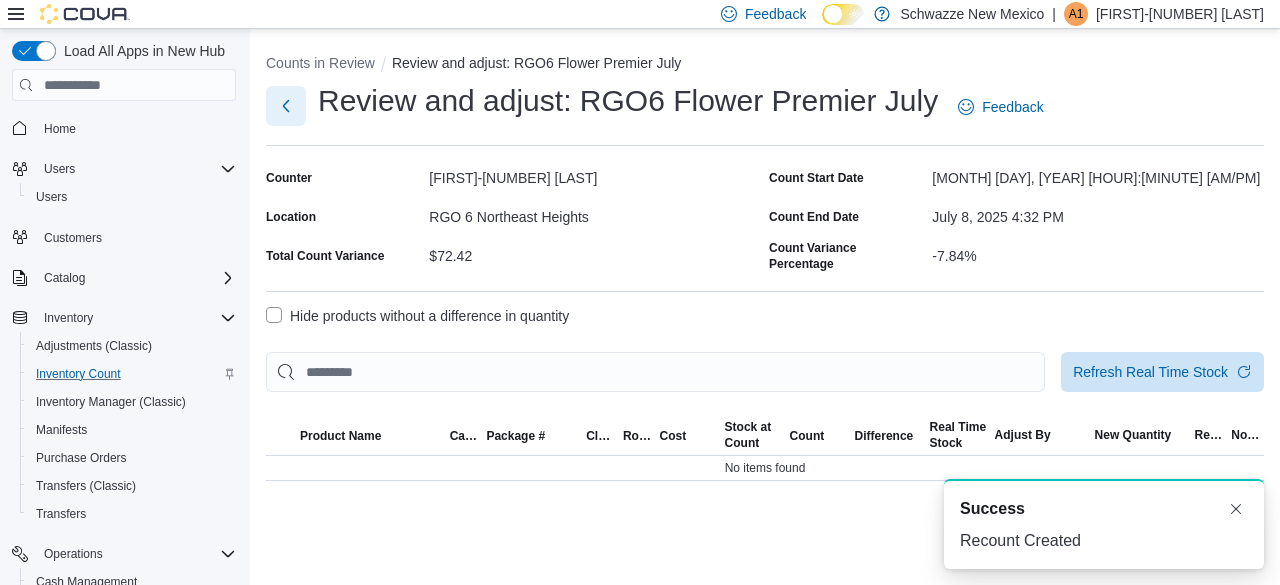 click at bounding box center (286, 106) 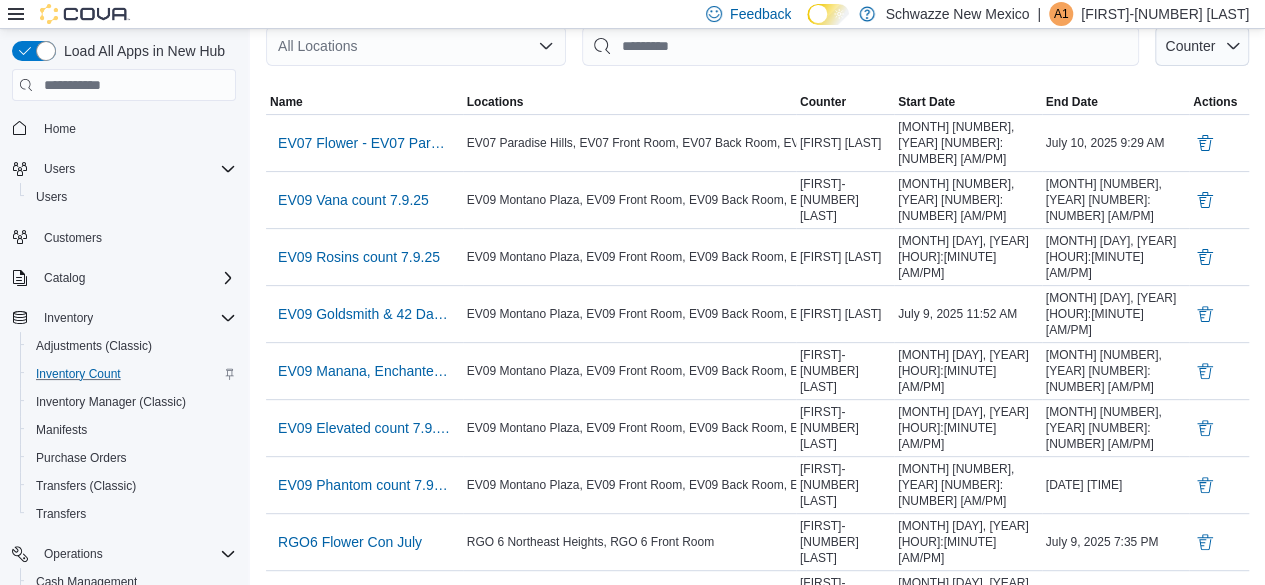scroll, scrollTop: 0, scrollLeft: 0, axis: both 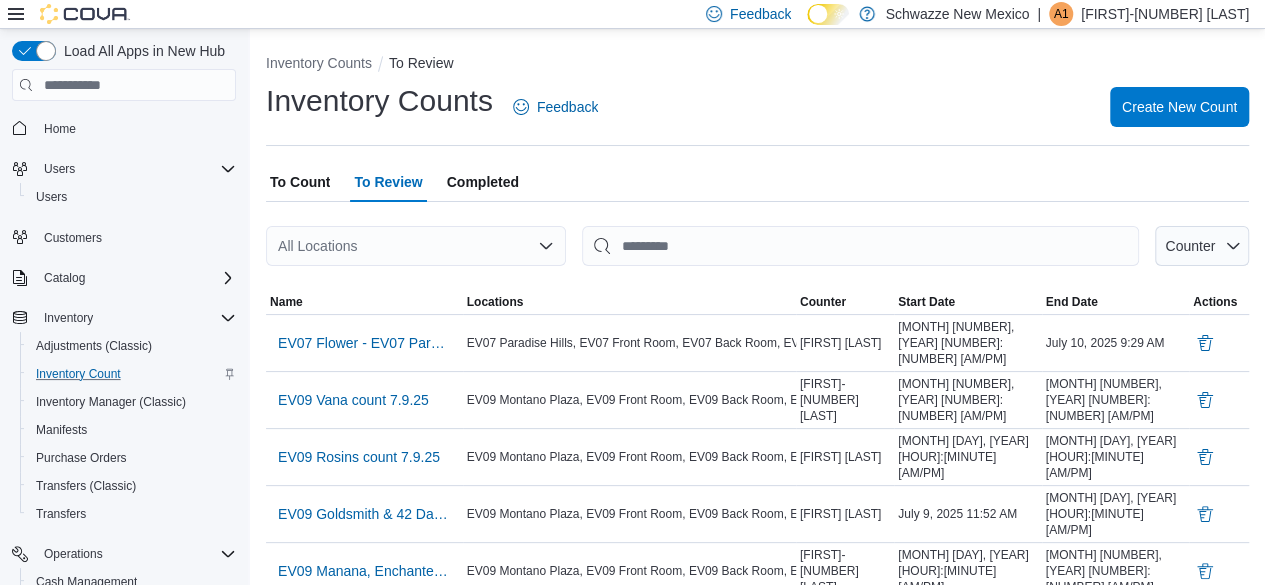 click on "All Locations" at bounding box center (416, 246) 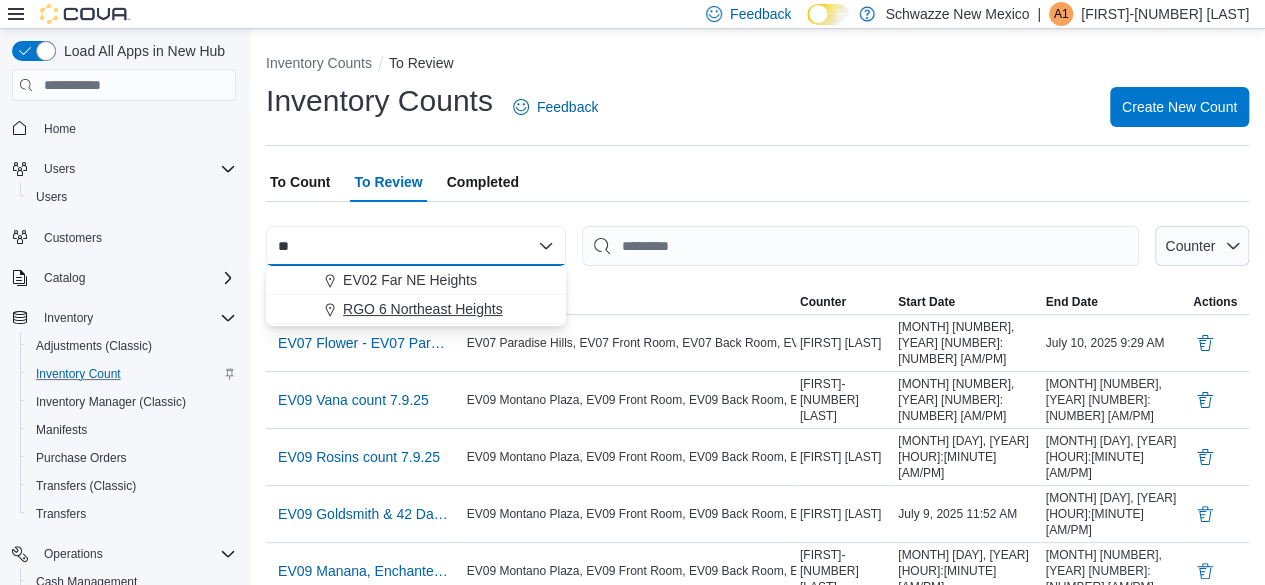click on "RGO 6 Northeast Heights" at bounding box center (423, 309) 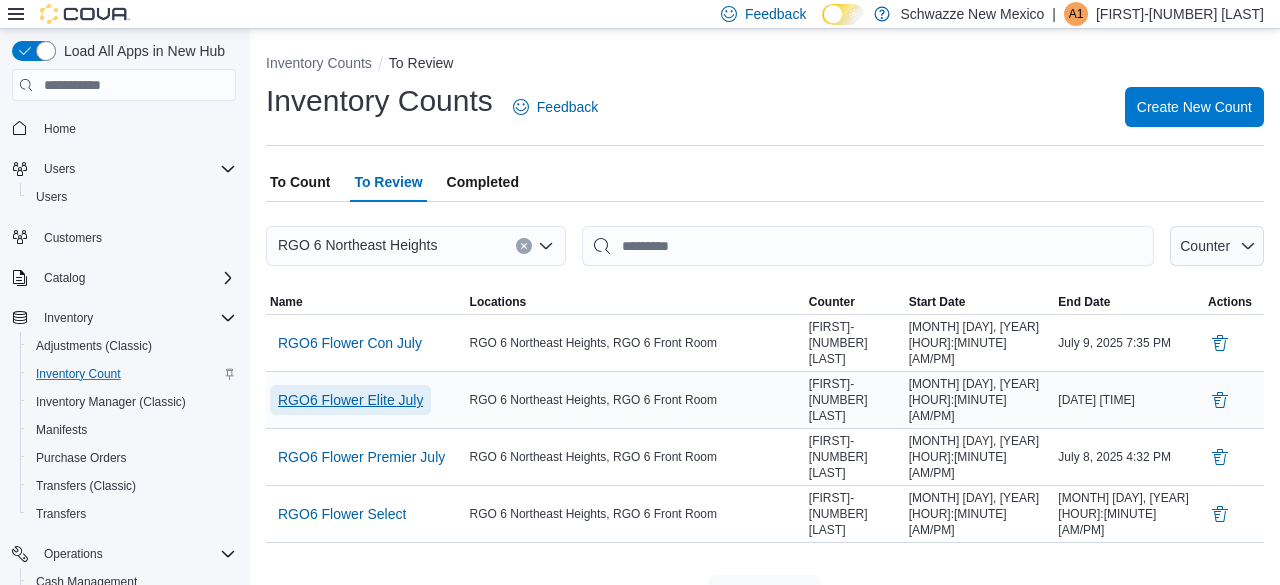 click on "RGO6 Flower Elite July" at bounding box center (350, 400) 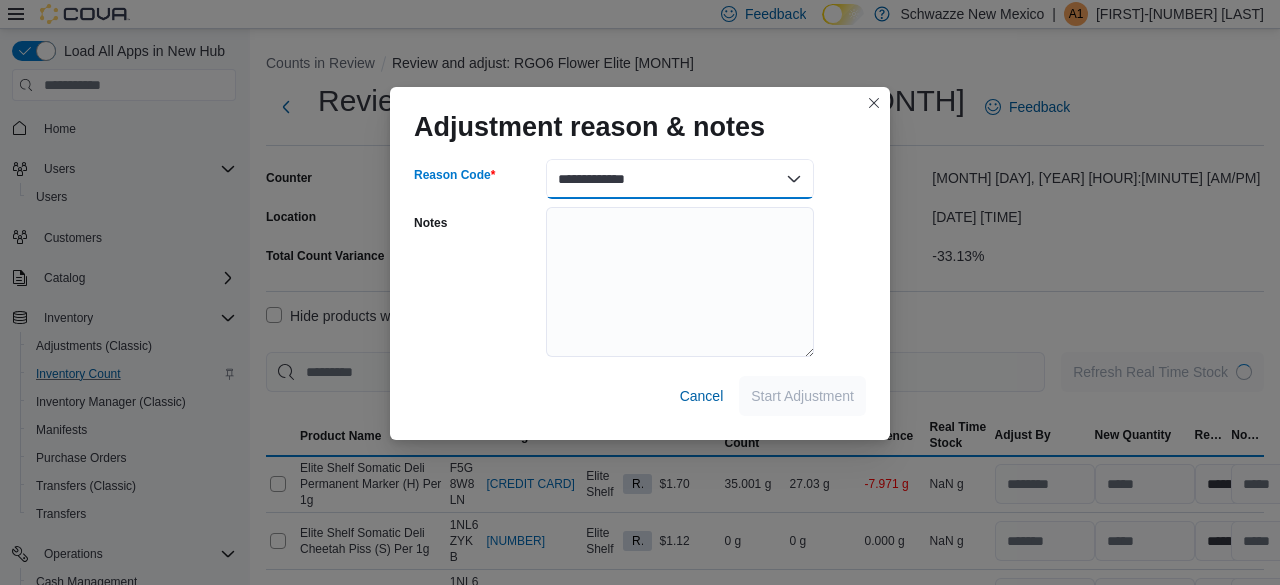 click on "**********" at bounding box center (680, 179) 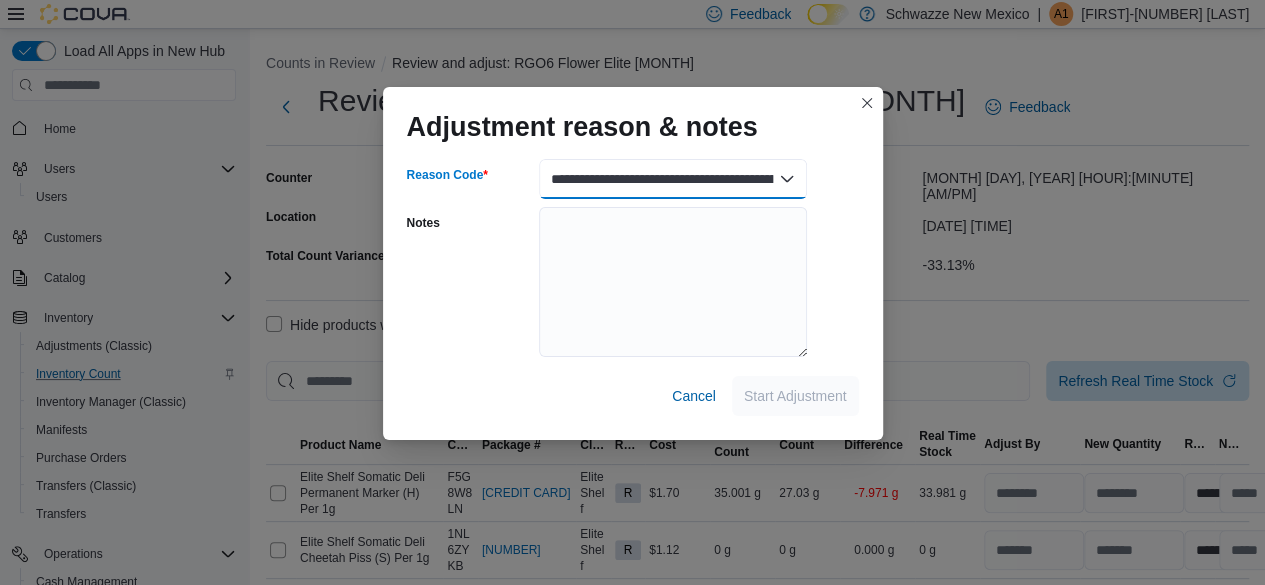 click on "**********" at bounding box center [673, 179] 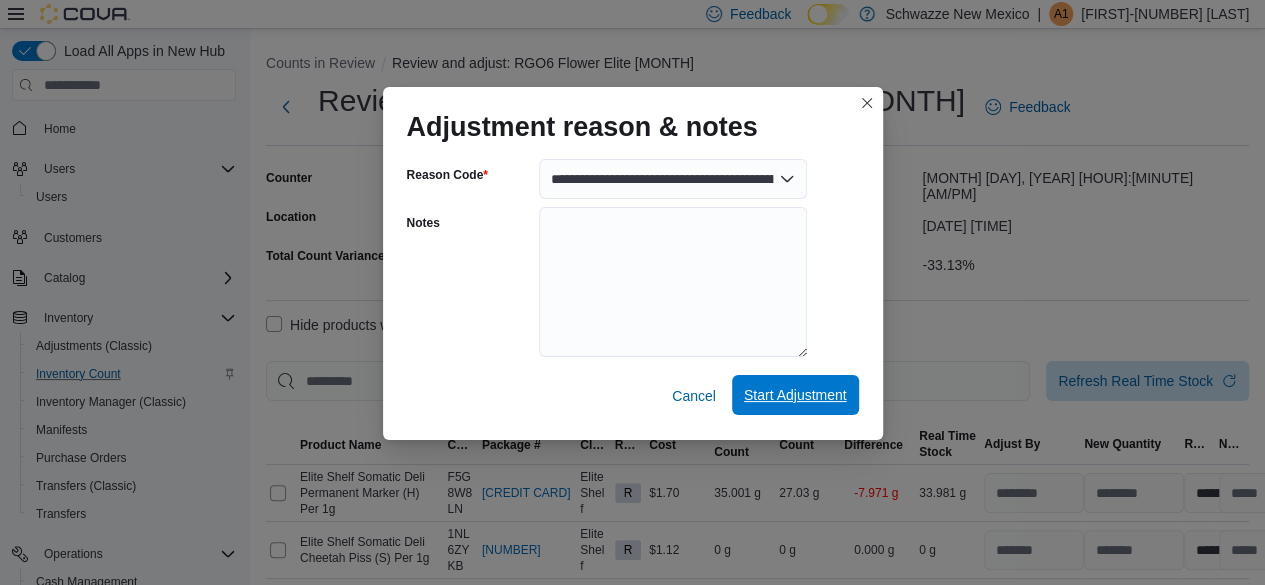 click on "Start Adjustment" at bounding box center [795, 395] 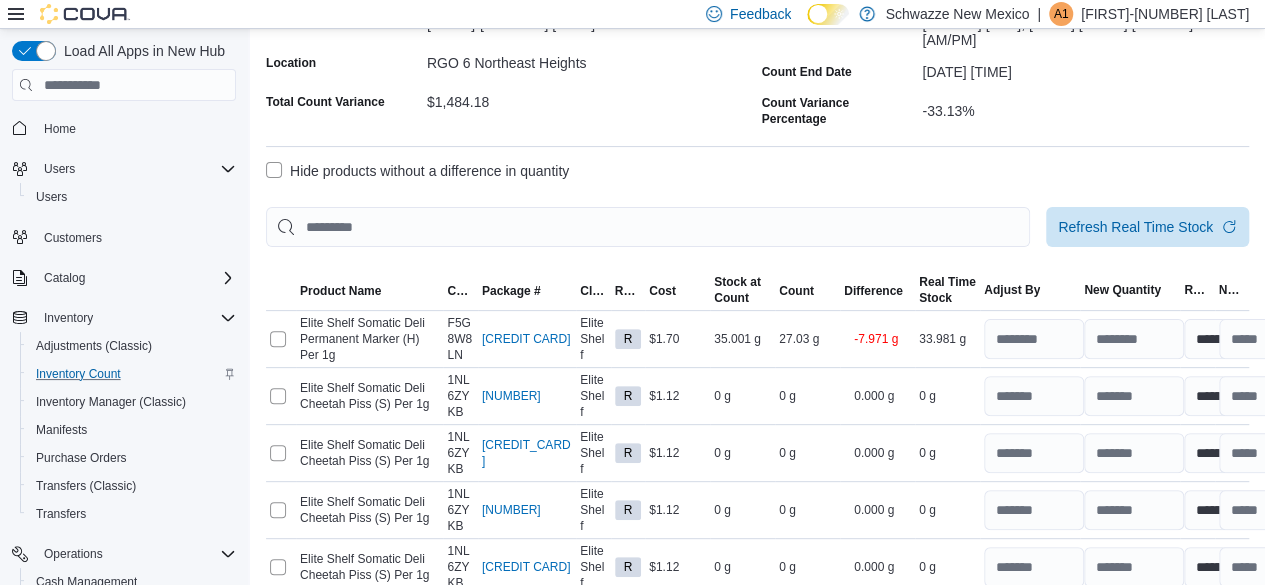scroll, scrollTop: 100, scrollLeft: 0, axis: vertical 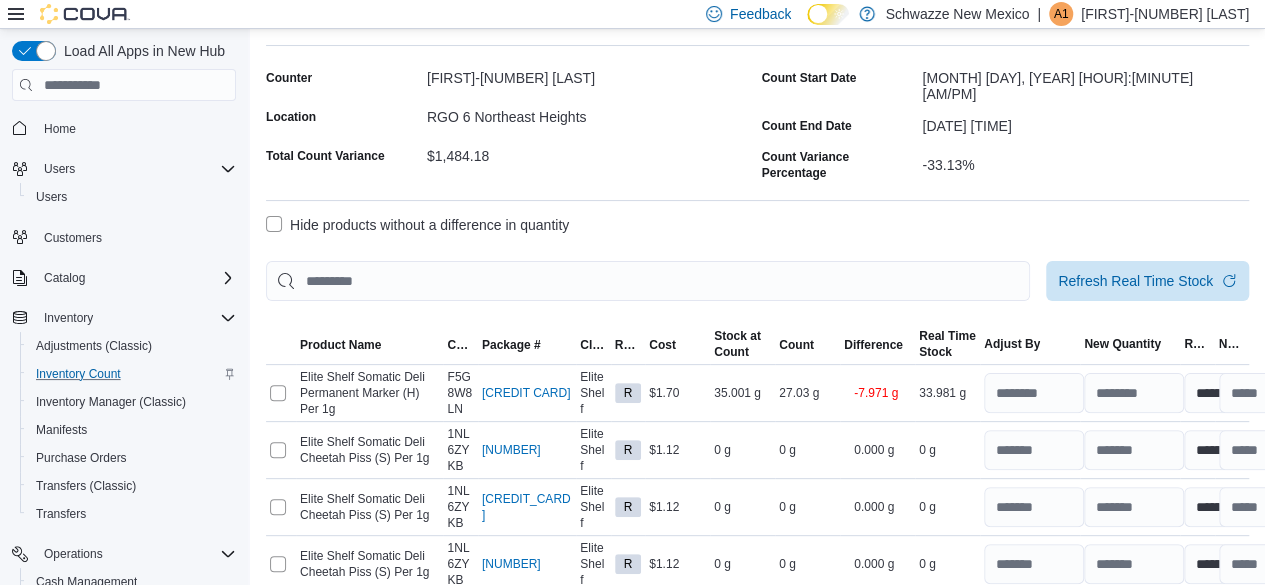 click on "Hide products without a difference in quantity" at bounding box center [417, 225] 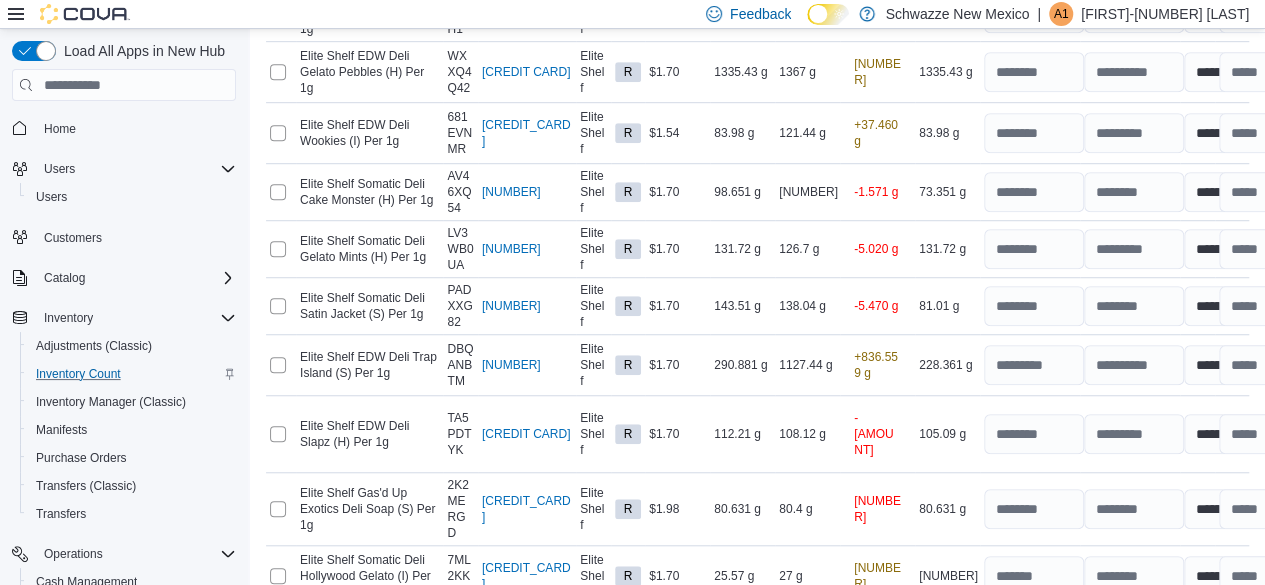 scroll, scrollTop: 638, scrollLeft: 0, axis: vertical 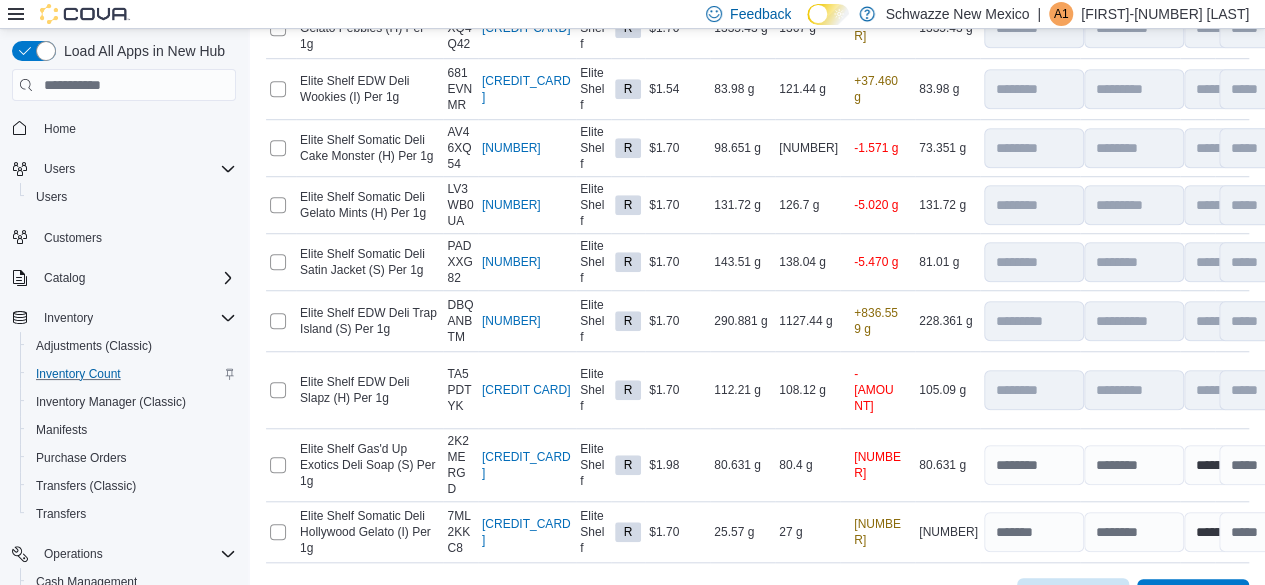 click on "Recount" at bounding box center [1061, 598] 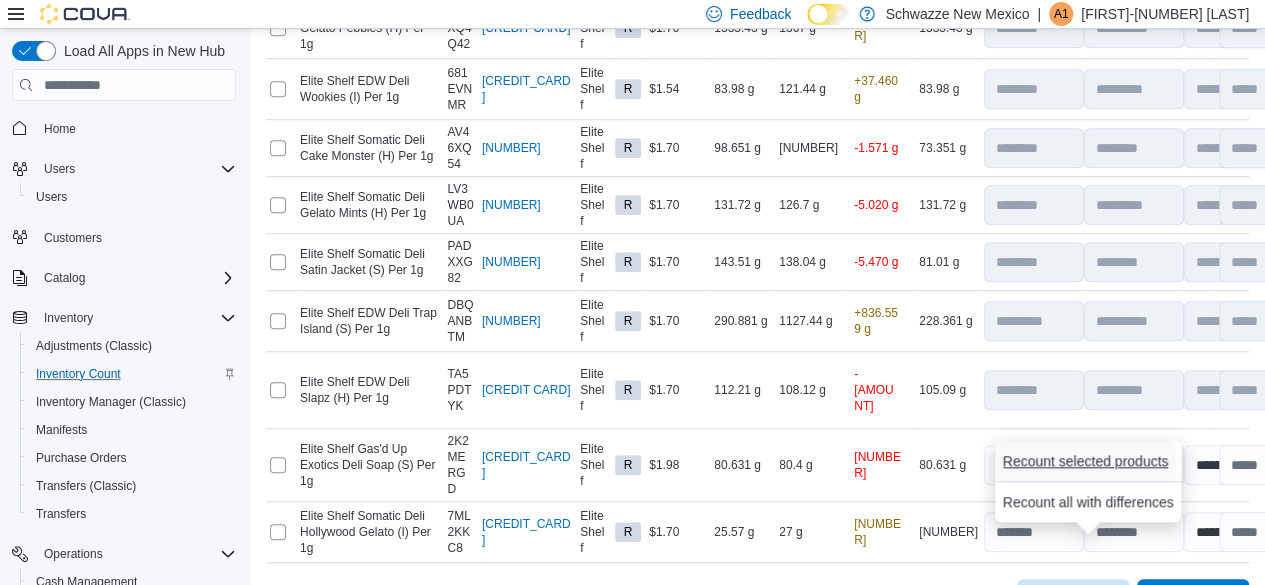 click on "Recount selected products" at bounding box center (1086, 461) 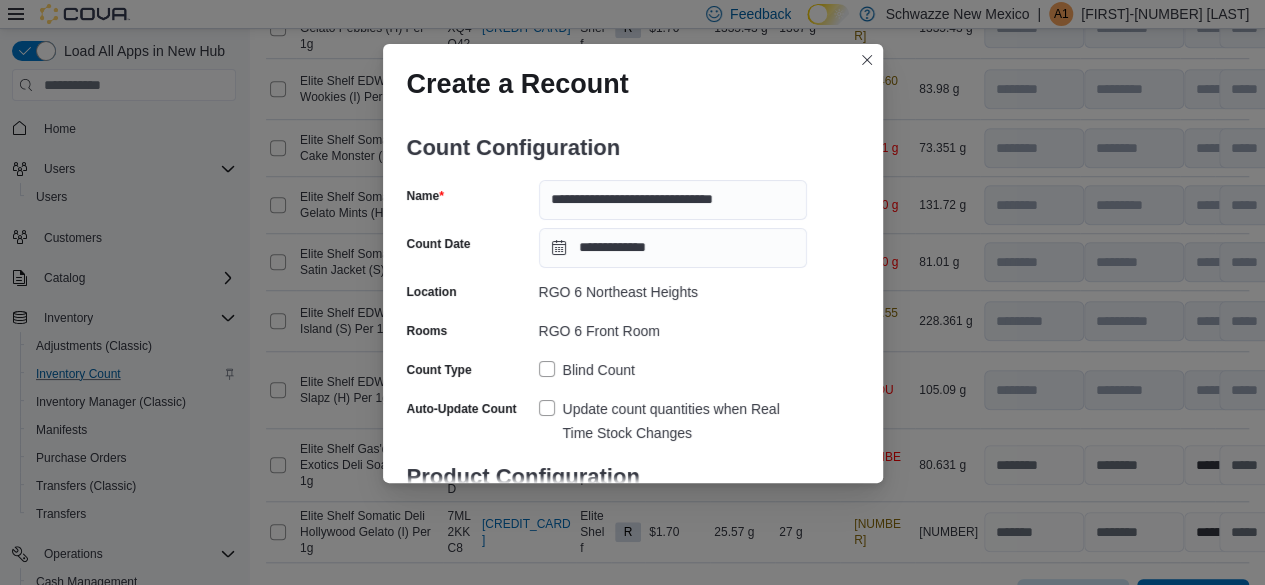 scroll, scrollTop: 152, scrollLeft: 0, axis: vertical 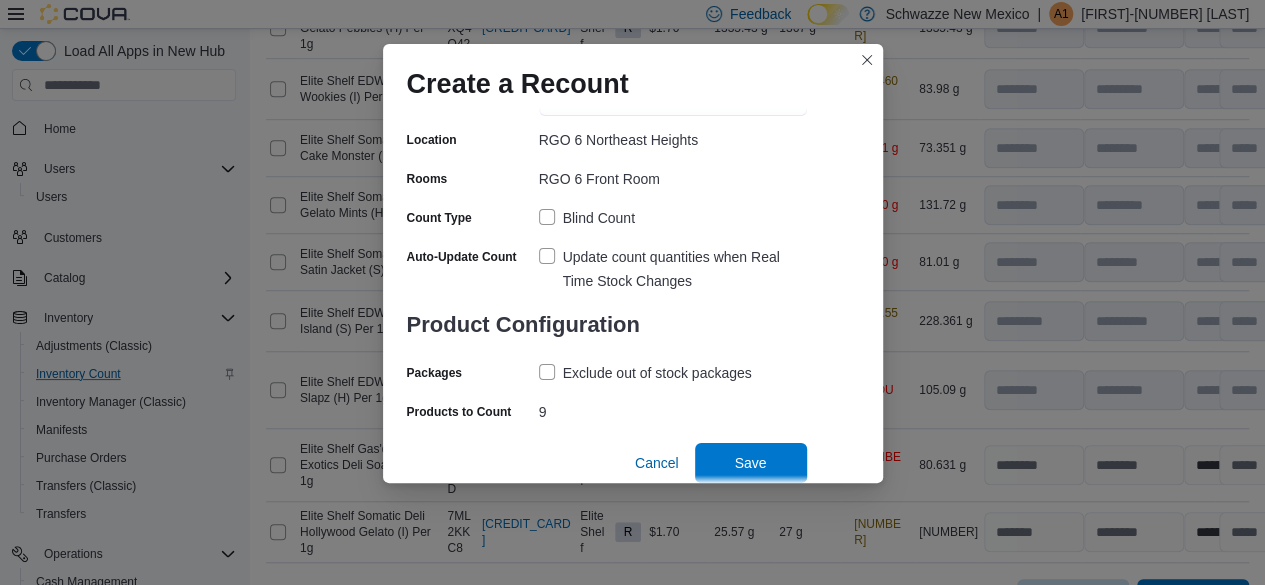 click on "Exclude out of stock packages" at bounding box center [645, 373] 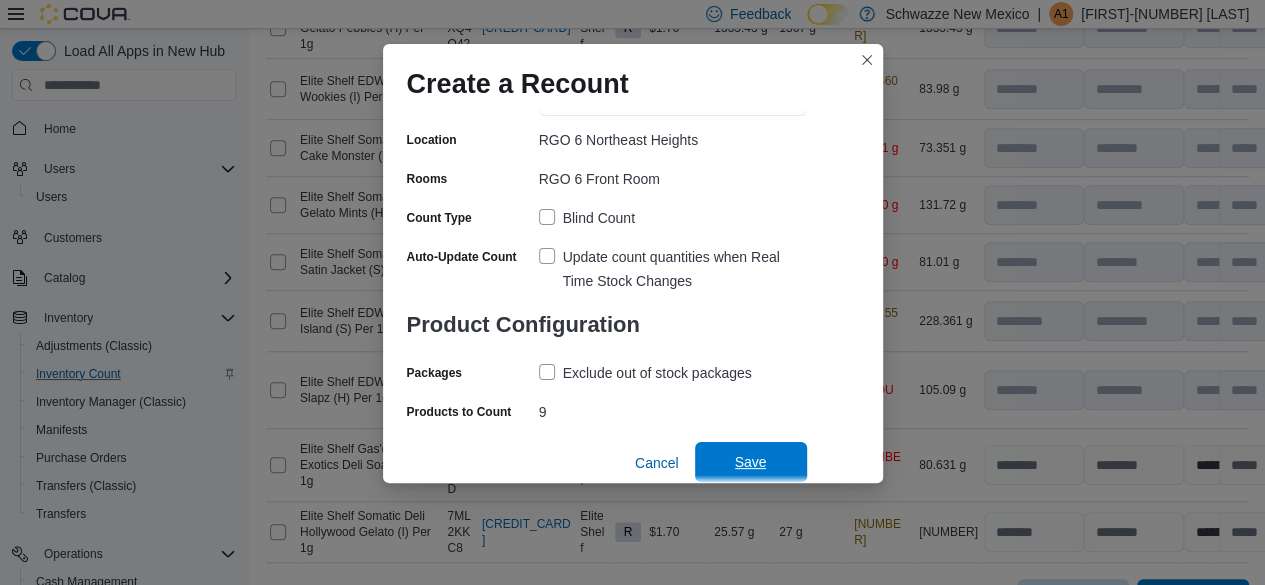 click on "Save" at bounding box center [751, 462] 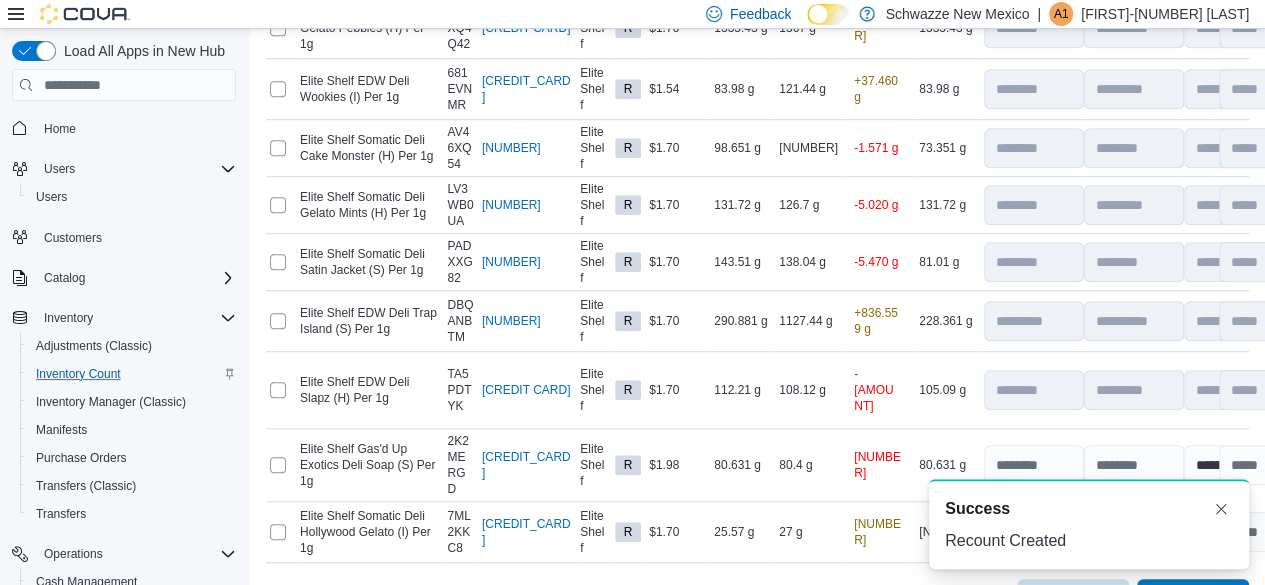 scroll, scrollTop: 0, scrollLeft: 0, axis: both 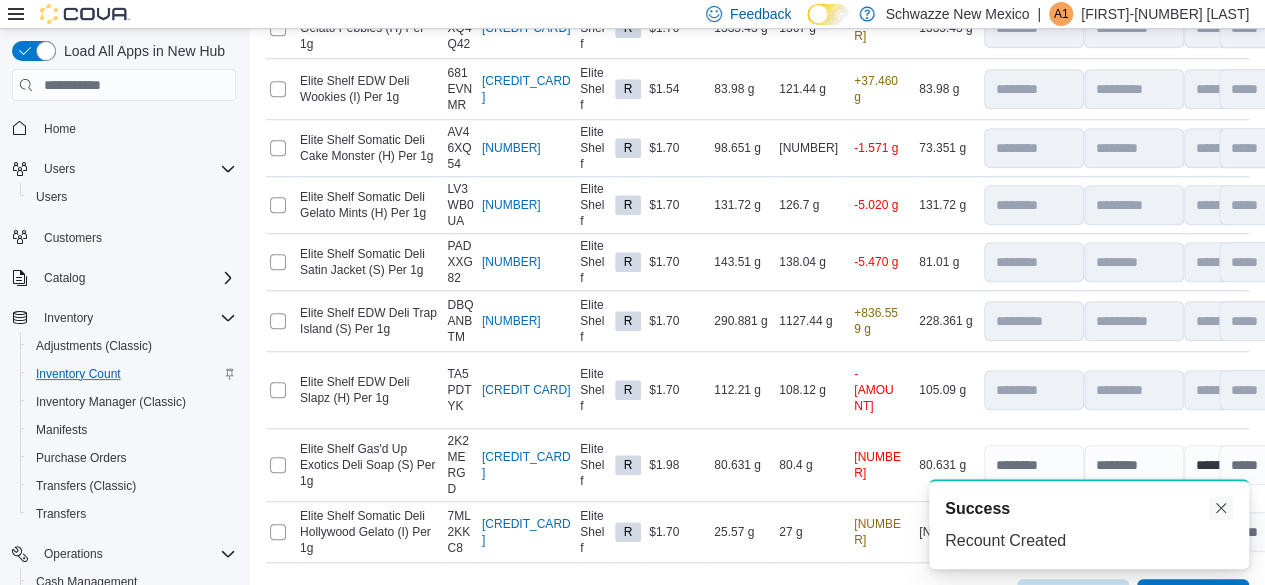 click at bounding box center [1221, 508] 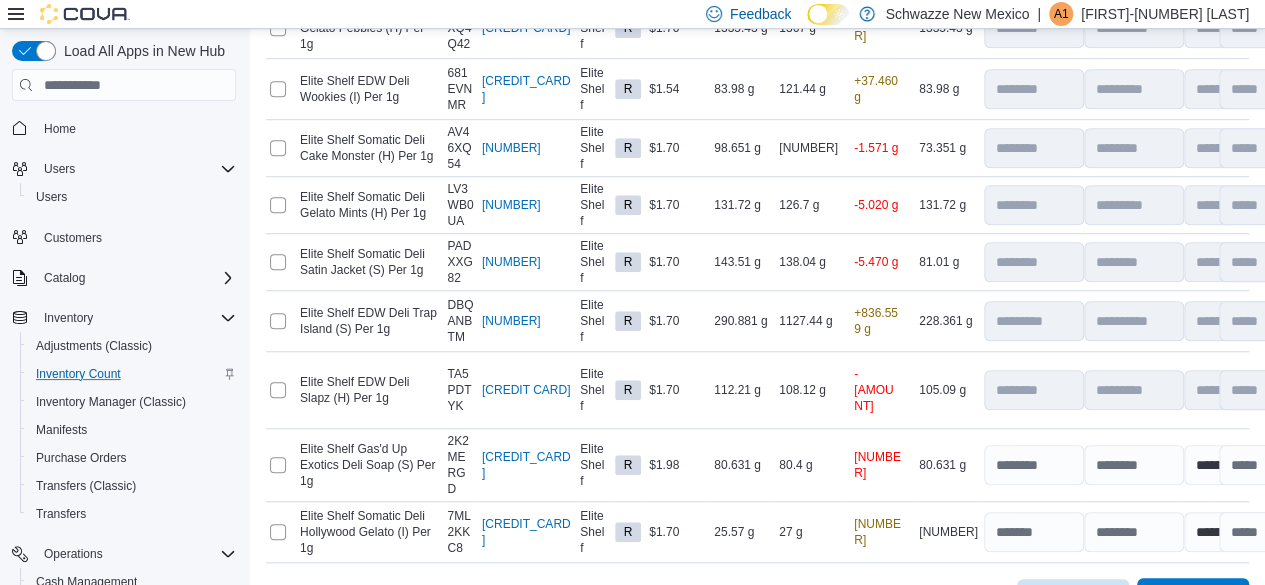 click on "Submit" at bounding box center (1181, 598) 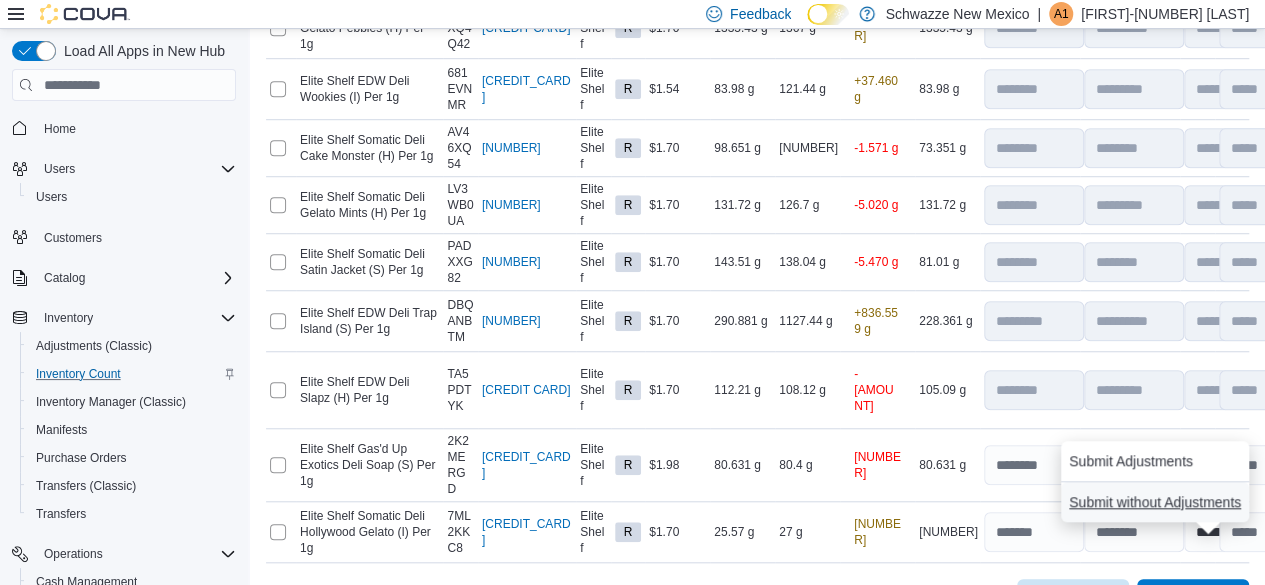 click on "Submit without Adjustments" at bounding box center [1155, 502] 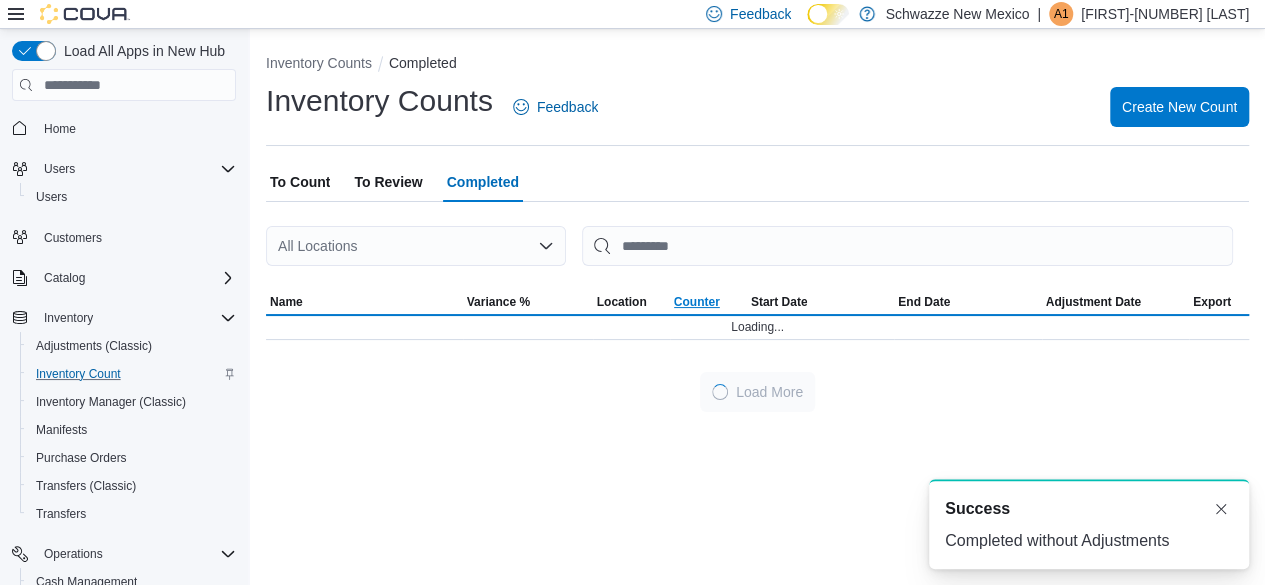 scroll, scrollTop: 0, scrollLeft: 0, axis: both 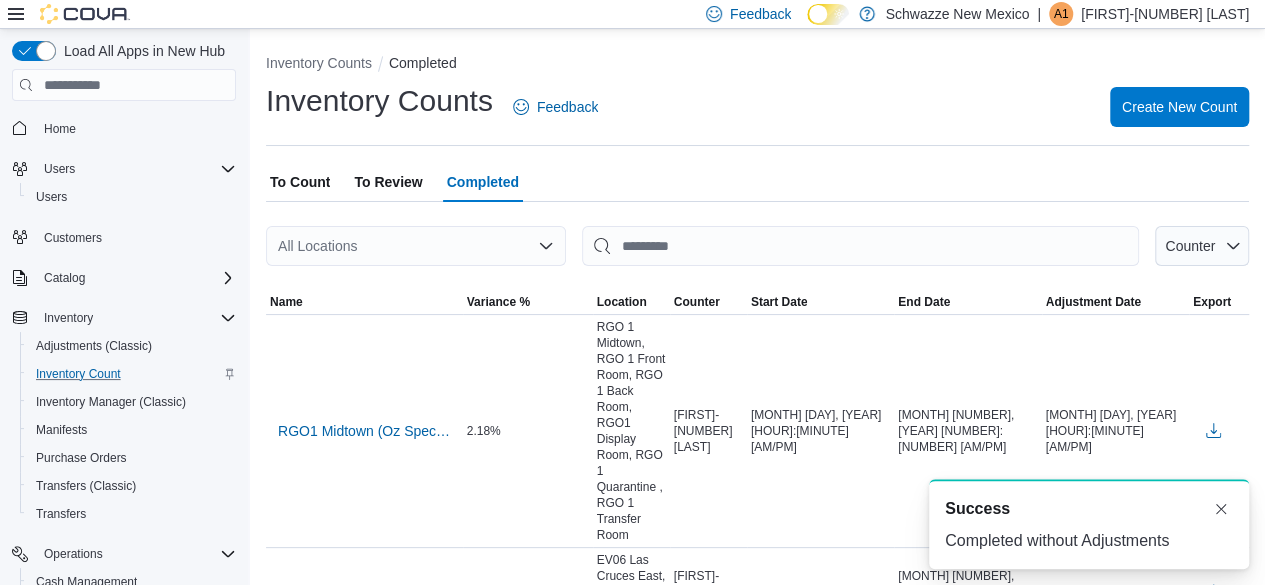 click on "To Review" at bounding box center [388, 182] 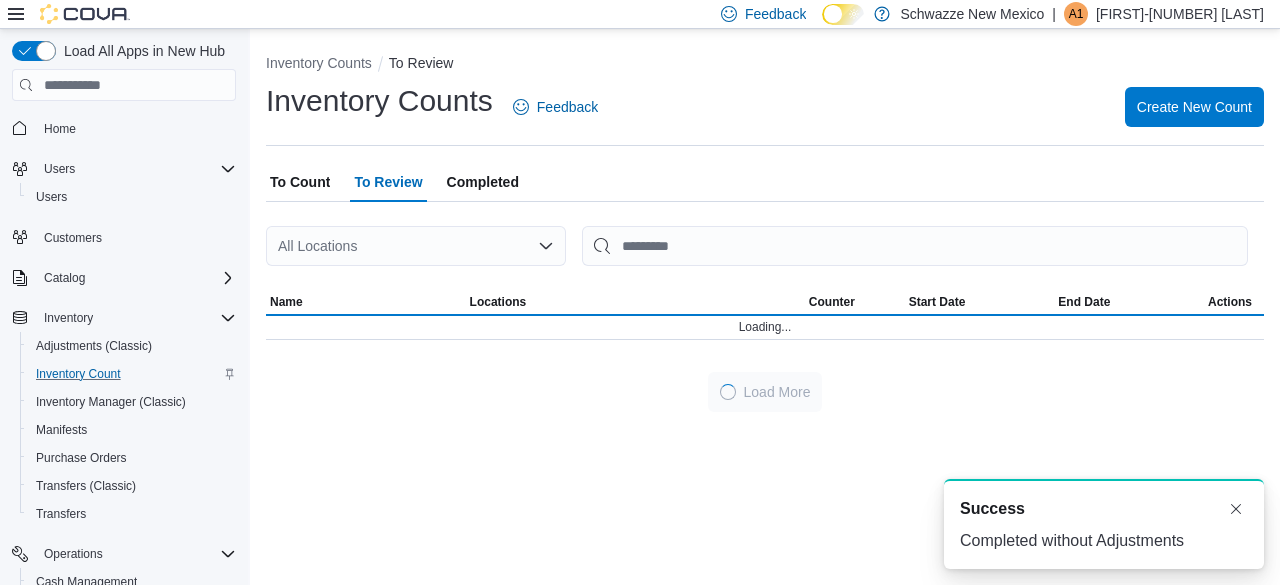 click on "All Locations" at bounding box center [416, 246] 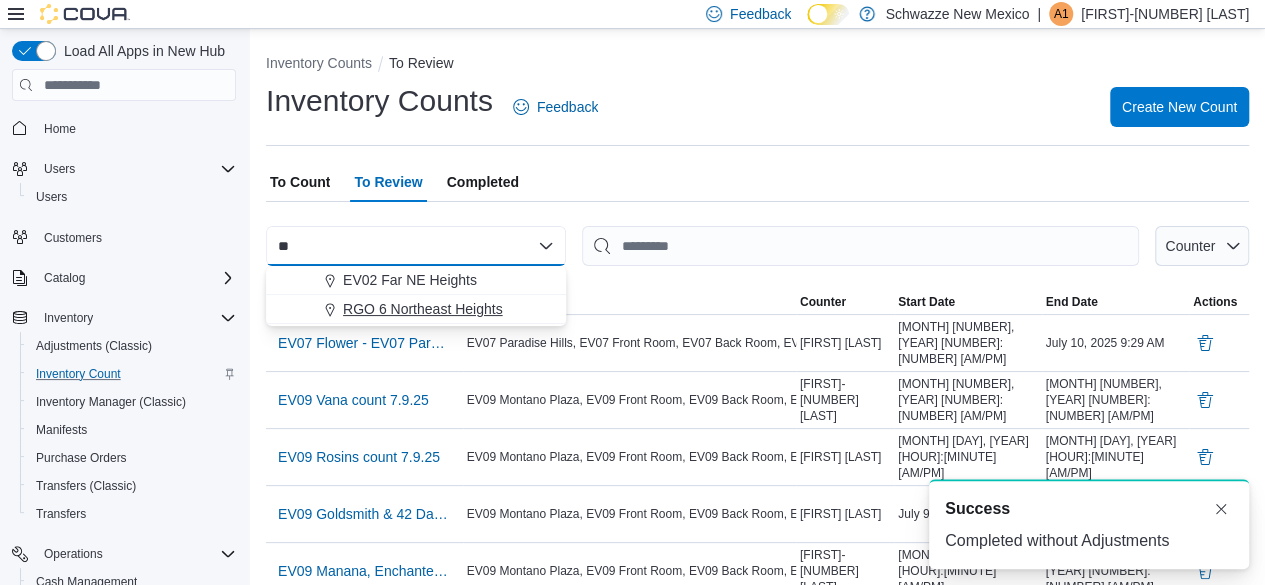 click on "RGO 6 Northeast Heights" at bounding box center [423, 309] 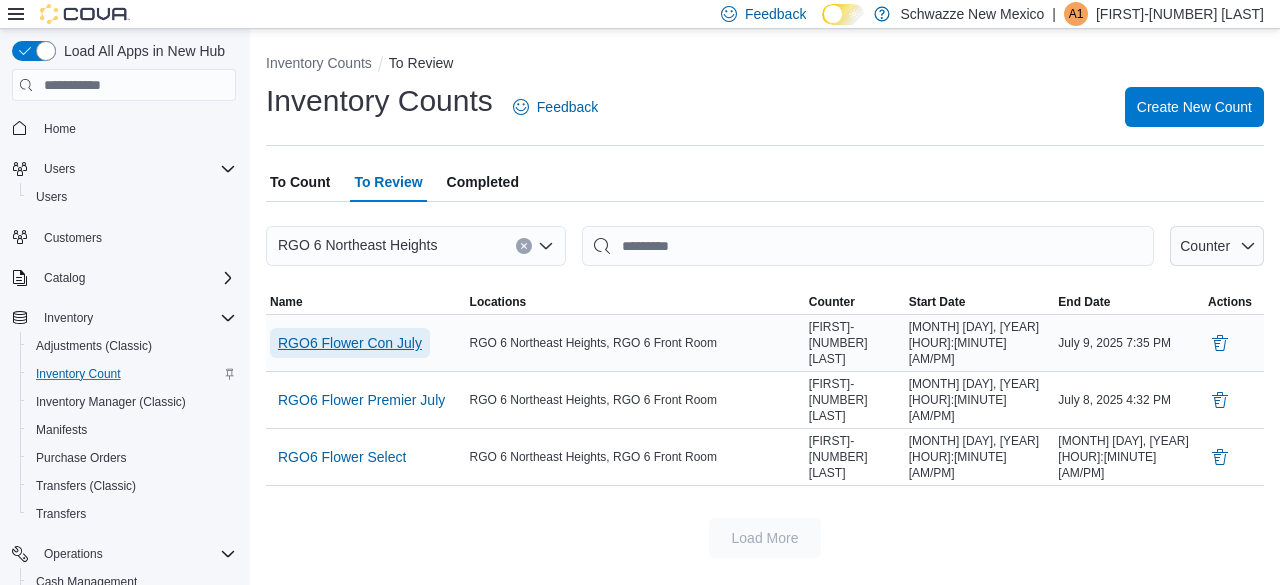 click on "RGO6 Flower Con July" at bounding box center [350, 343] 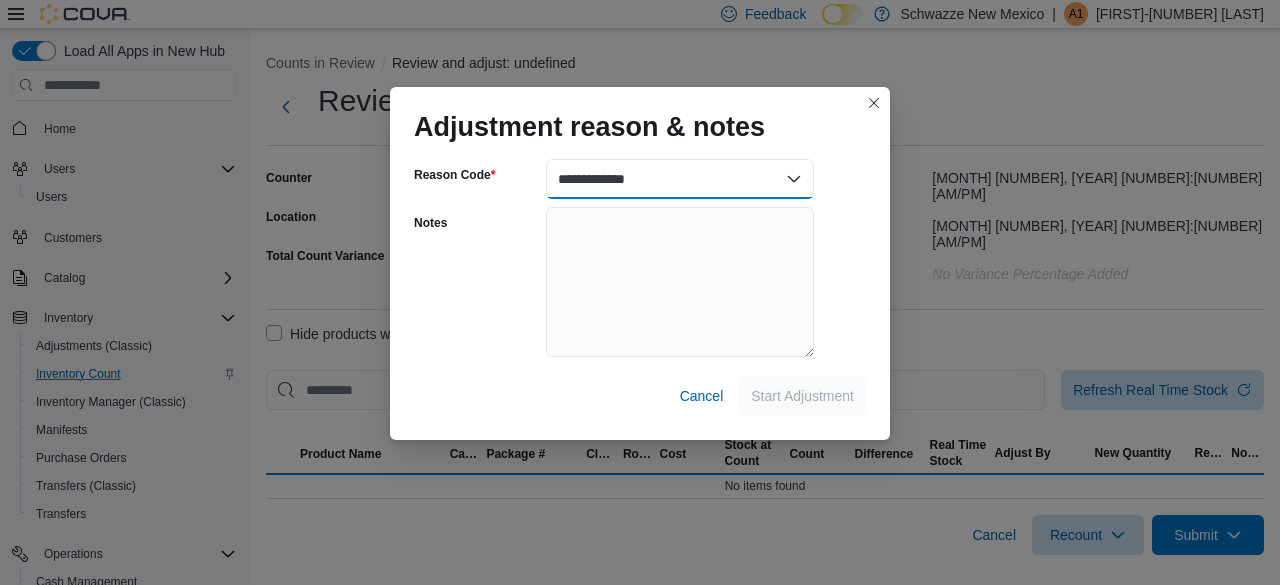 click on "**********" at bounding box center (680, 179) 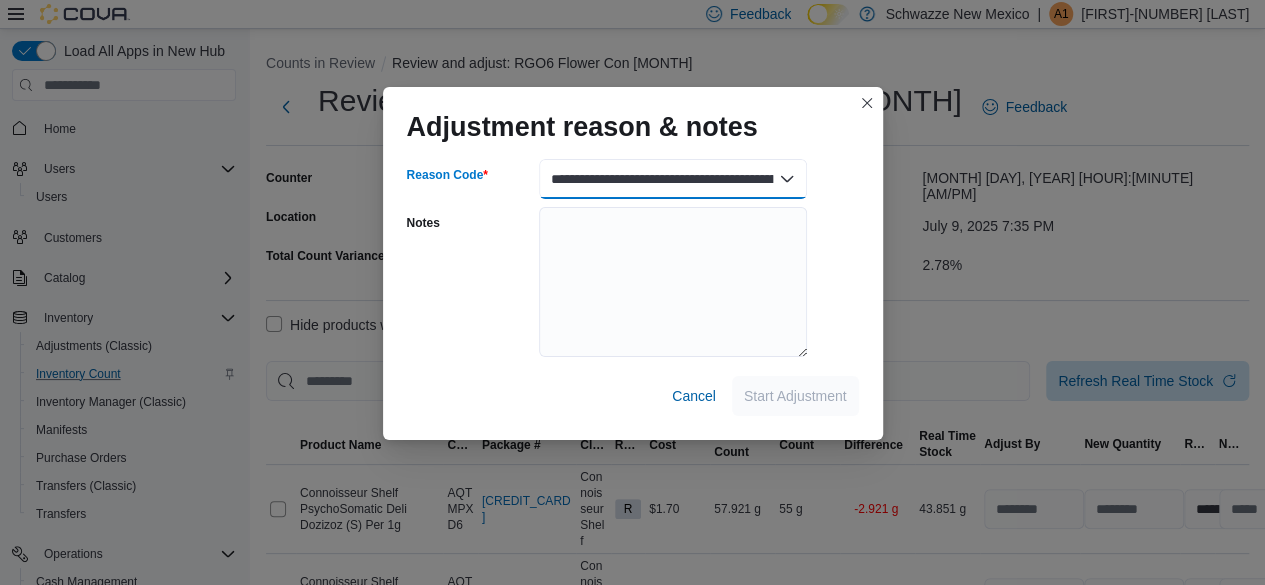 click on "**********" at bounding box center [673, 179] 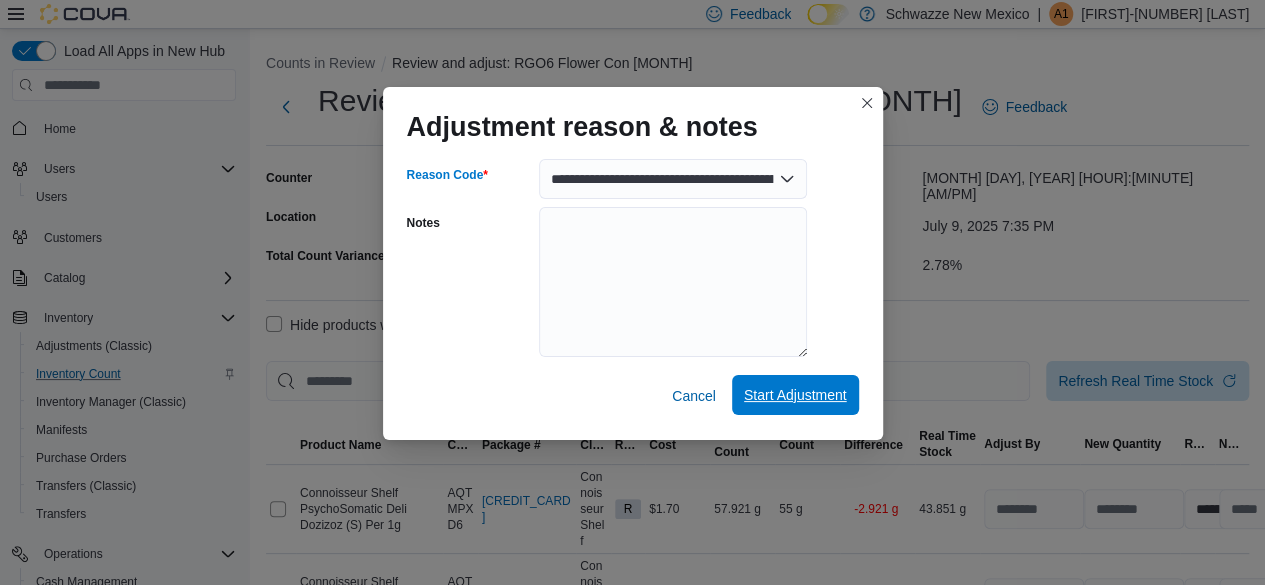 click on "Start Adjustment" at bounding box center (795, 395) 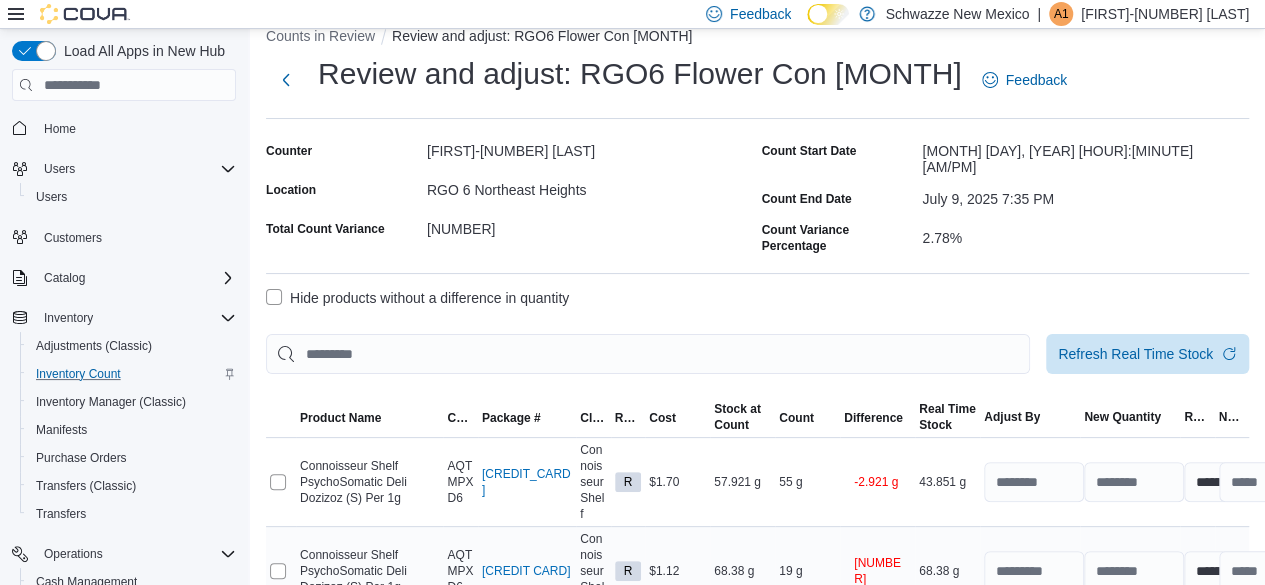 scroll, scrollTop: 0, scrollLeft: 0, axis: both 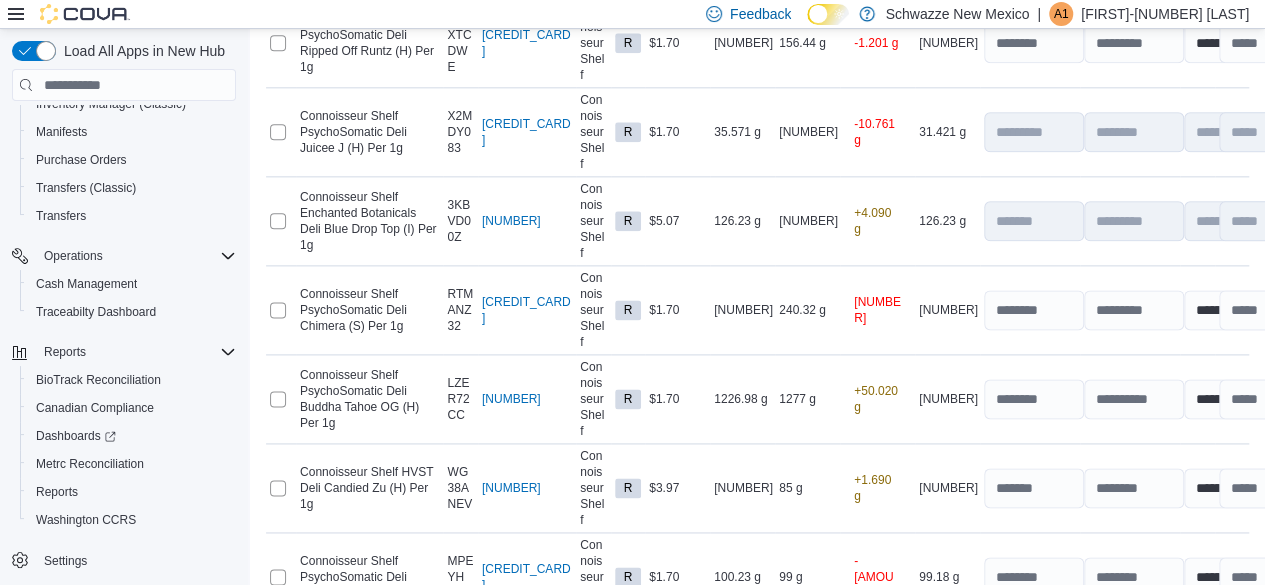 click on "Recount" at bounding box center (1061, 835) 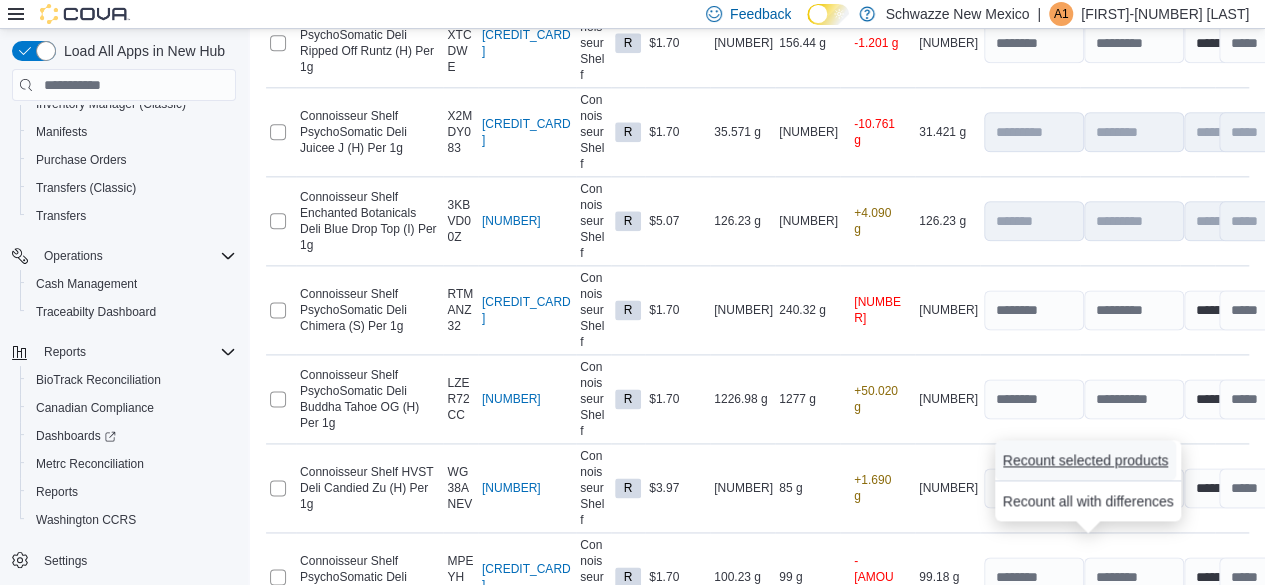 click on "Recount selected products" at bounding box center [1086, 460] 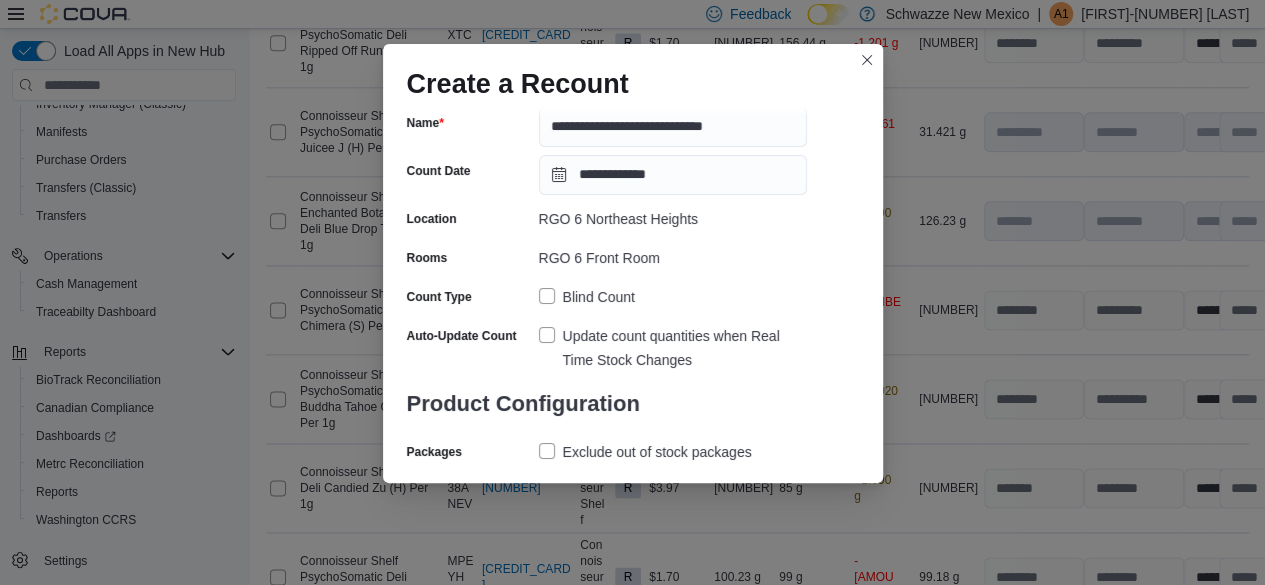 scroll, scrollTop: 152, scrollLeft: 0, axis: vertical 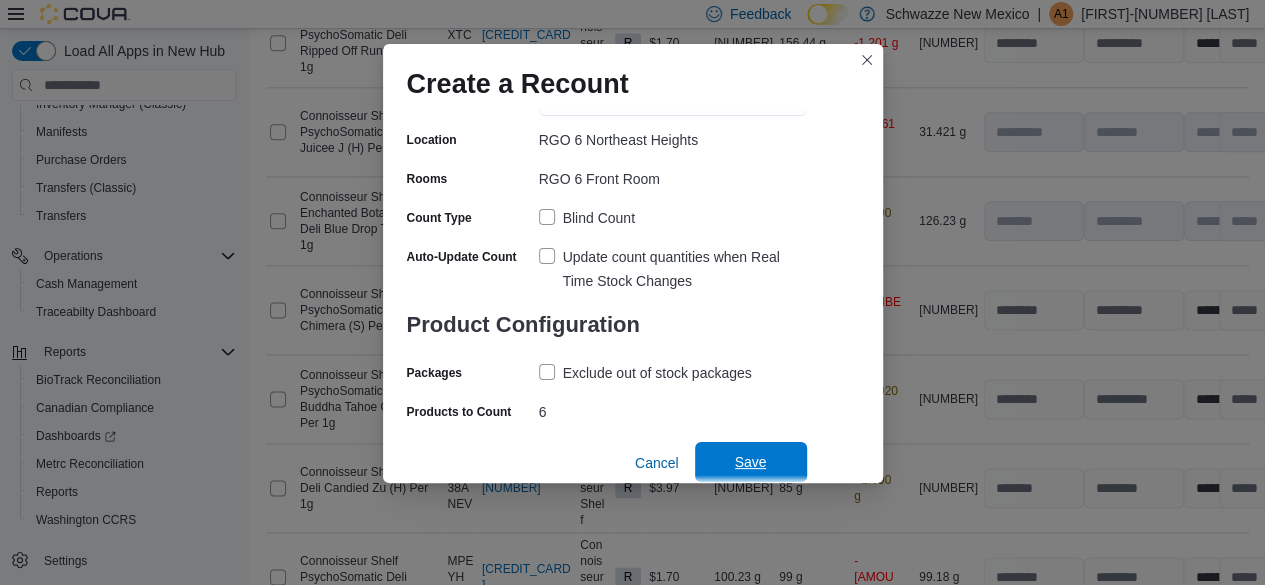 click on "Save" at bounding box center (751, 462) 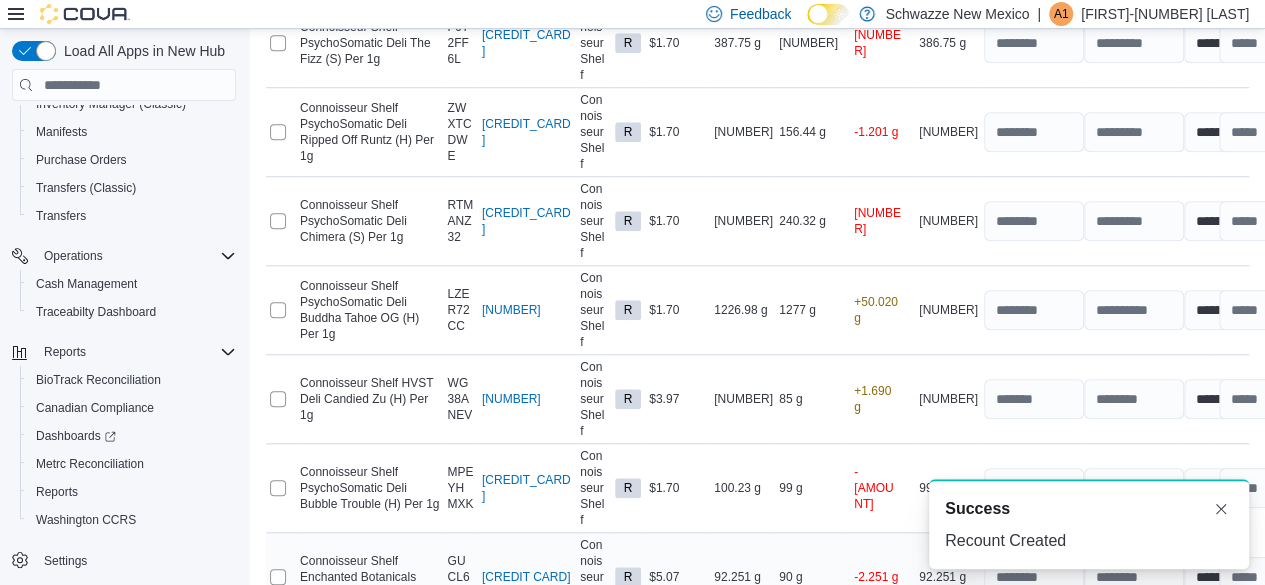 scroll, scrollTop: 742, scrollLeft: 0, axis: vertical 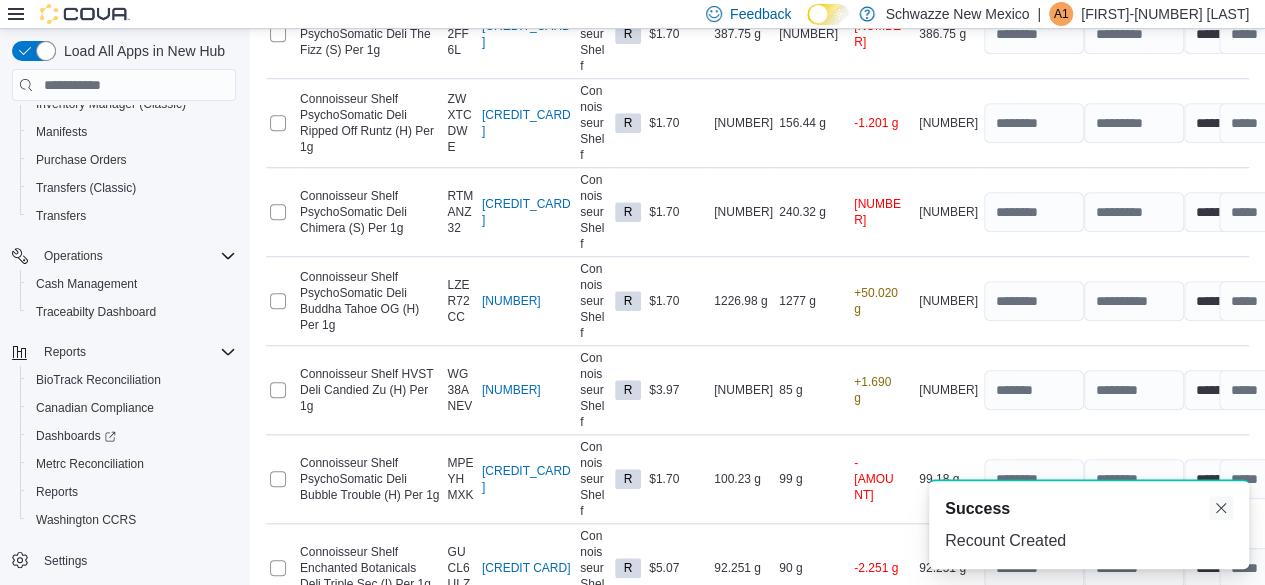 click at bounding box center [1221, 508] 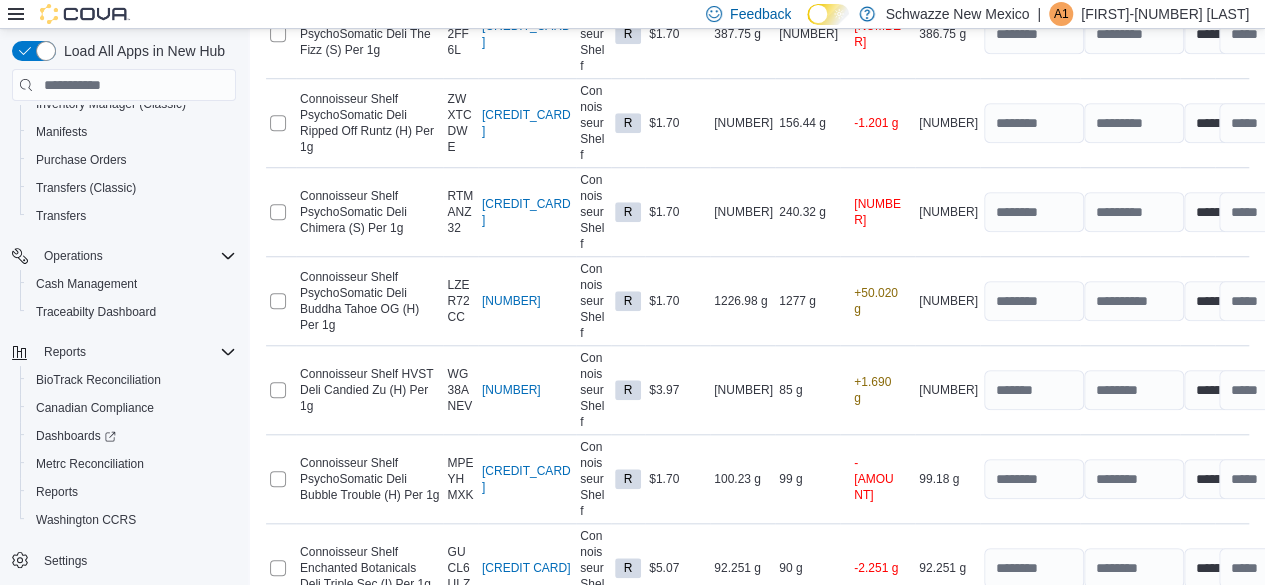 click on "Submit" at bounding box center [1181, 737] 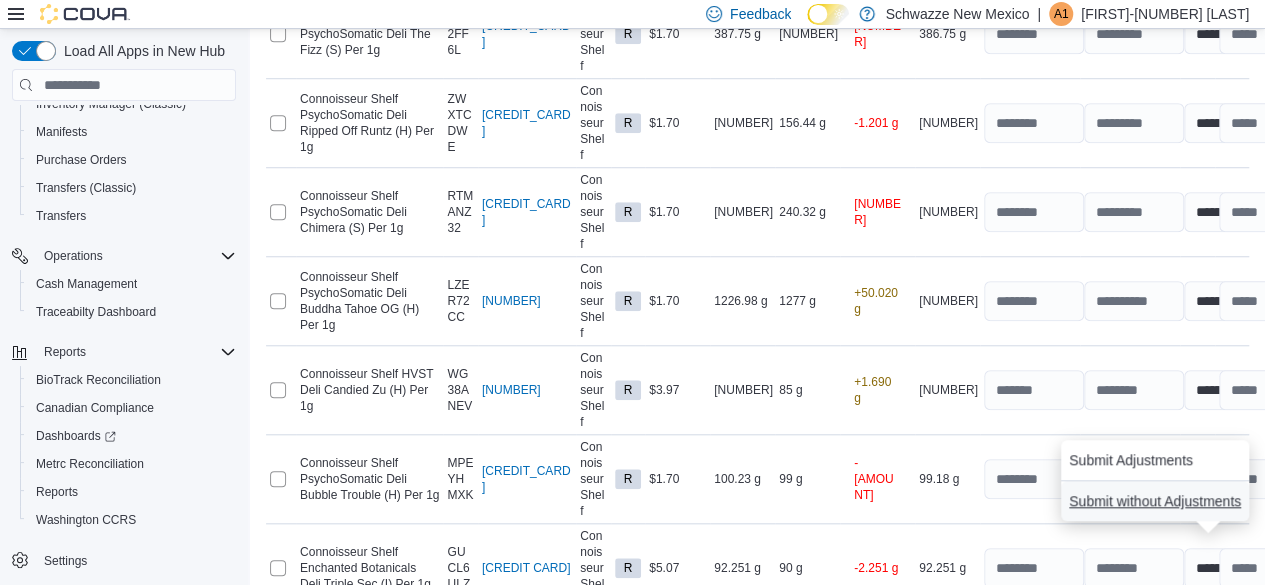 click on "Submit without Adjustments" at bounding box center [1155, 501] 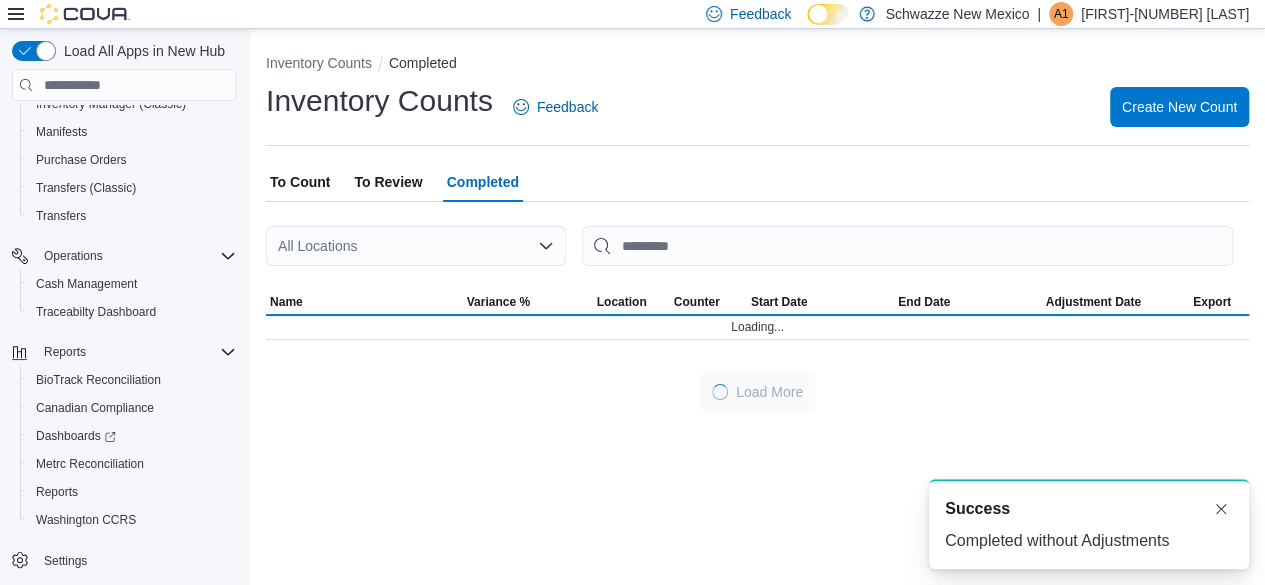 scroll, scrollTop: 0, scrollLeft: 0, axis: both 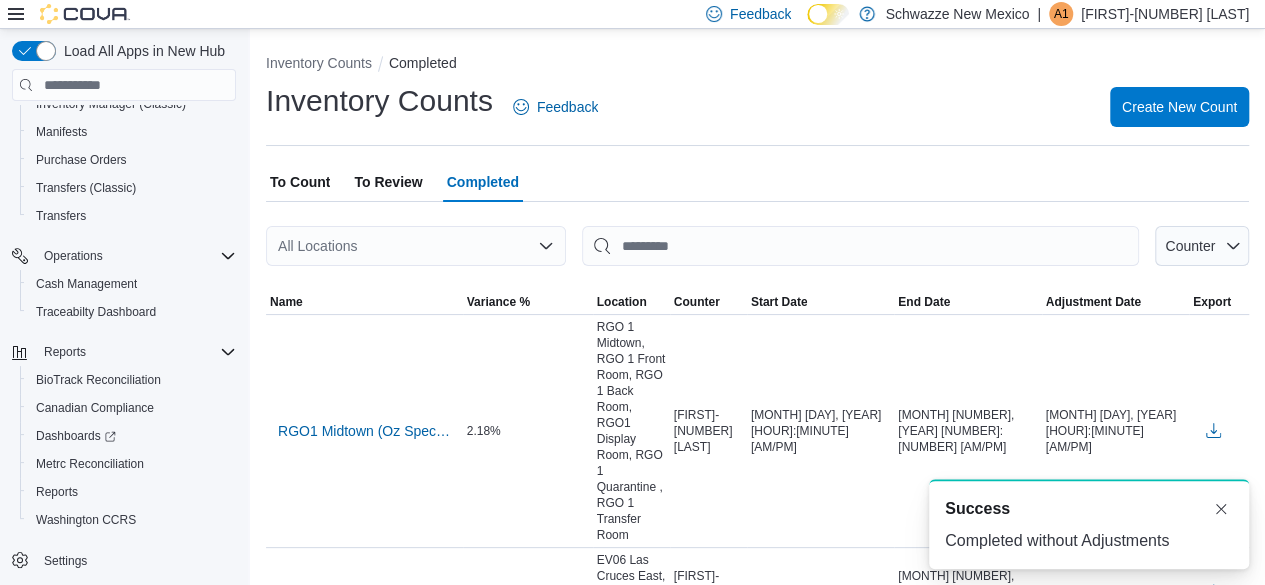 click on "To Count" at bounding box center [300, 182] 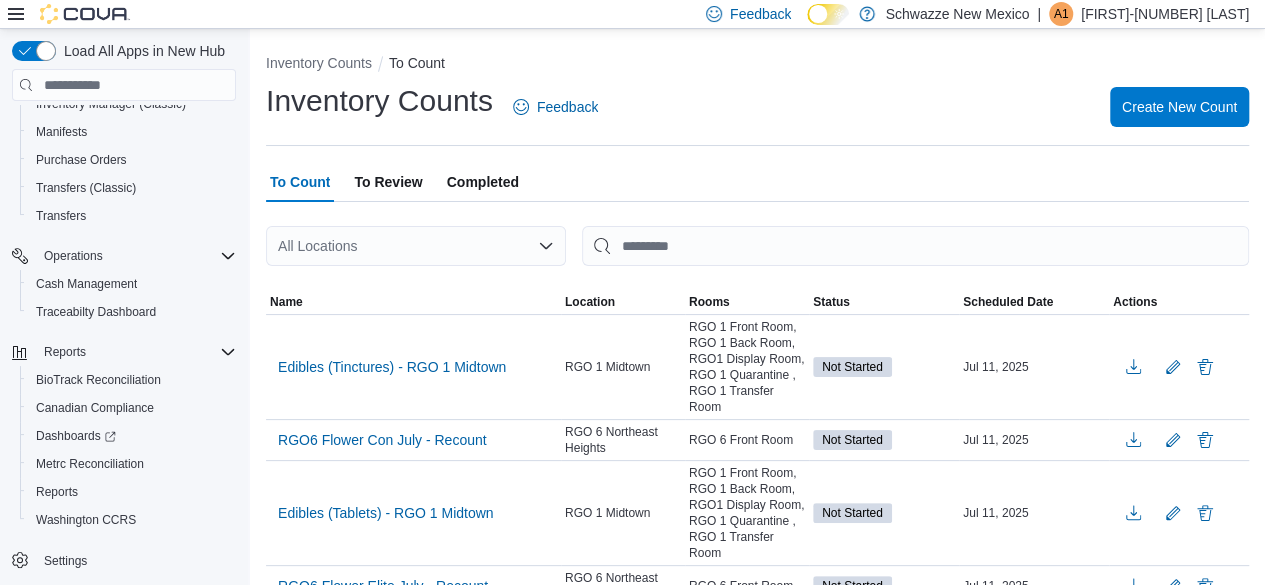 click on "All Locations" at bounding box center [416, 246] 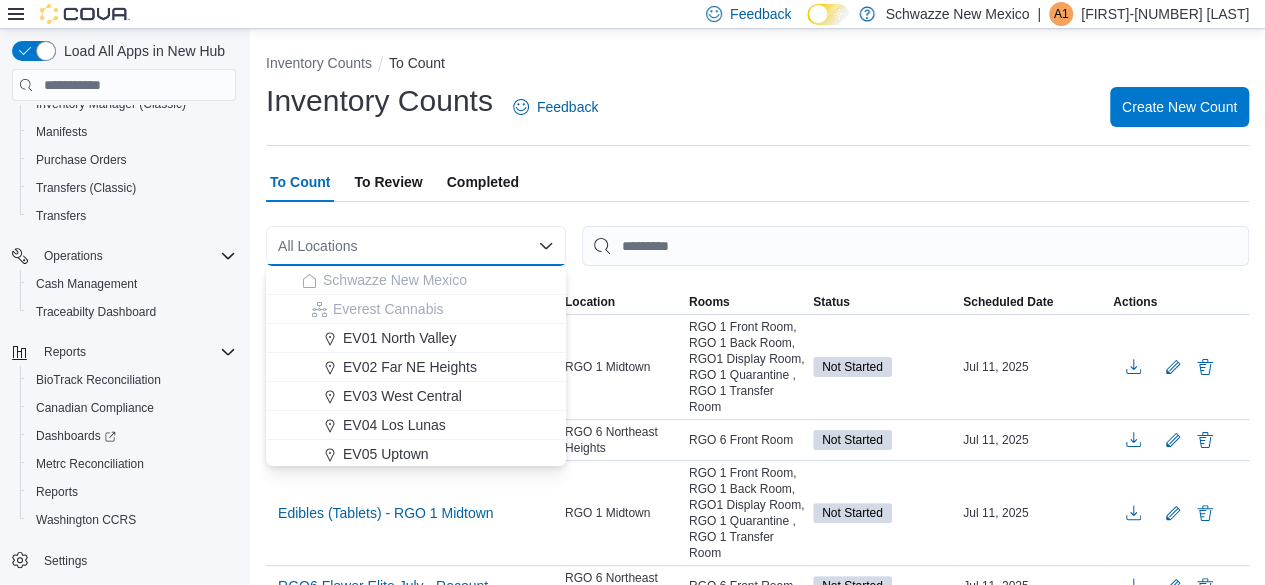 click on "All Locations" at bounding box center (416, 246) 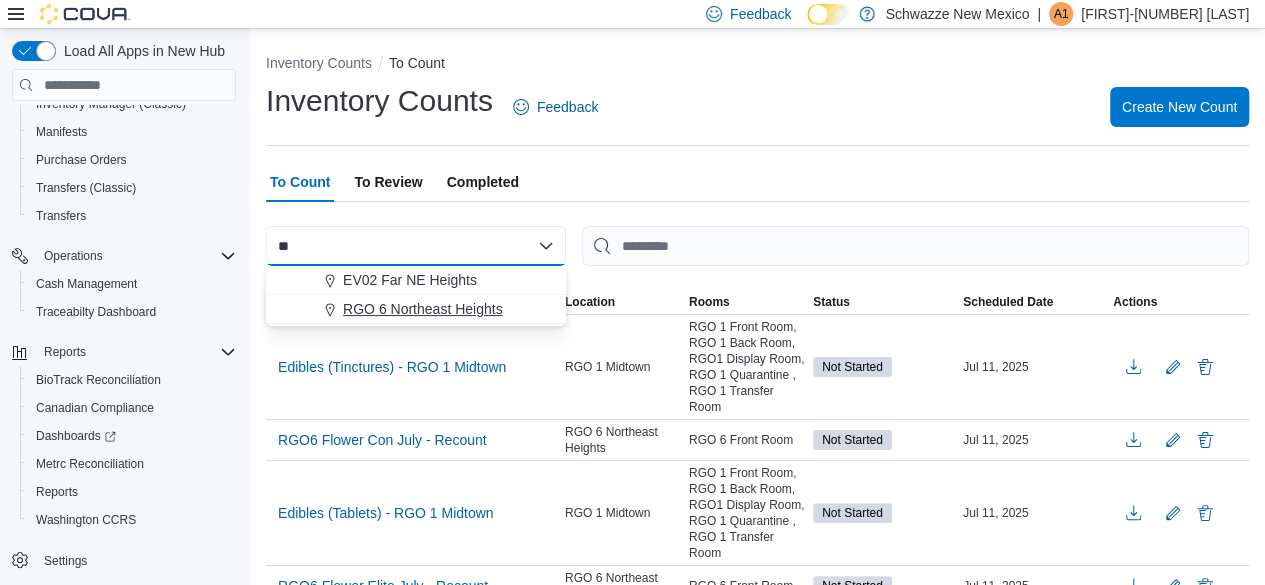 click on "RGO 6 Northeast Heights" at bounding box center (423, 309) 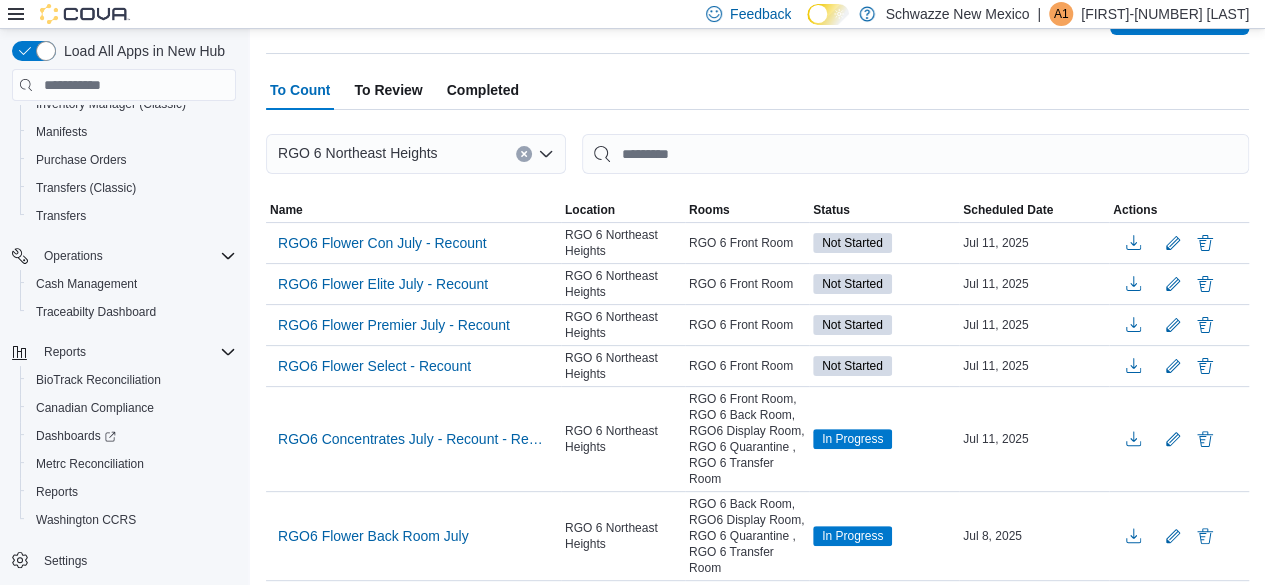 scroll, scrollTop: 0, scrollLeft: 0, axis: both 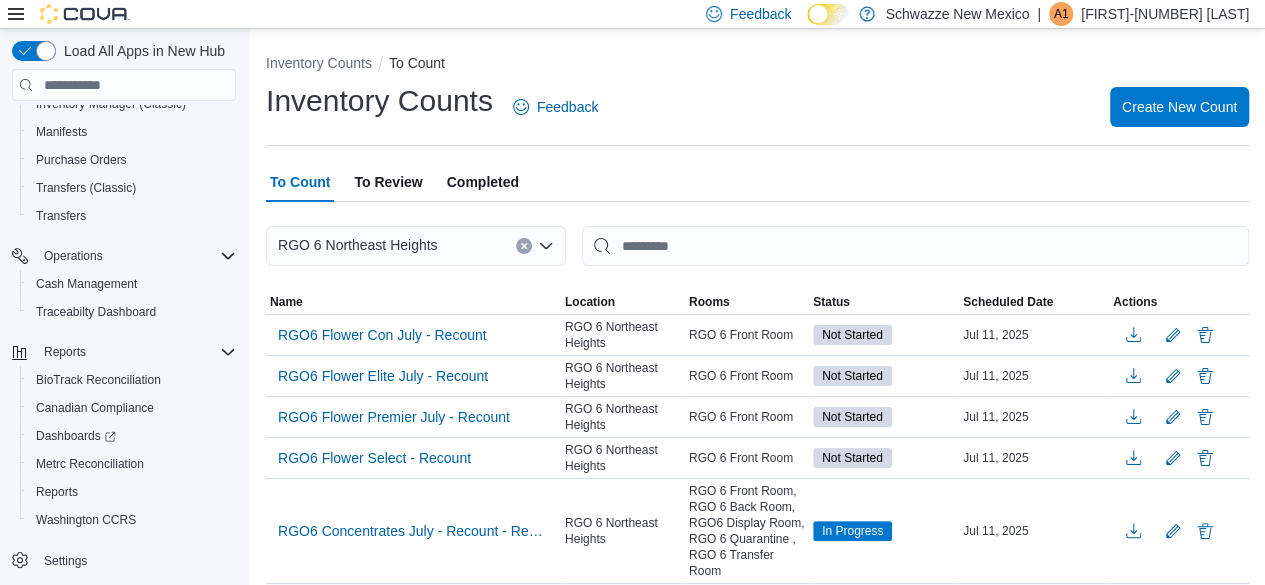 click on "Completed" at bounding box center (483, 182) 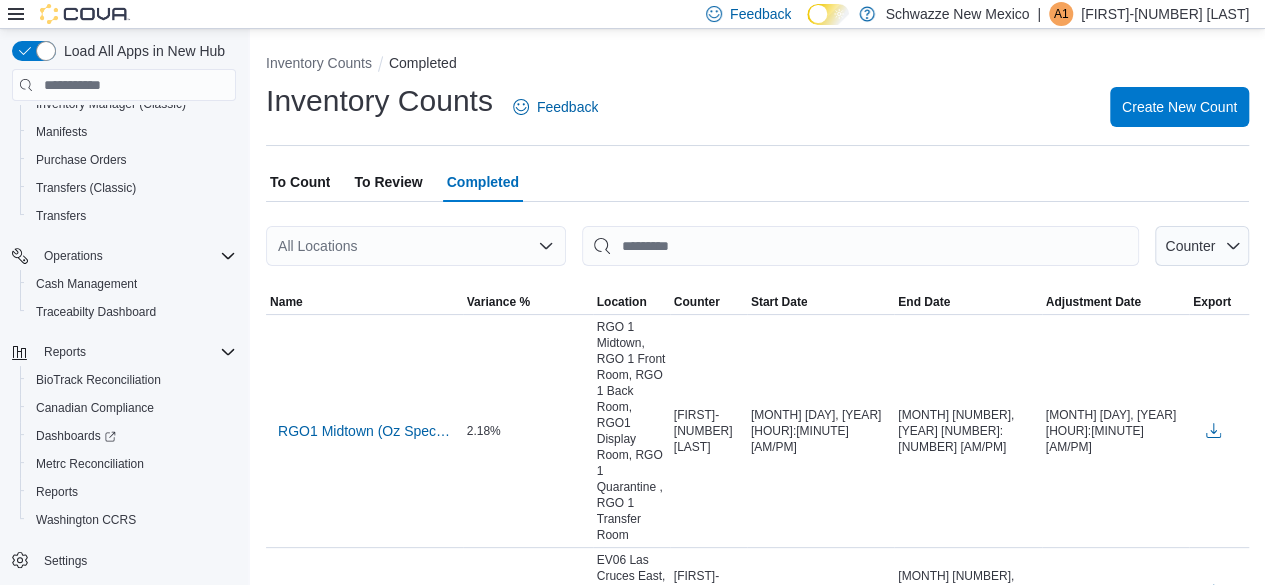 click on "To Review" at bounding box center [388, 182] 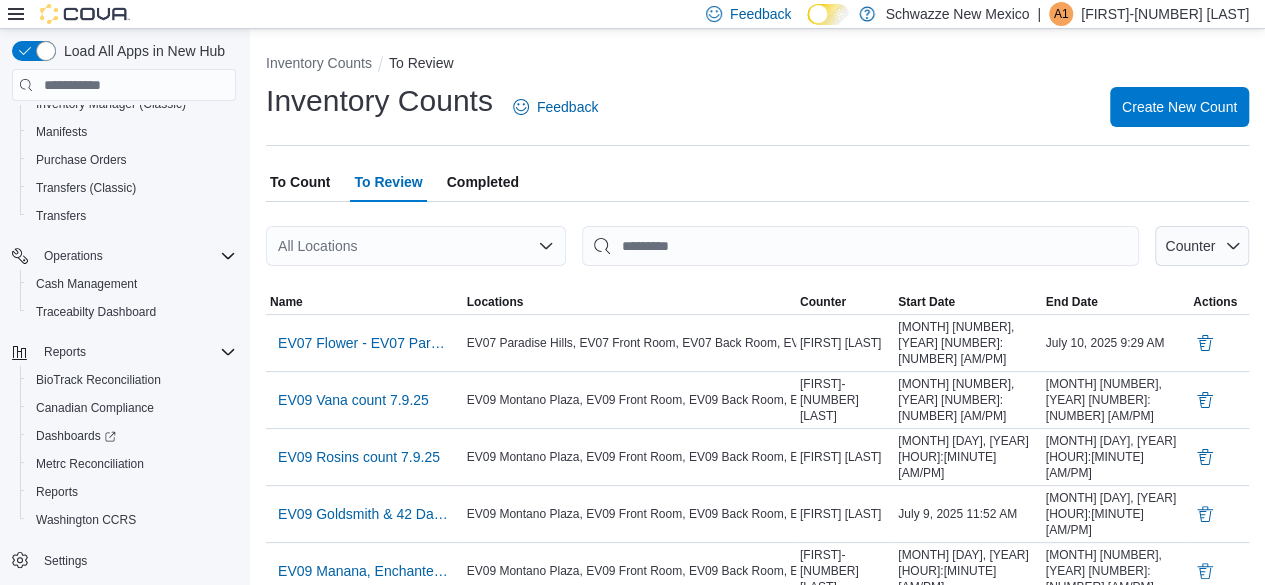 click on "All Locations" at bounding box center (416, 246) 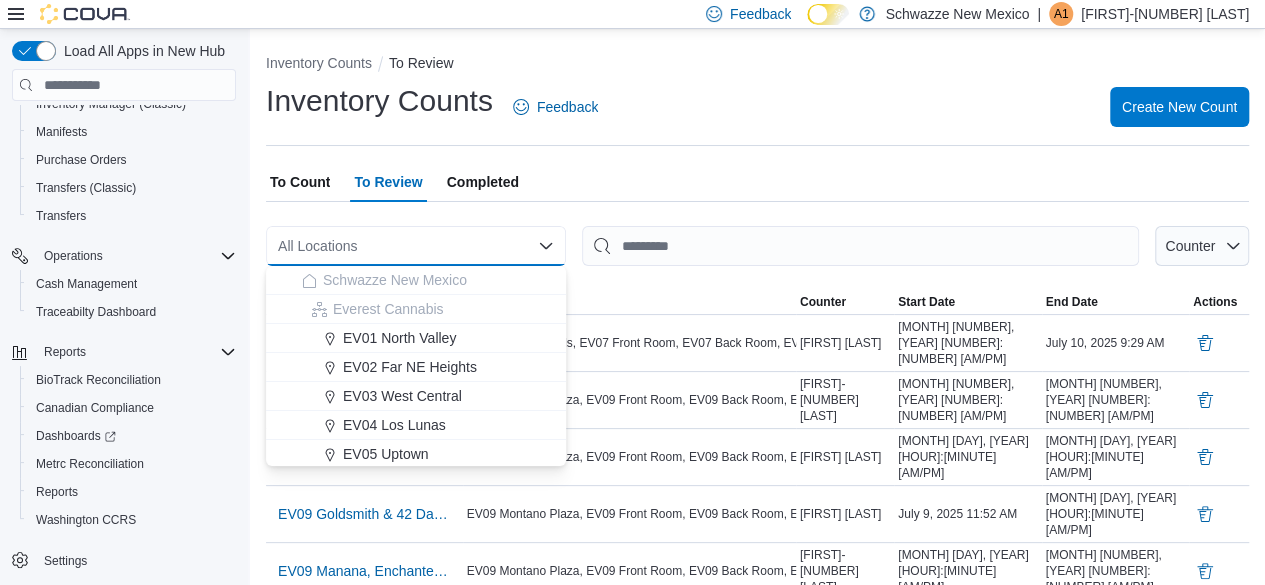 click on "All Locations" at bounding box center [416, 246] 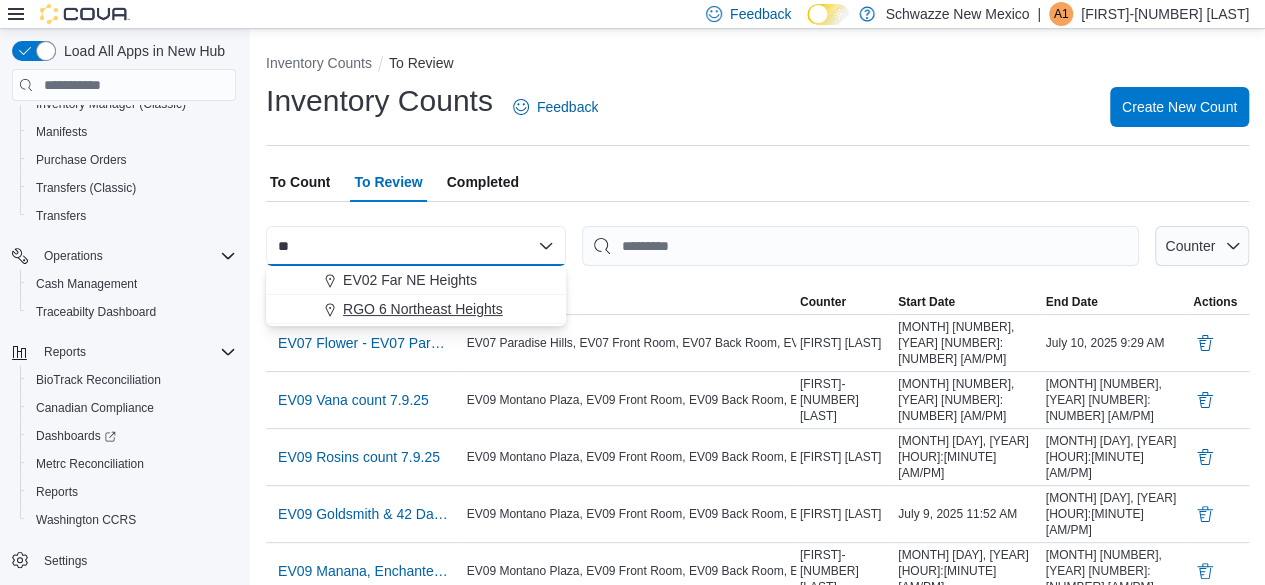 click on "RGO 6 Northeast Heights" at bounding box center [423, 309] 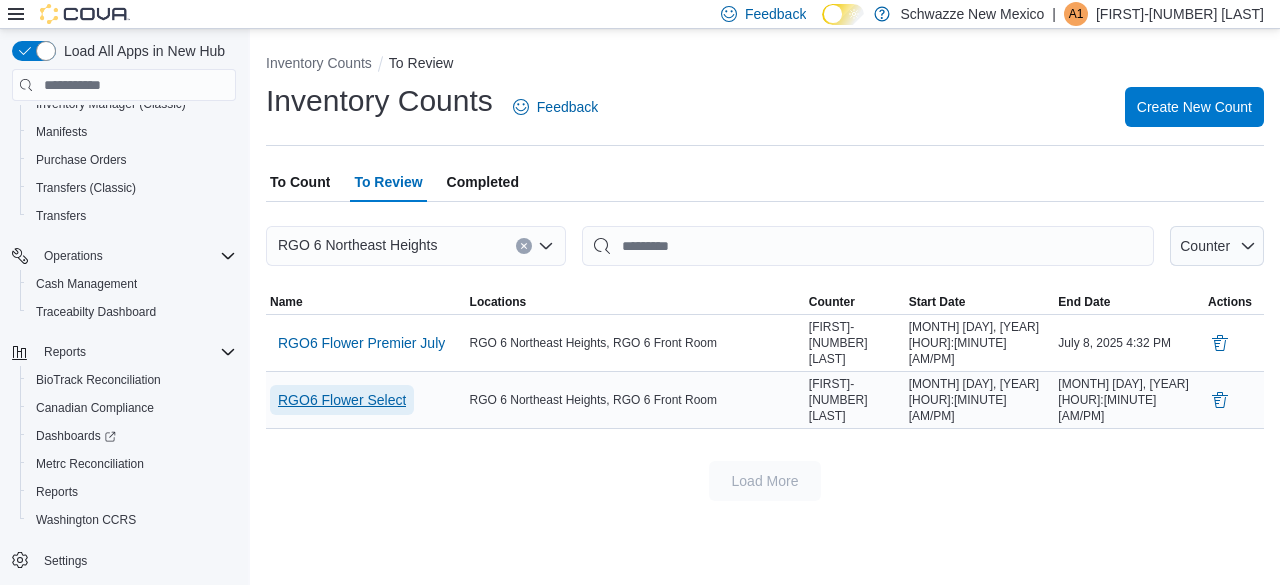 click on "RGO6 Flower Select" at bounding box center (342, 400) 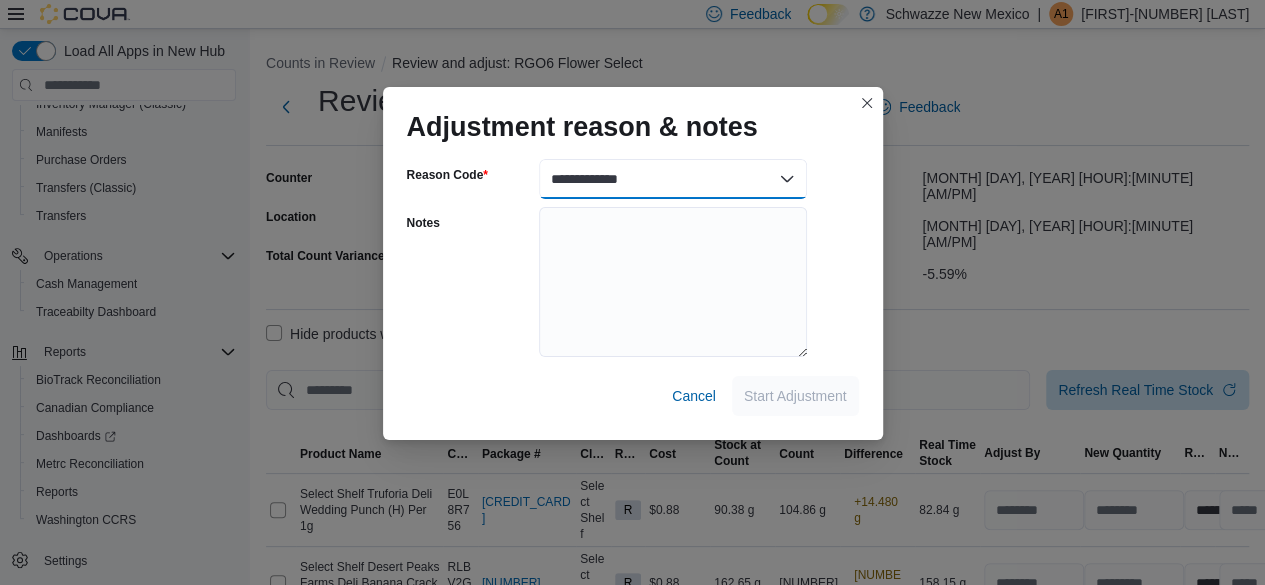 click on "**********" at bounding box center (673, 179) 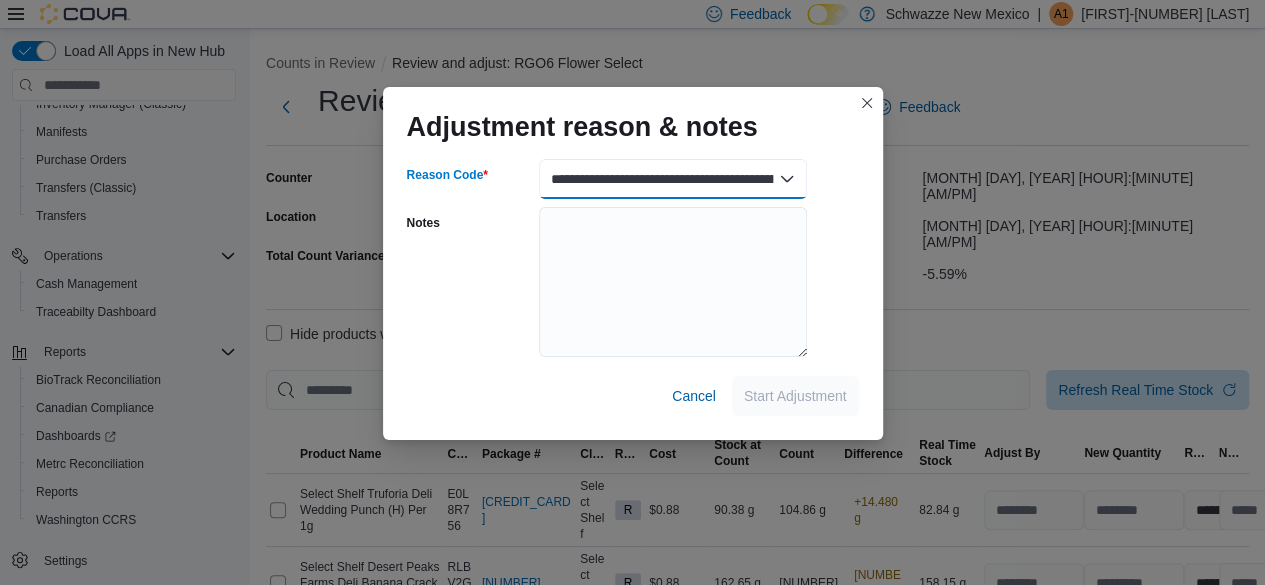 click on "**********" at bounding box center [673, 179] 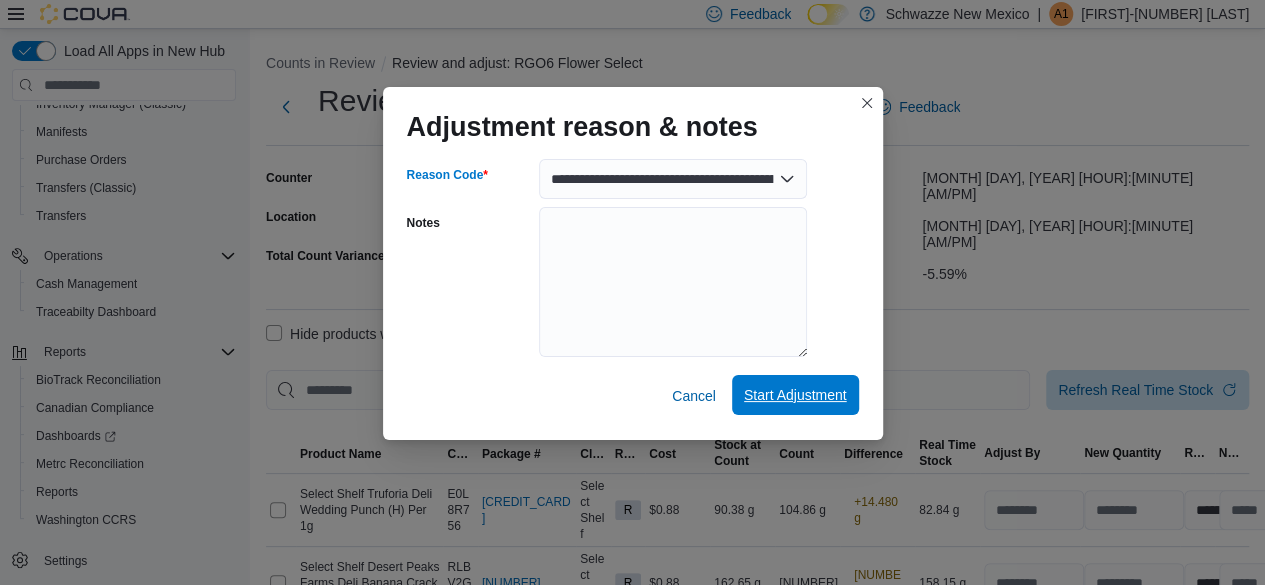 click on "Start Adjustment" at bounding box center (795, 395) 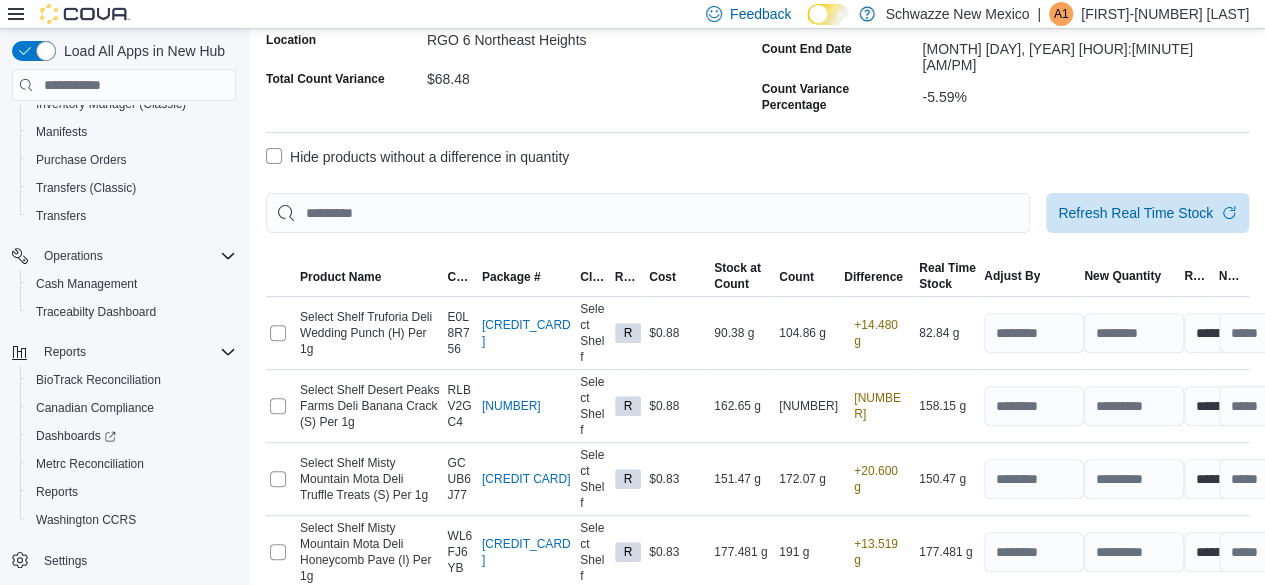 scroll, scrollTop: 561, scrollLeft: 0, axis: vertical 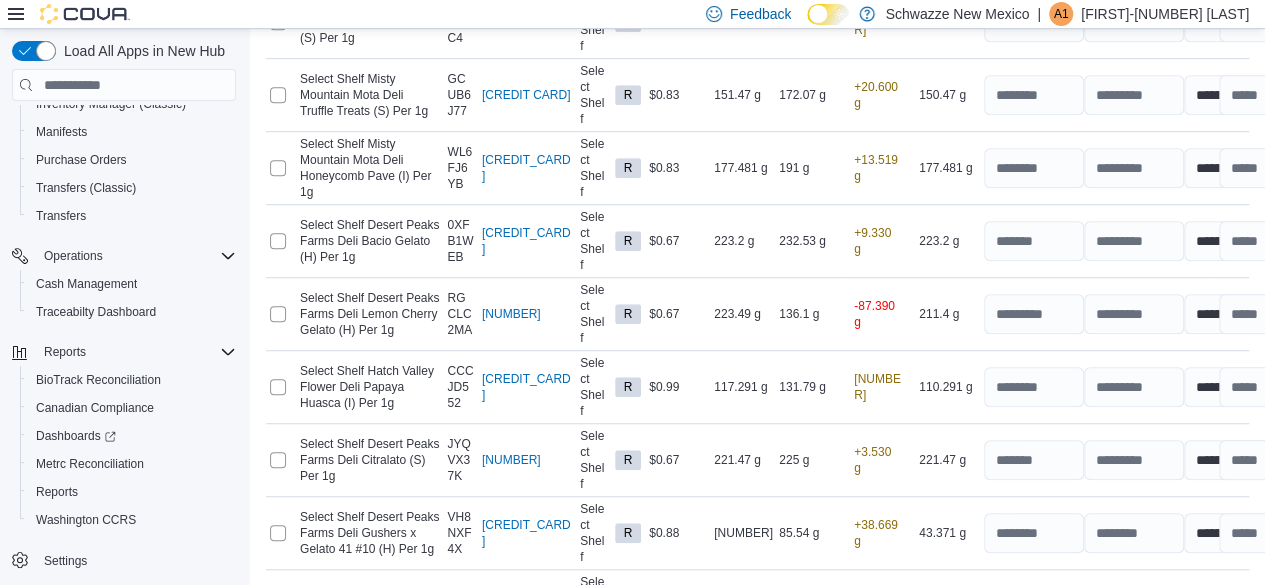 click on "Submit" at bounding box center [1181, 678] 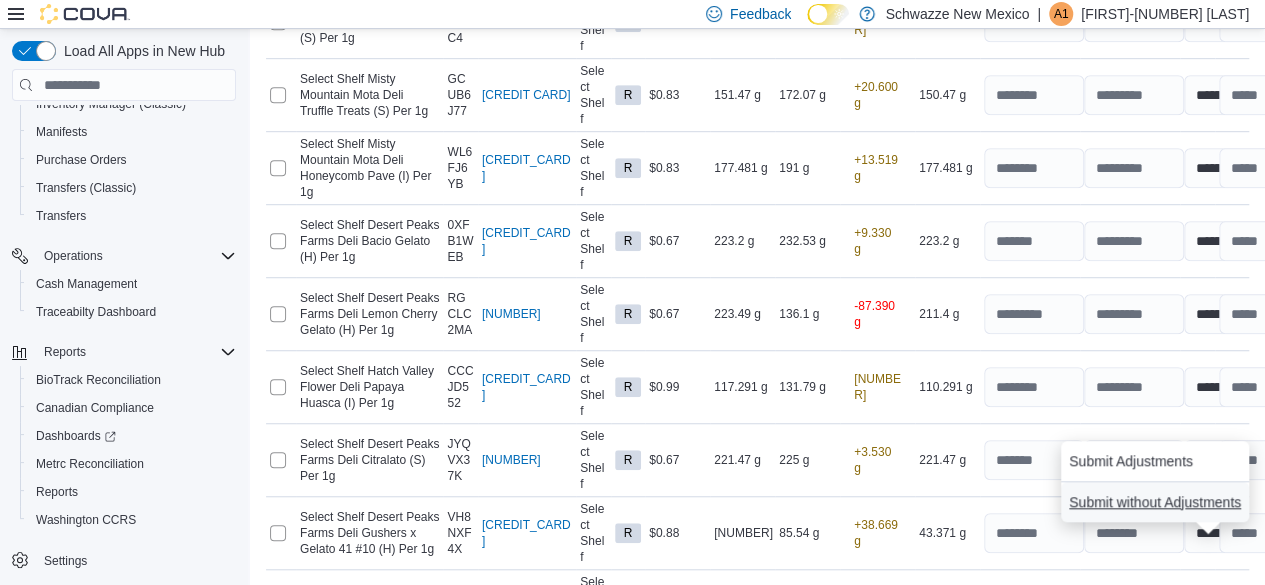 click on "Submit without Adjustments" at bounding box center [1155, 502] 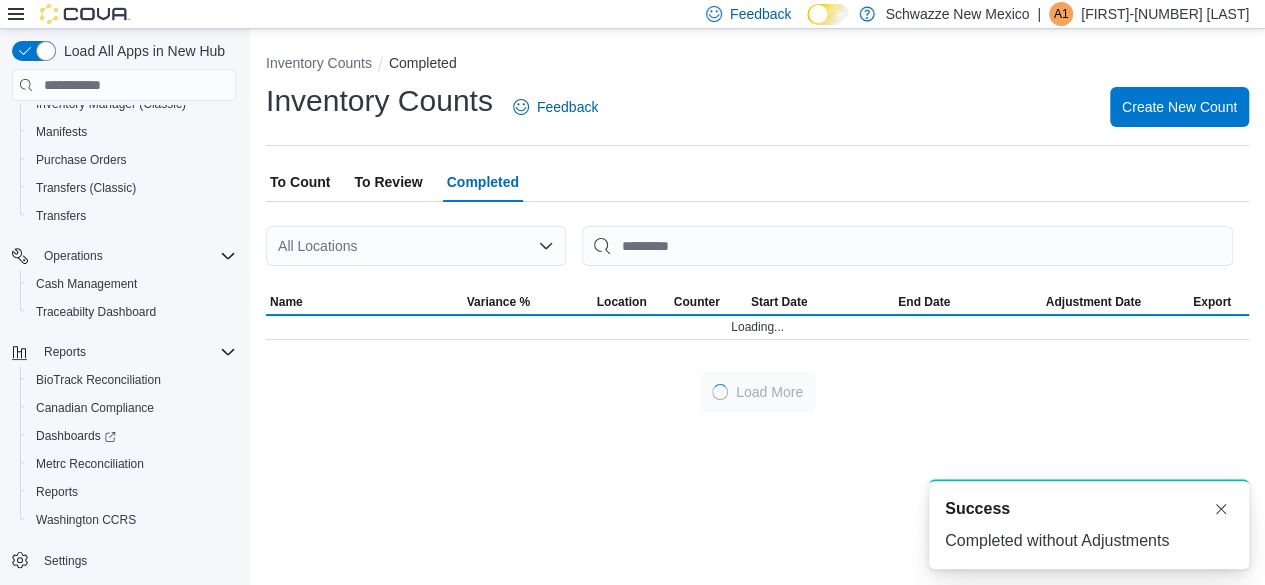 scroll, scrollTop: 0, scrollLeft: 0, axis: both 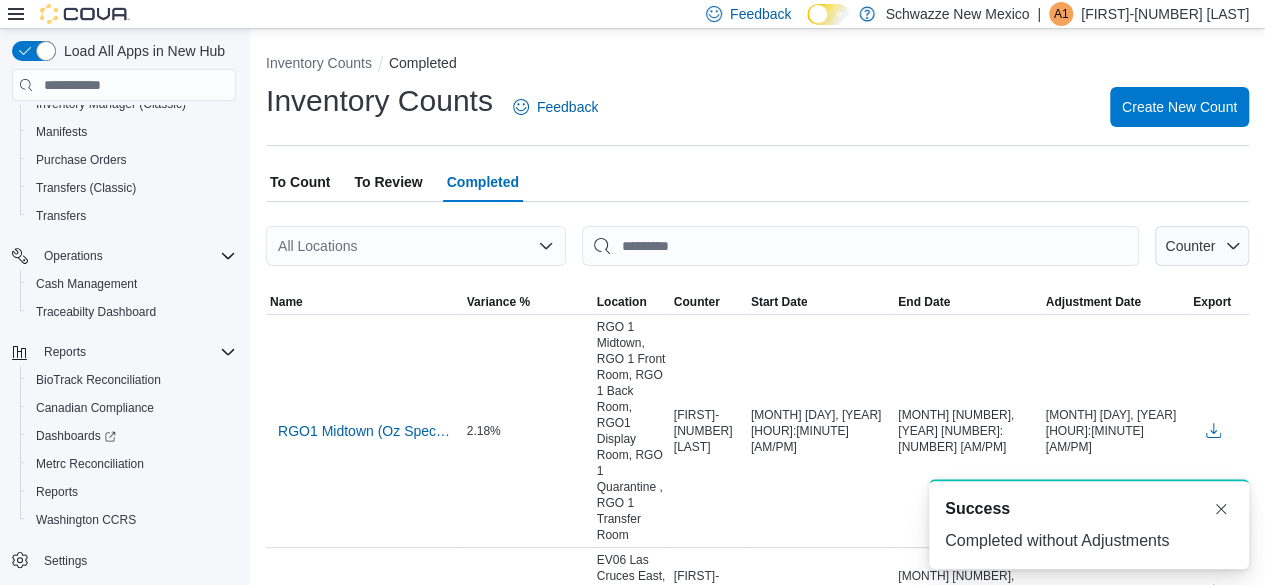 click on "All Locations" at bounding box center (416, 246) 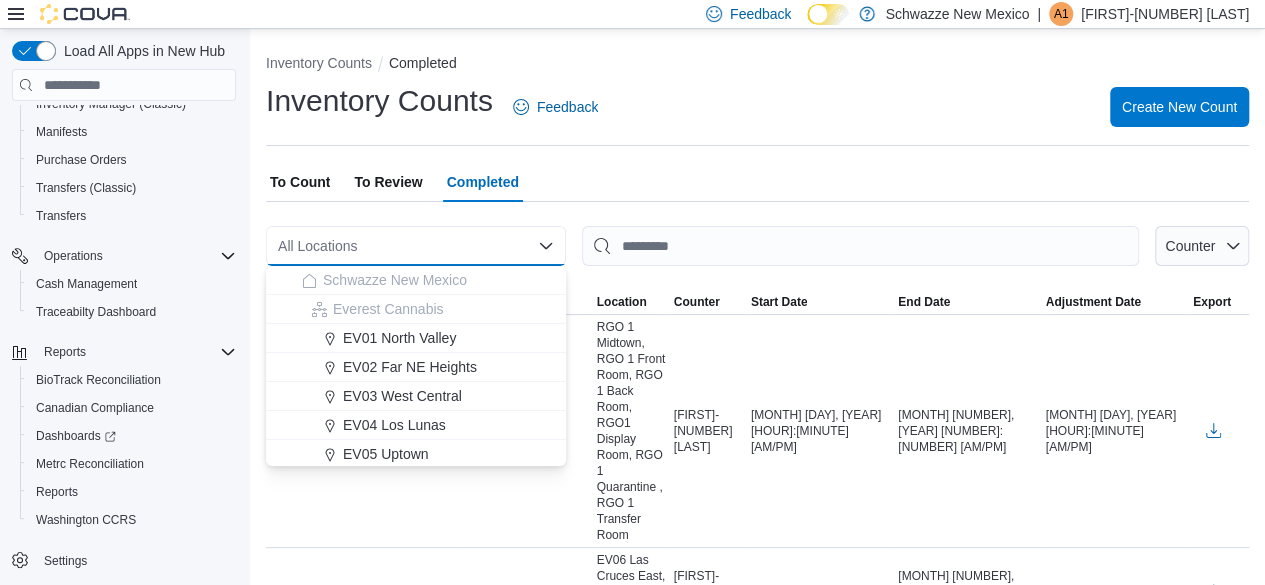 click on "To Review" at bounding box center (388, 182) 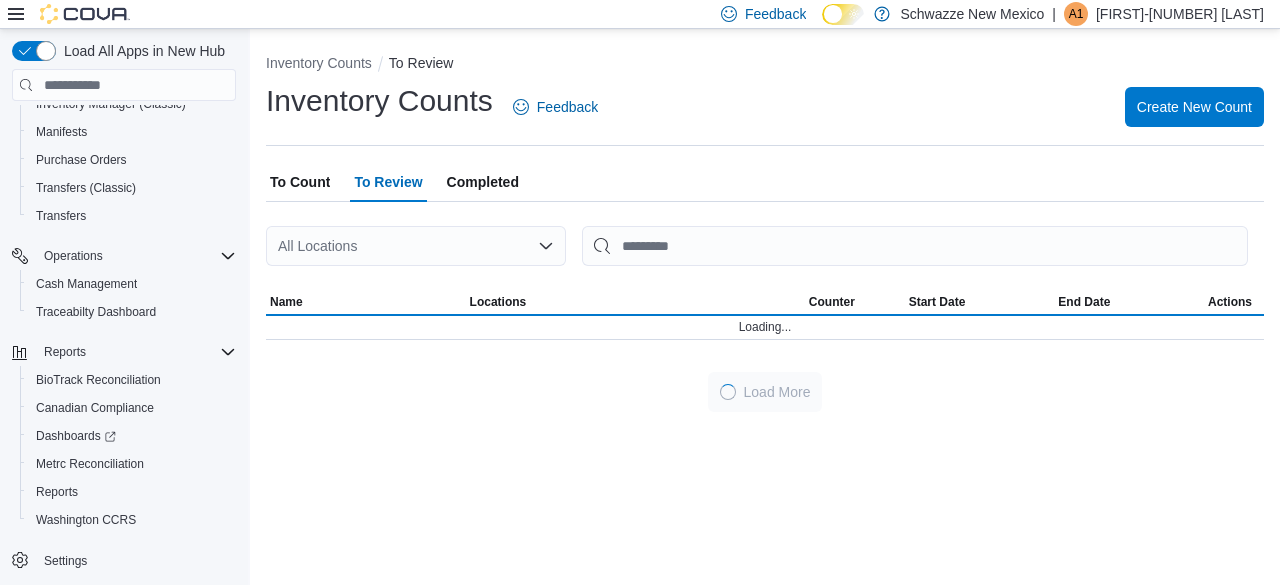 click on "All Locations" at bounding box center (416, 246) 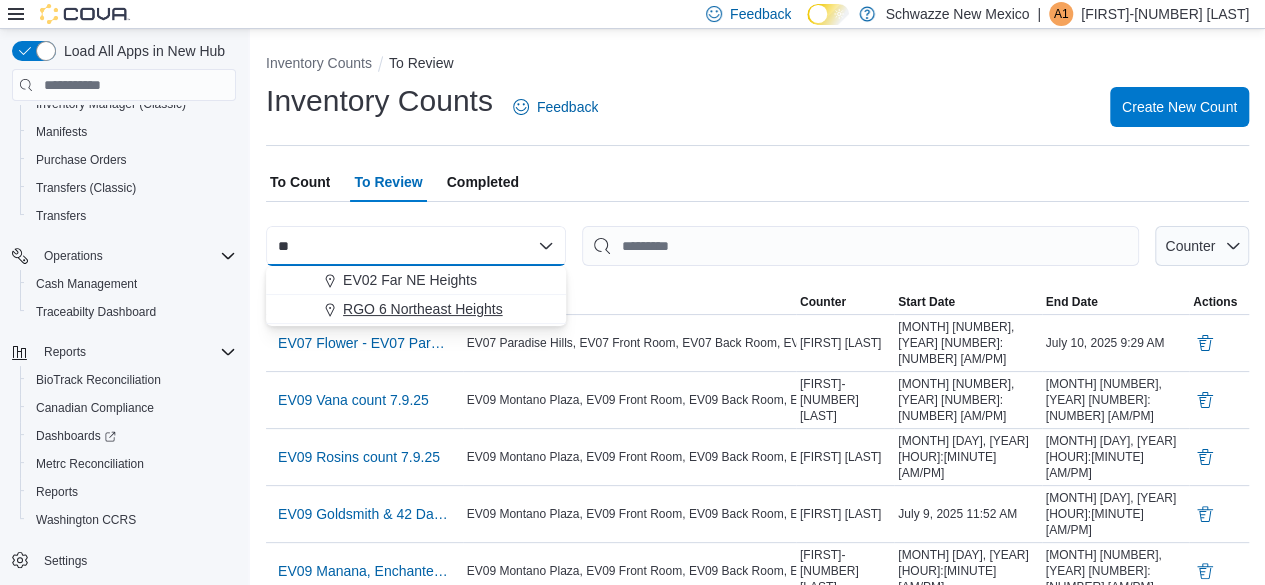 click on "RGO 6 Northeast Heights" at bounding box center (423, 309) 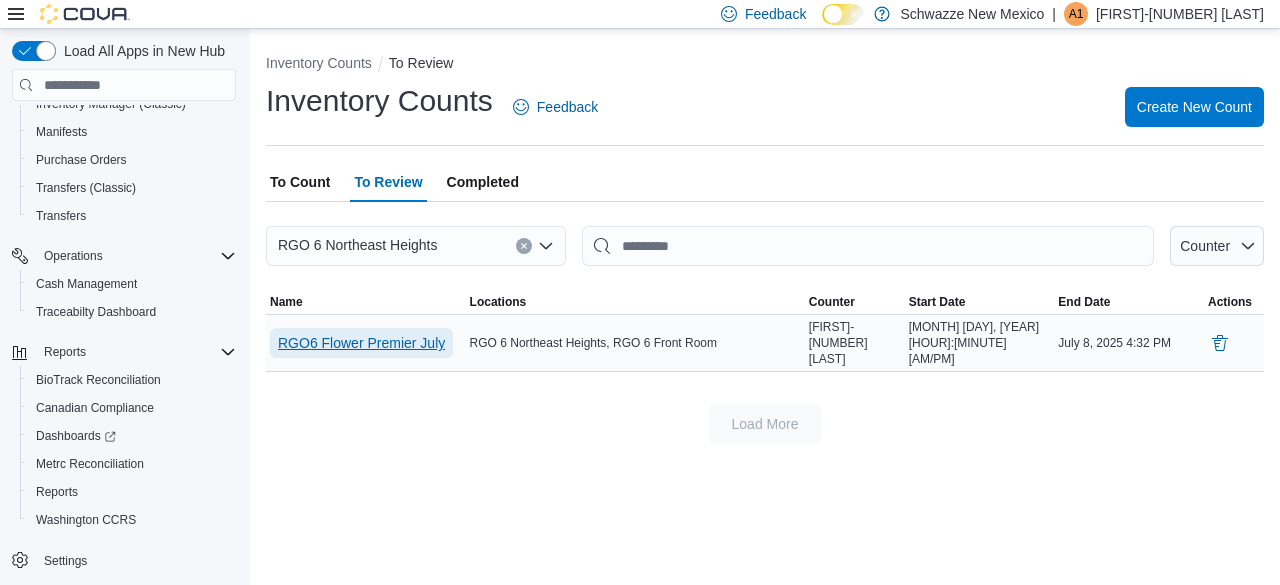click on "RGO6 Flower Premier July" at bounding box center (361, 343) 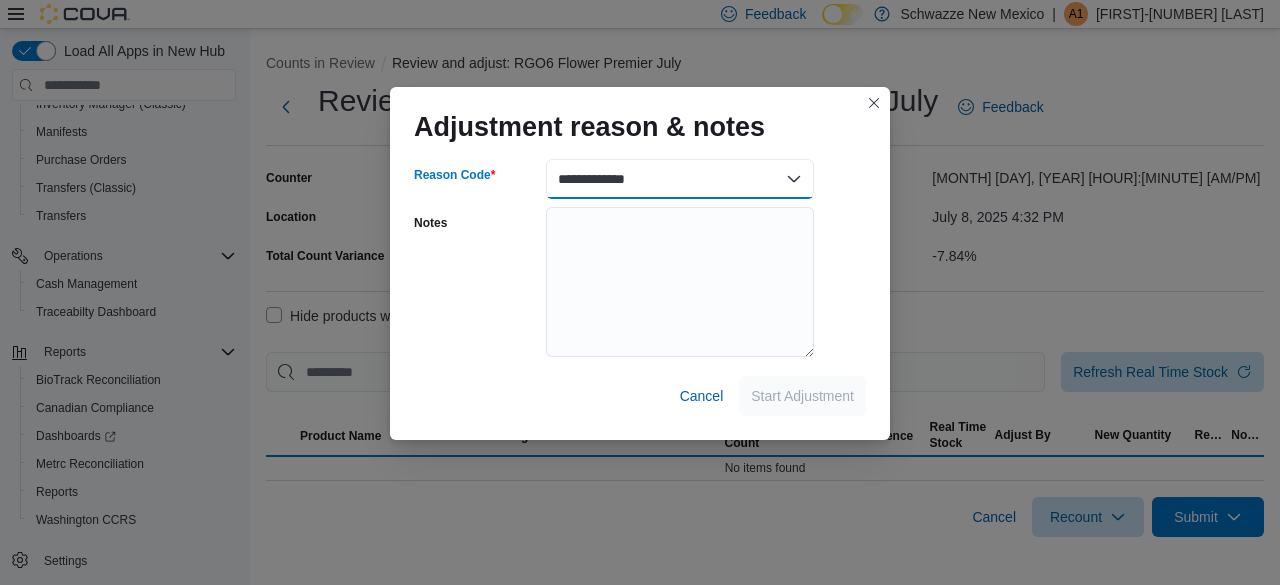 click on "**********" at bounding box center [680, 179] 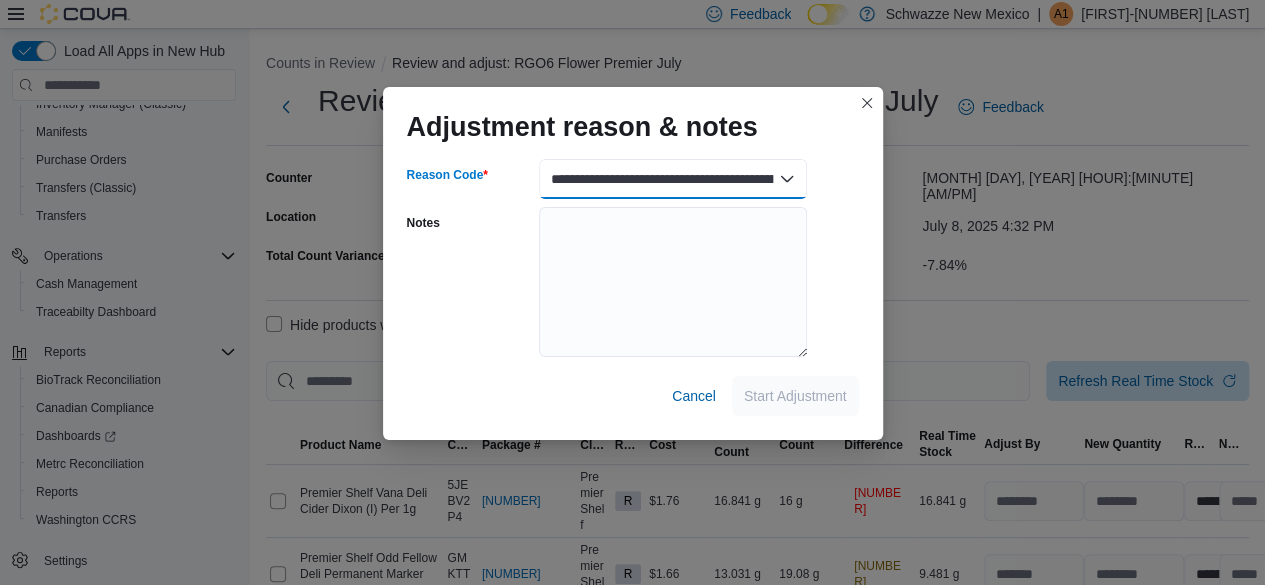 click on "**********" at bounding box center (673, 179) 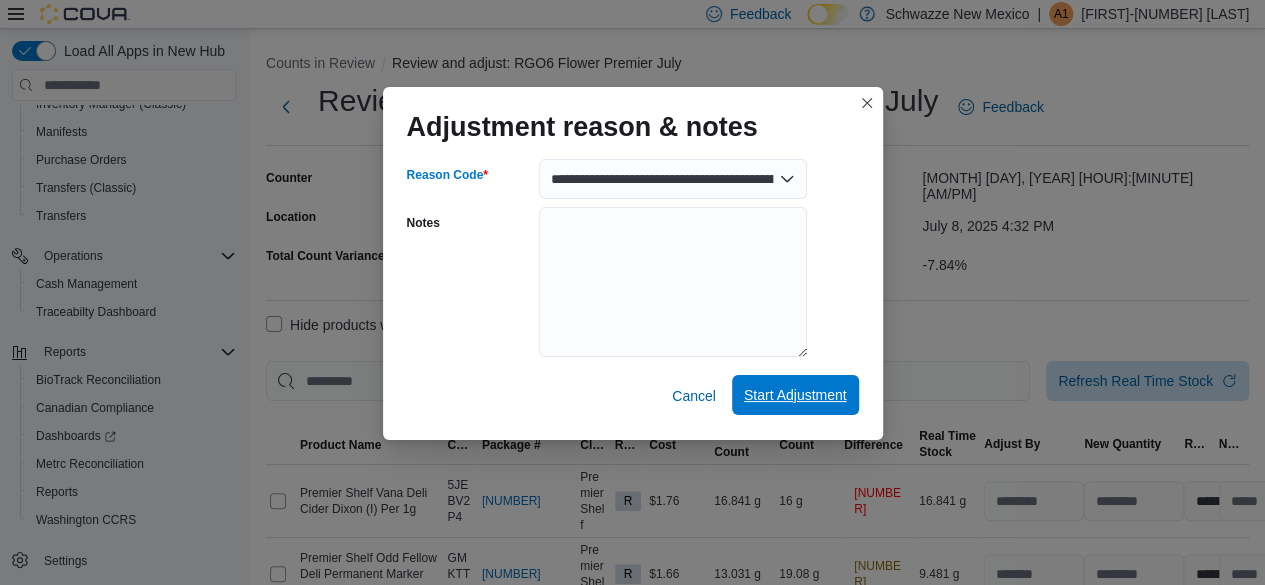 click on "Start Adjustment" at bounding box center [795, 395] 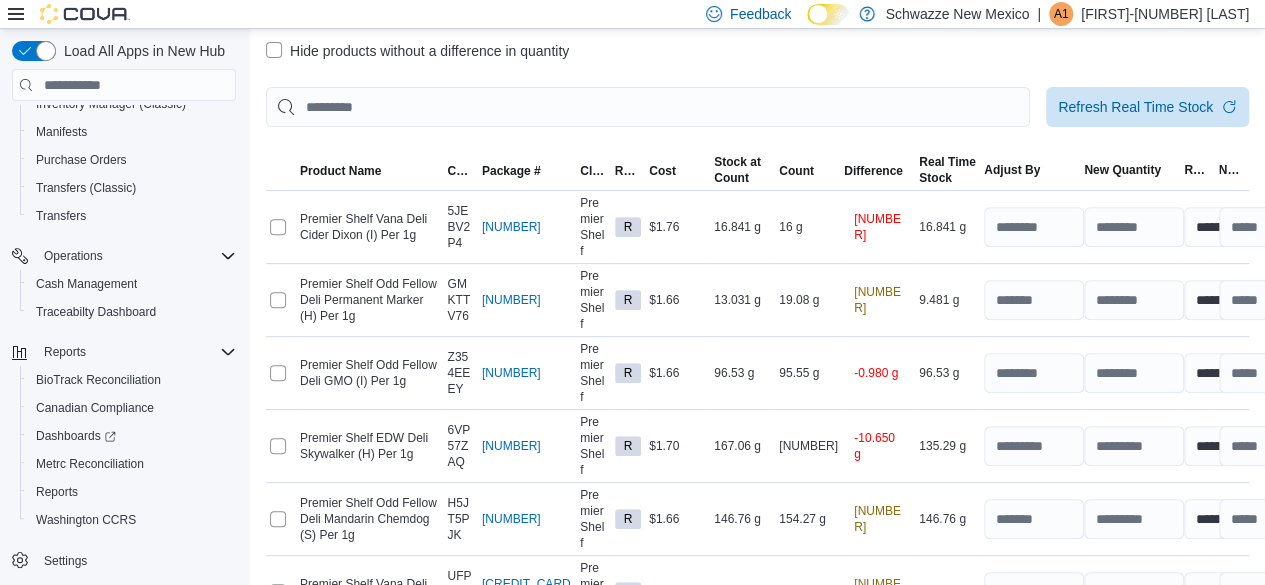 scroll, scrollTop: 298, scrollLeft: 0, axis: vertical 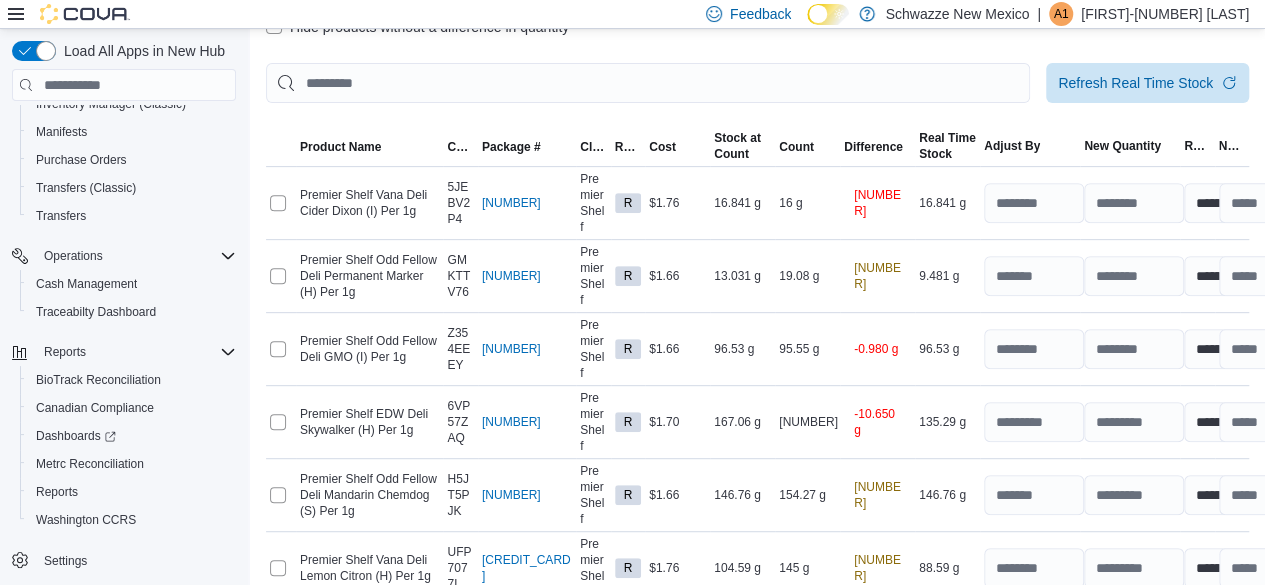 click on "Submit" at bounding box center (1181, 640) 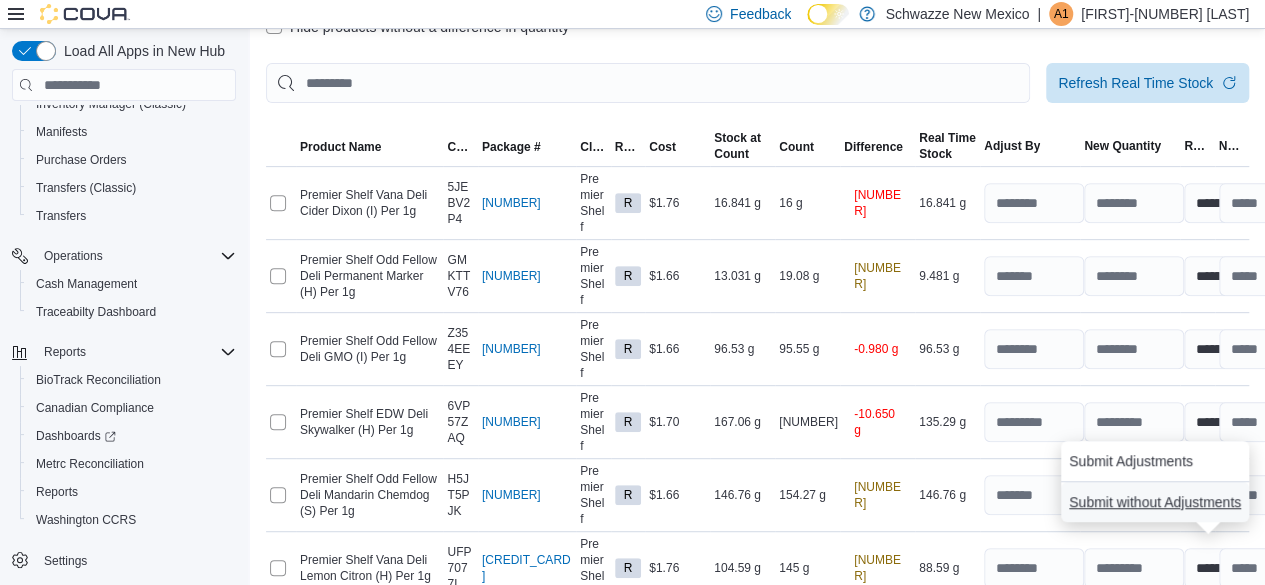 click on "Submit without Adjustments" at bounding box center (1155, 502) 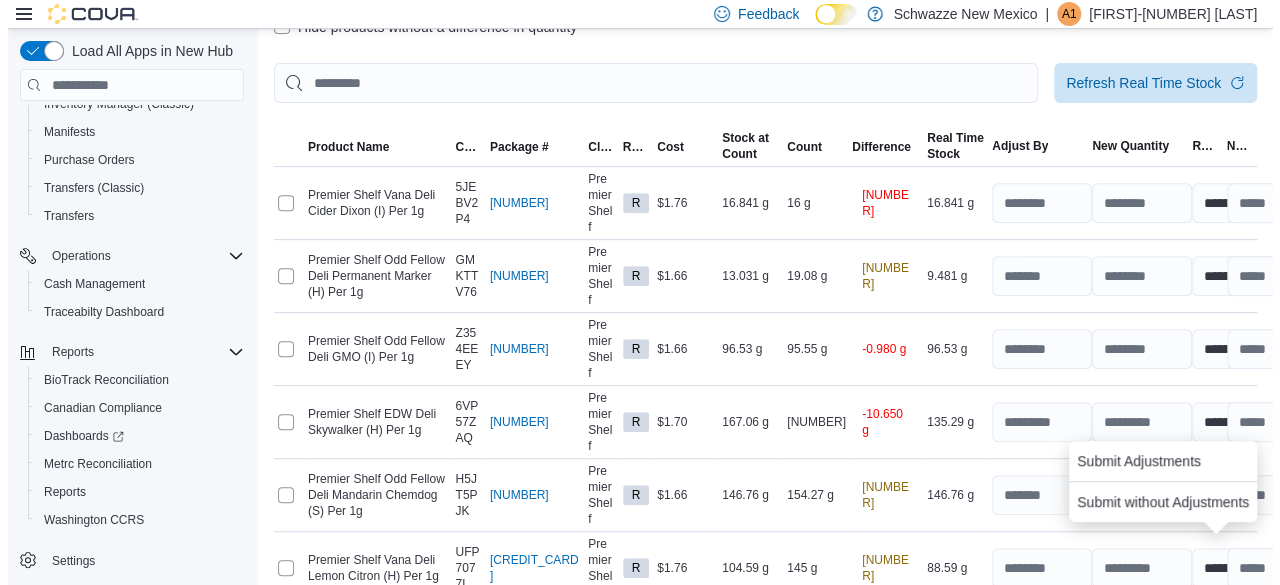 scroll, scrollTop: 0, scrollLeft: 0, axis: both 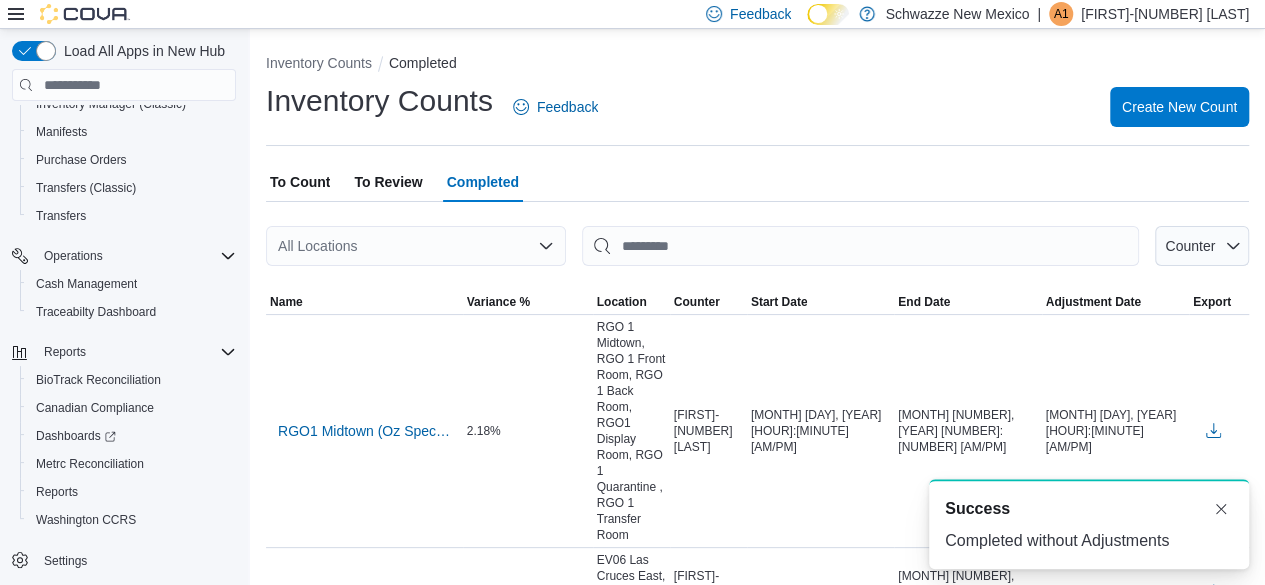 click on "To Review" at bounding box center [388, 182] 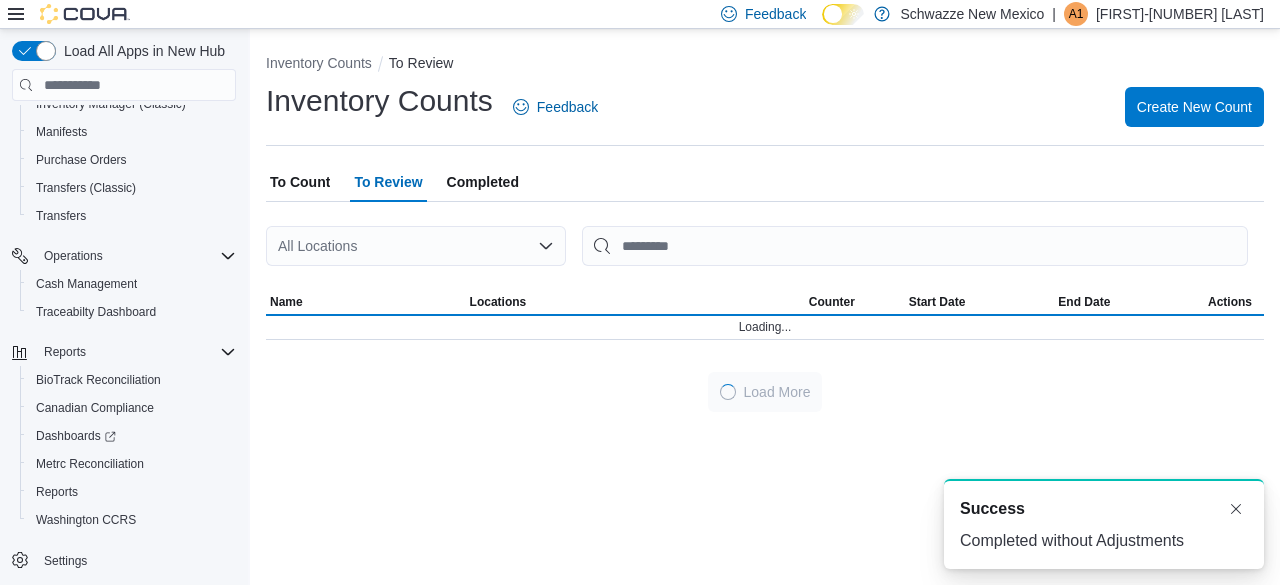 click on "All Locations" at bounding box center [416, 246] 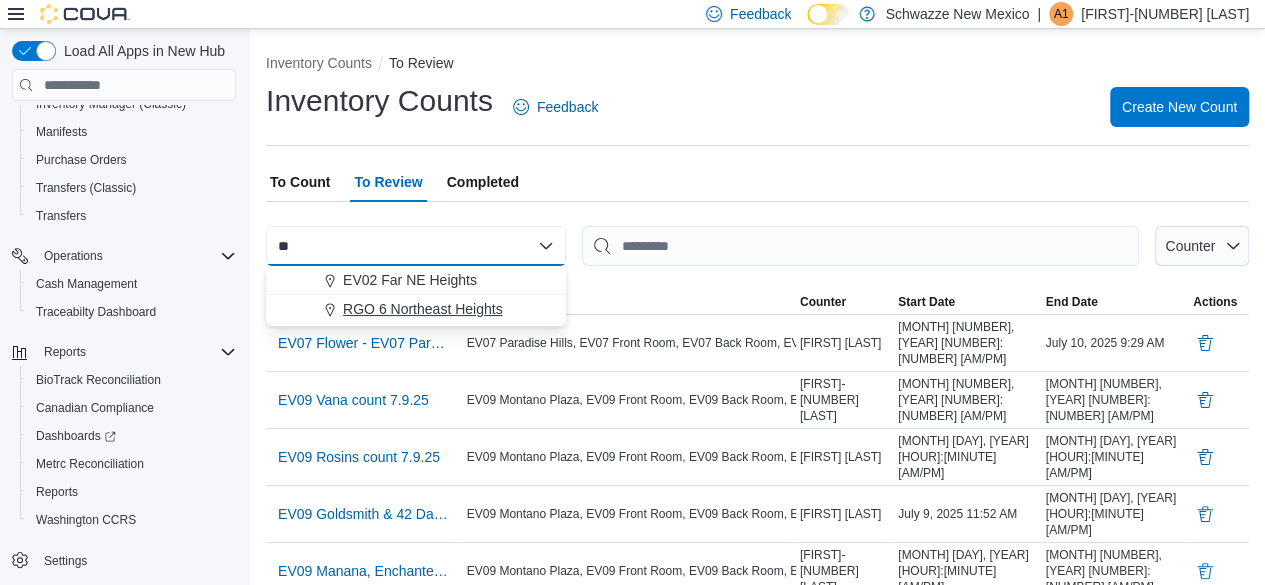 click on "RGO 6 Northeast Heights" at bounding box center (423, 309) 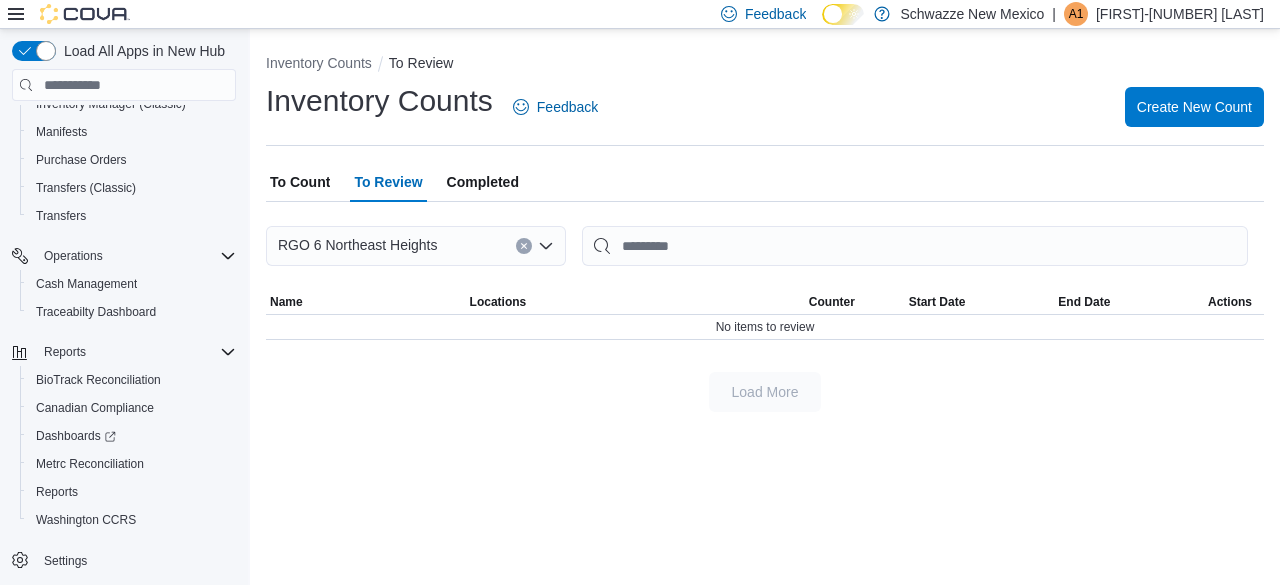 click on "To Count" at bounding box center [300, 182] 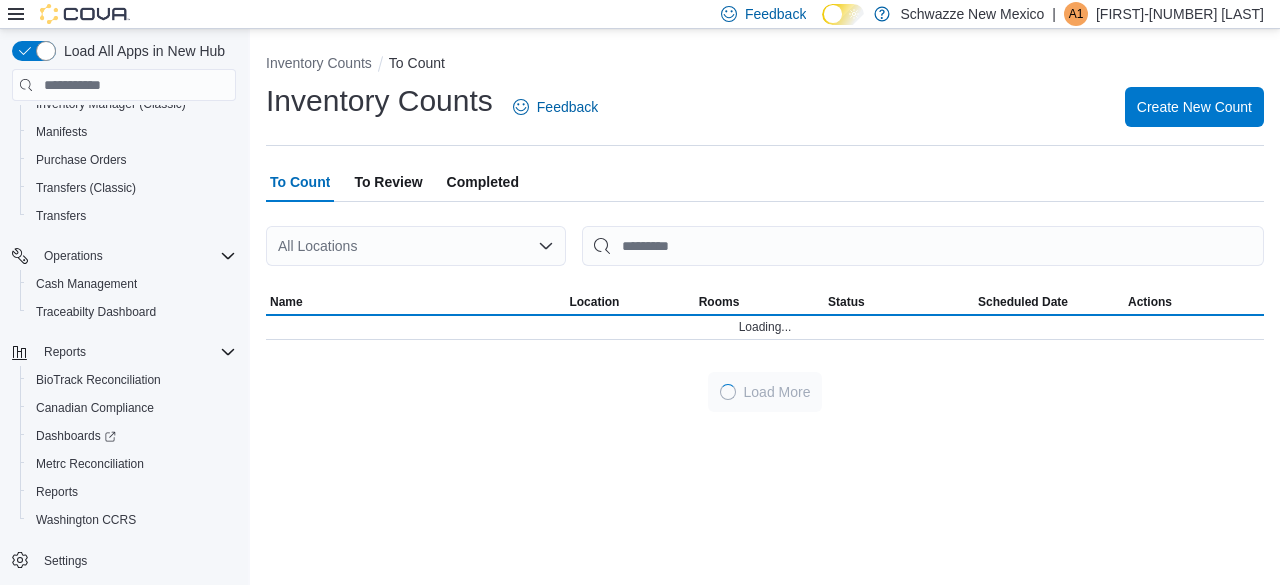 click on "All Locations" at bounding box center [416, 246] 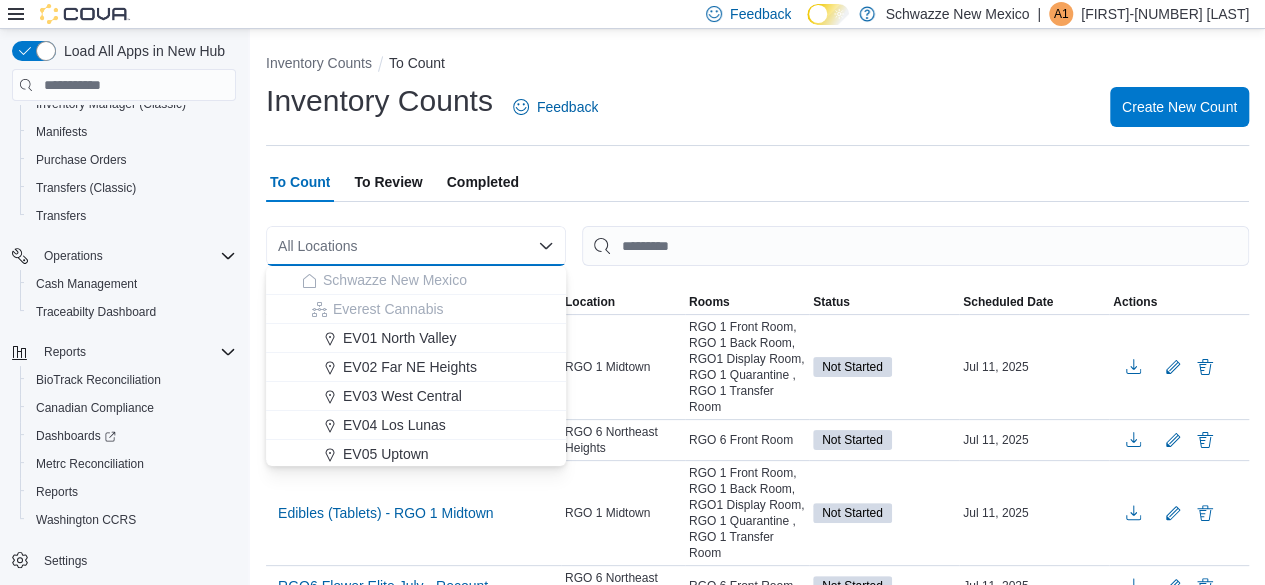 click on "All Locations Combo box. Selected. Combo box input. All Locations. Type some text or, to display a list of choices, press Down Arrow. To exit the list of choices, press Escape." at bounding box center [416, 246] 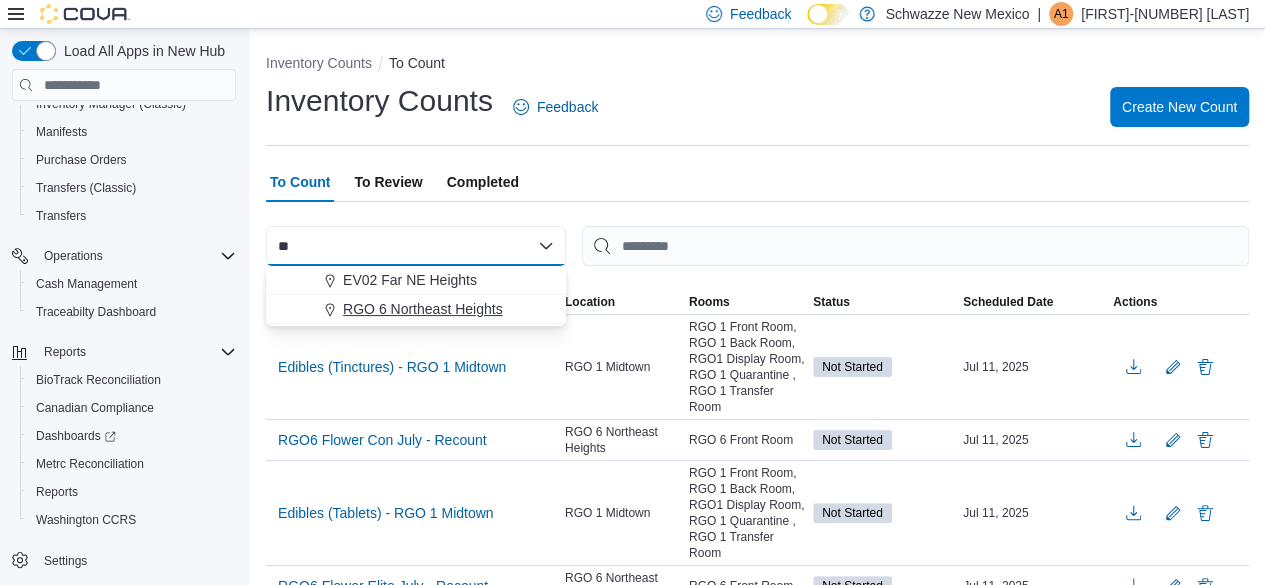 click on "RGO 6 Northeast Heights" at bounding box center [423, 309] 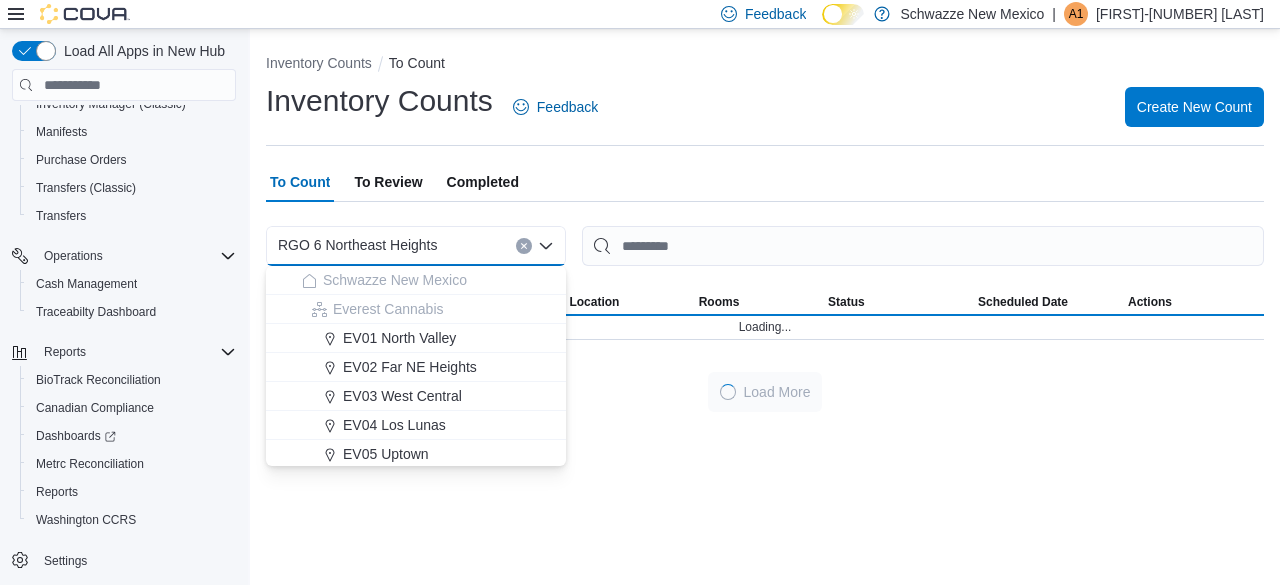 click on "Inventory Counts Feedback Create New Count" at bounding box center (765, 107) 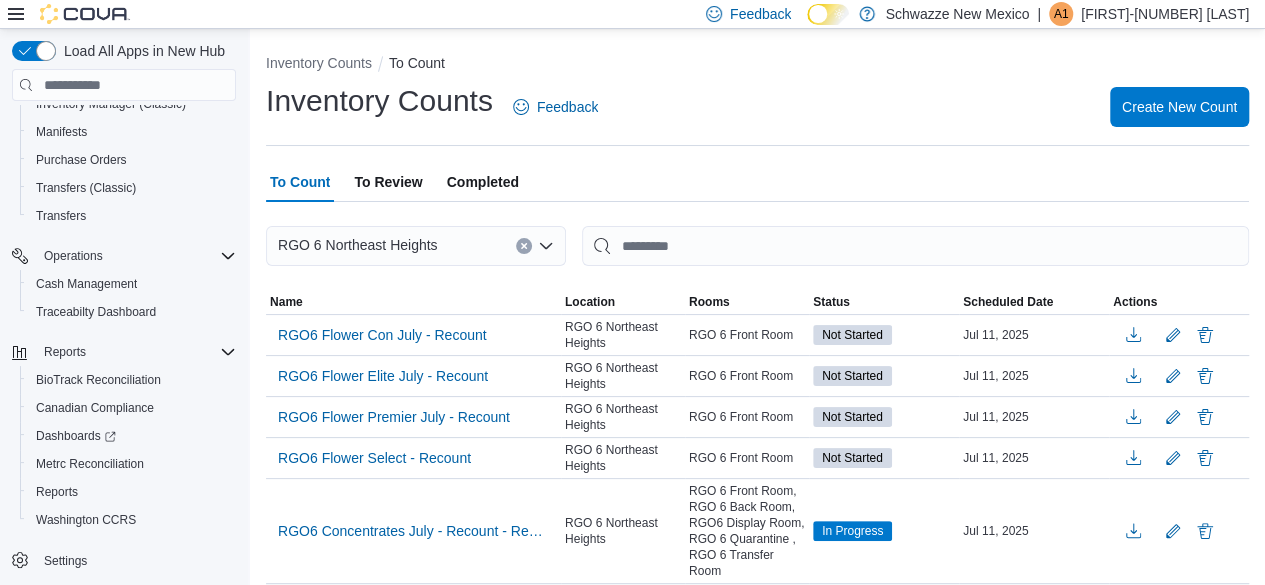 scroll, scrollTop: 182, scrollLeft: 0, axis: vertical 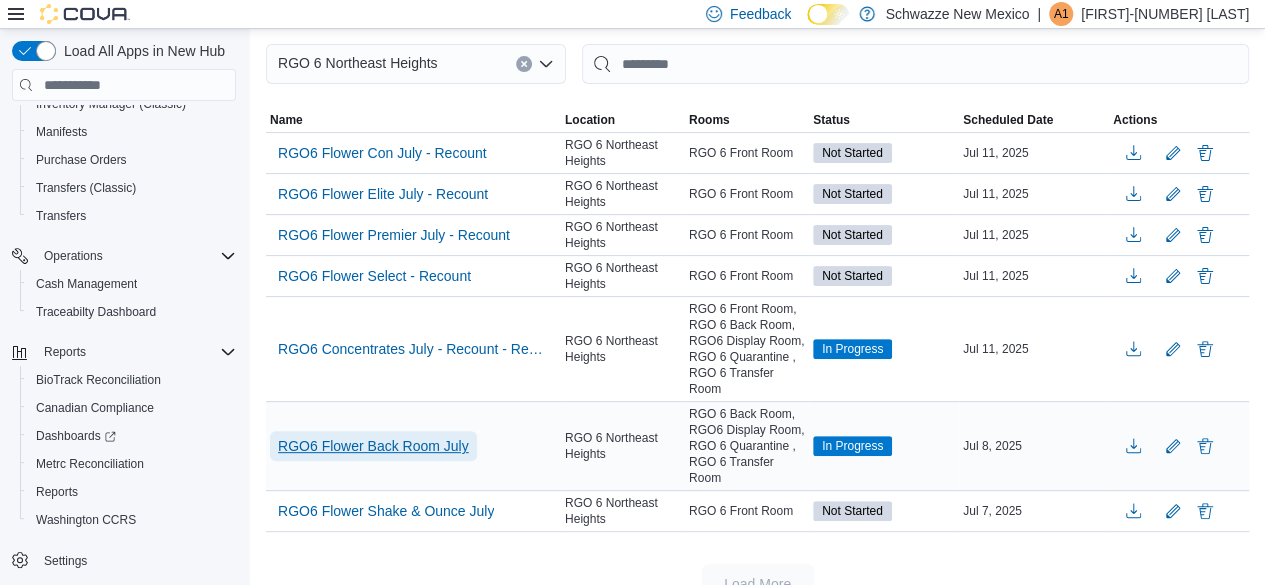 click on "RGO6 Flower Back Room July" at bounding box center (373, 446) 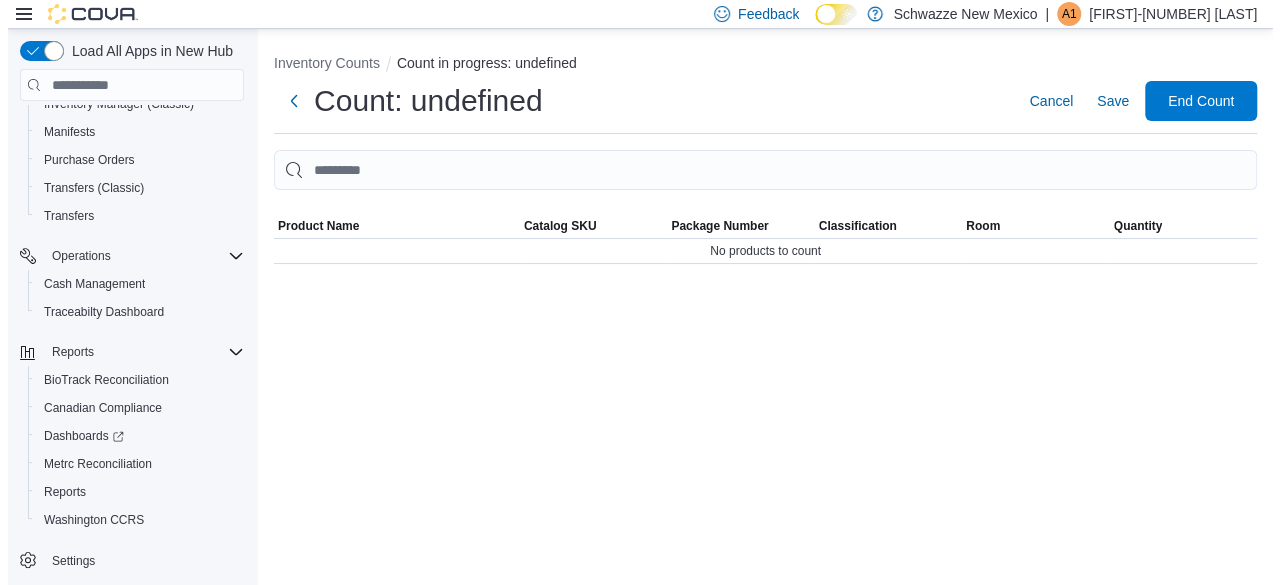 scroll, scrollTop: 0, scrollLeft: 0, axis: both 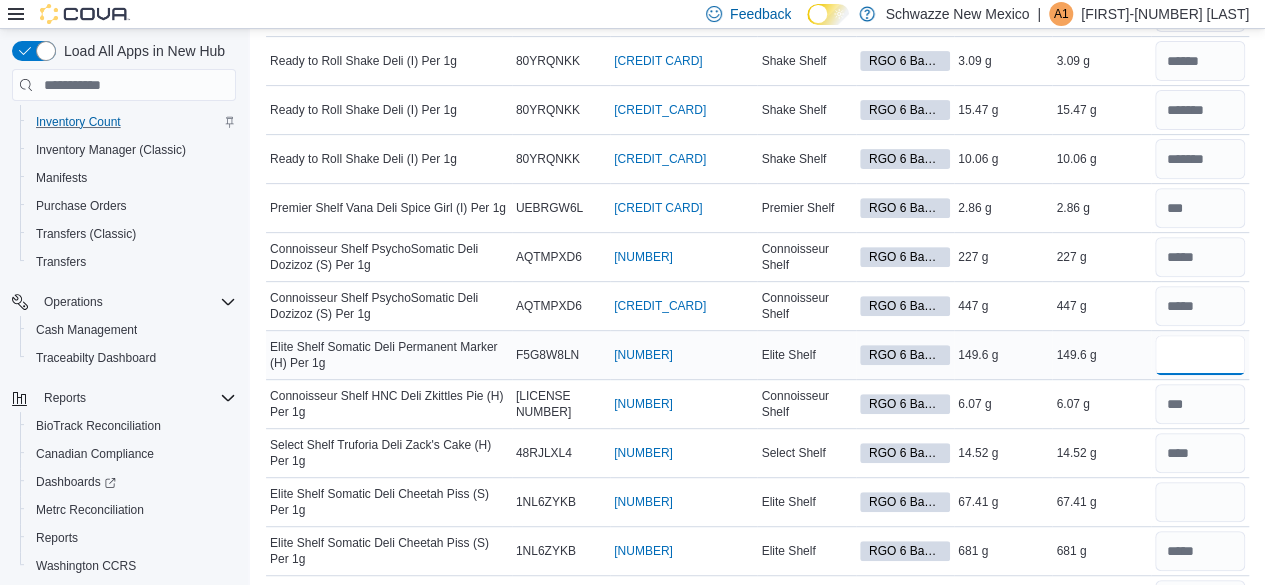 click at bounding box center [1200, 355] 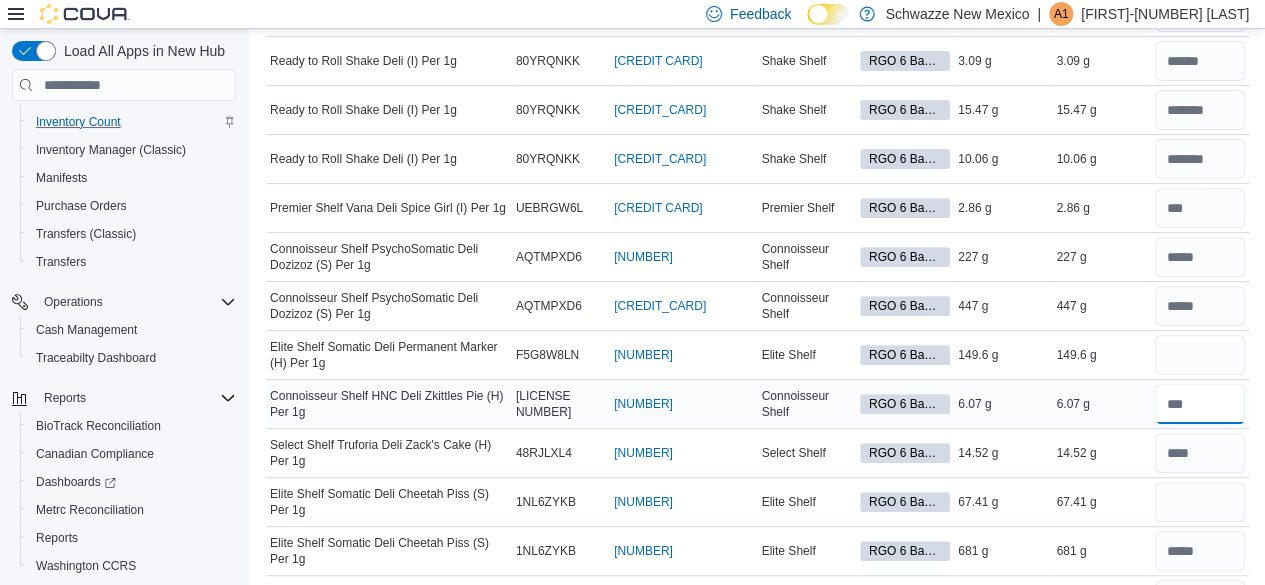click at bounding box center [1200, 404] 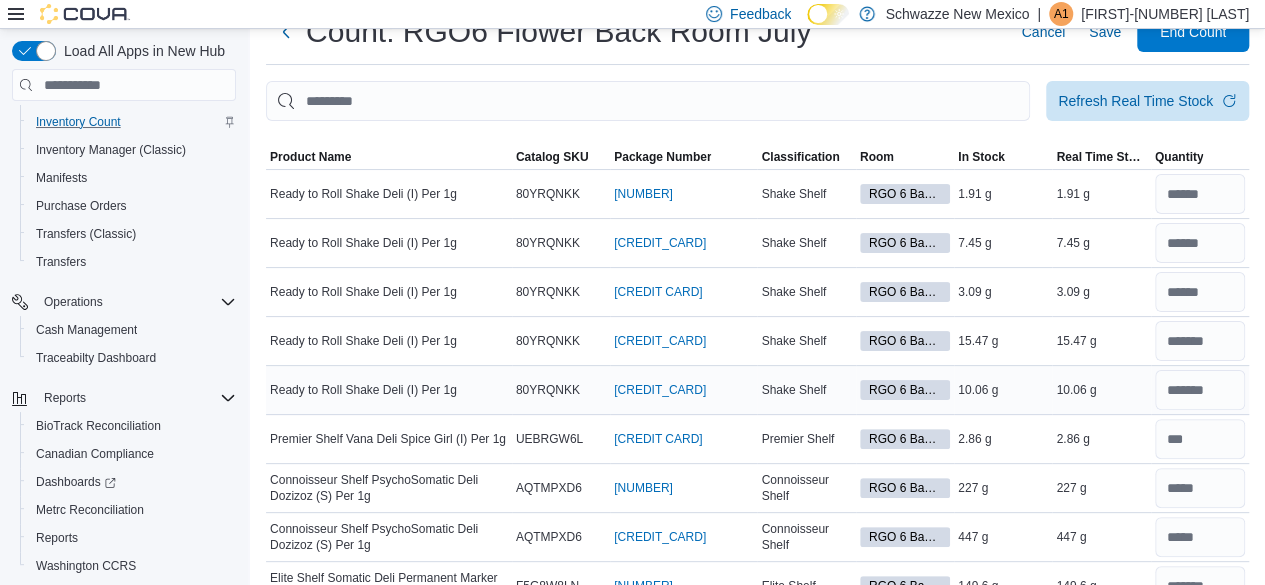 scroll, scrollTop: 100, scrollLeft: 0, axis: vertical 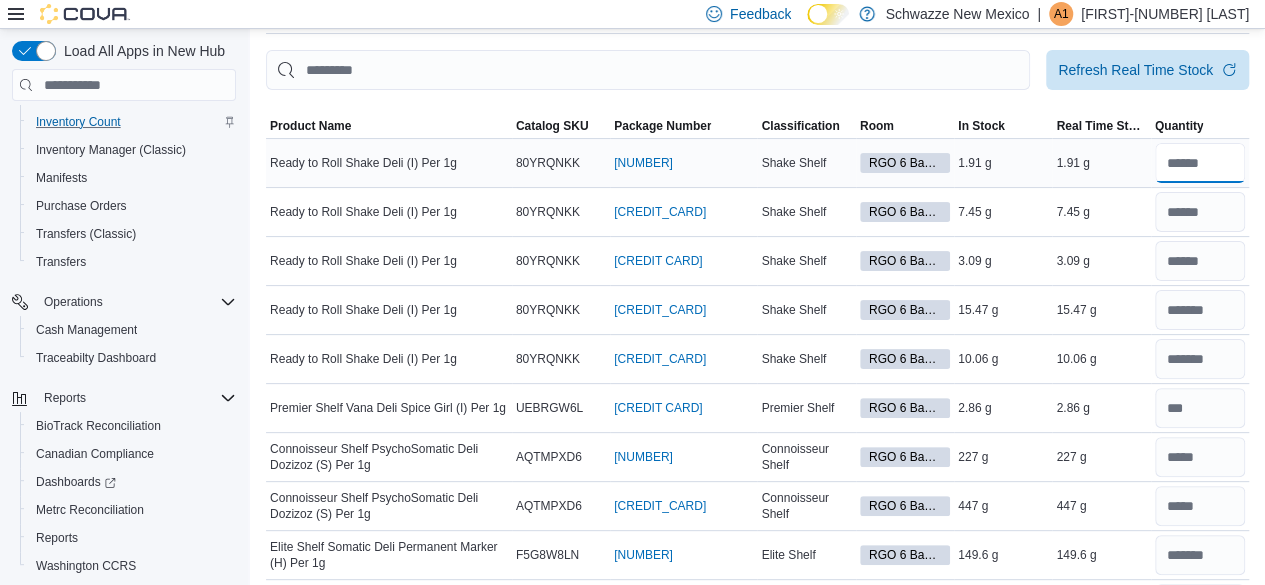 click at bounding box center (1200, 163) 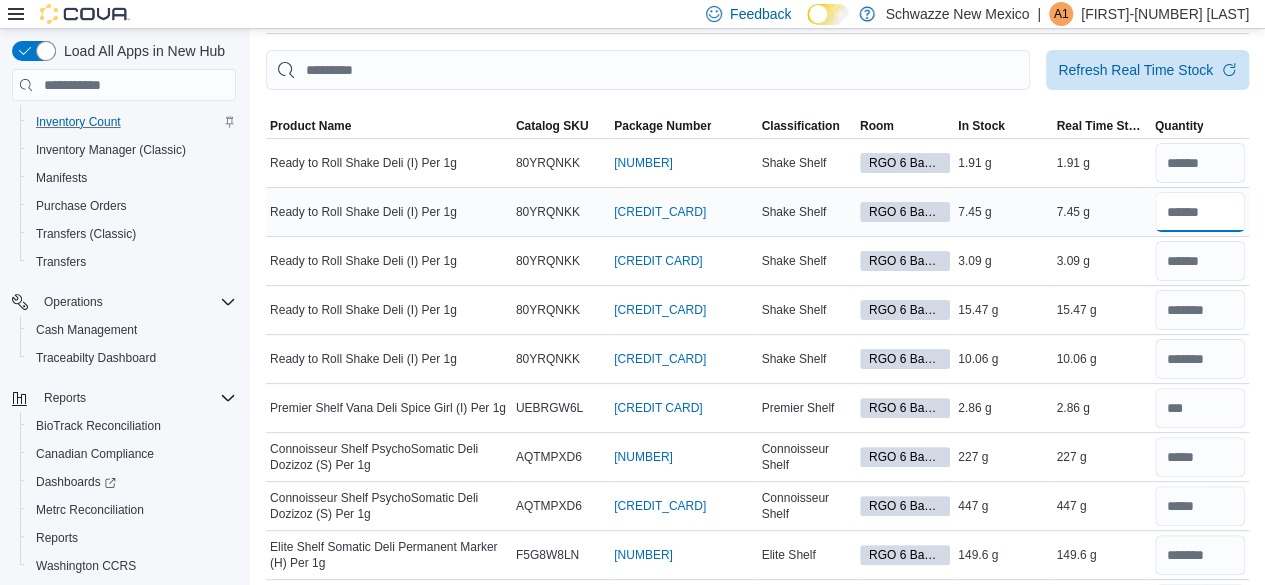click at bounding box center [1200, 212] 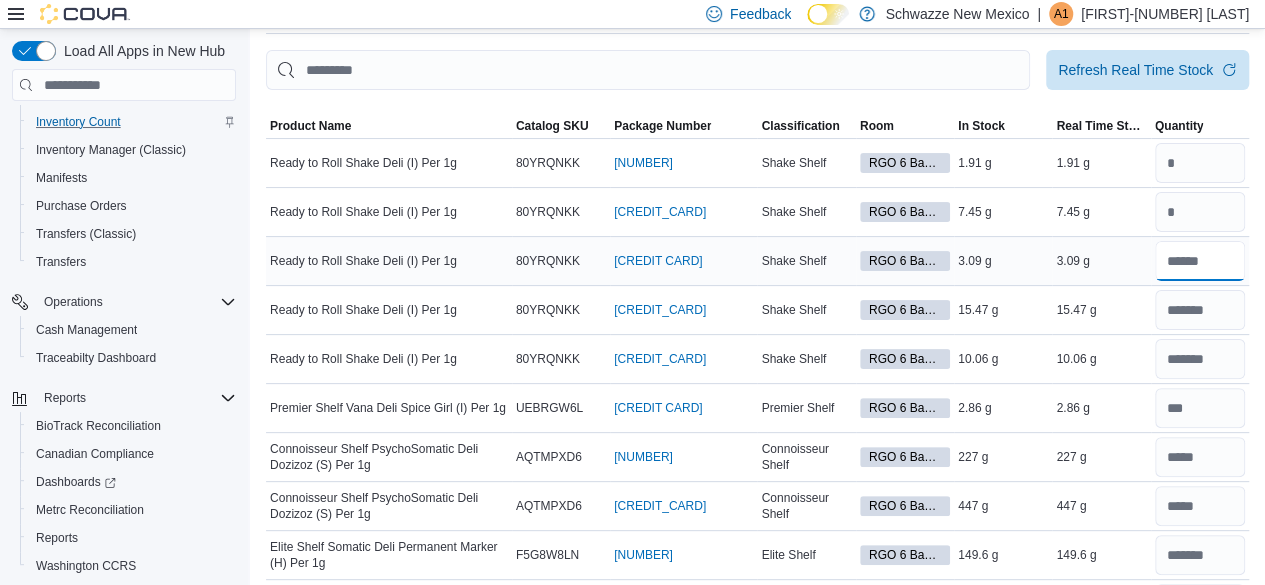 click at bounding box center (1200, 261) 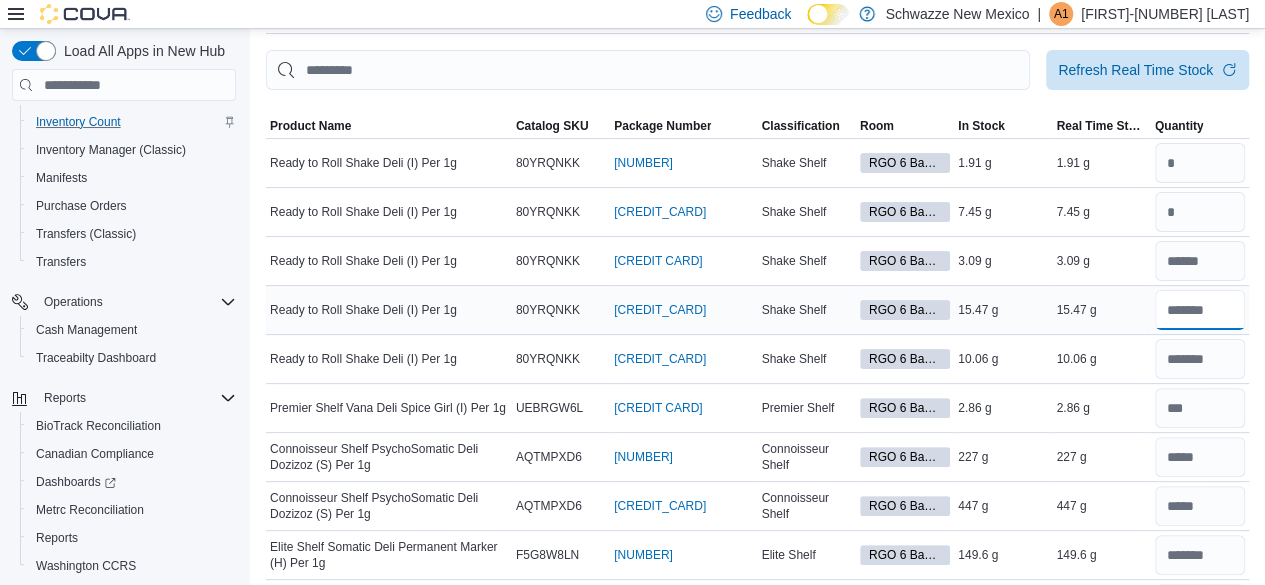 click at bounding box center (1200, 310) 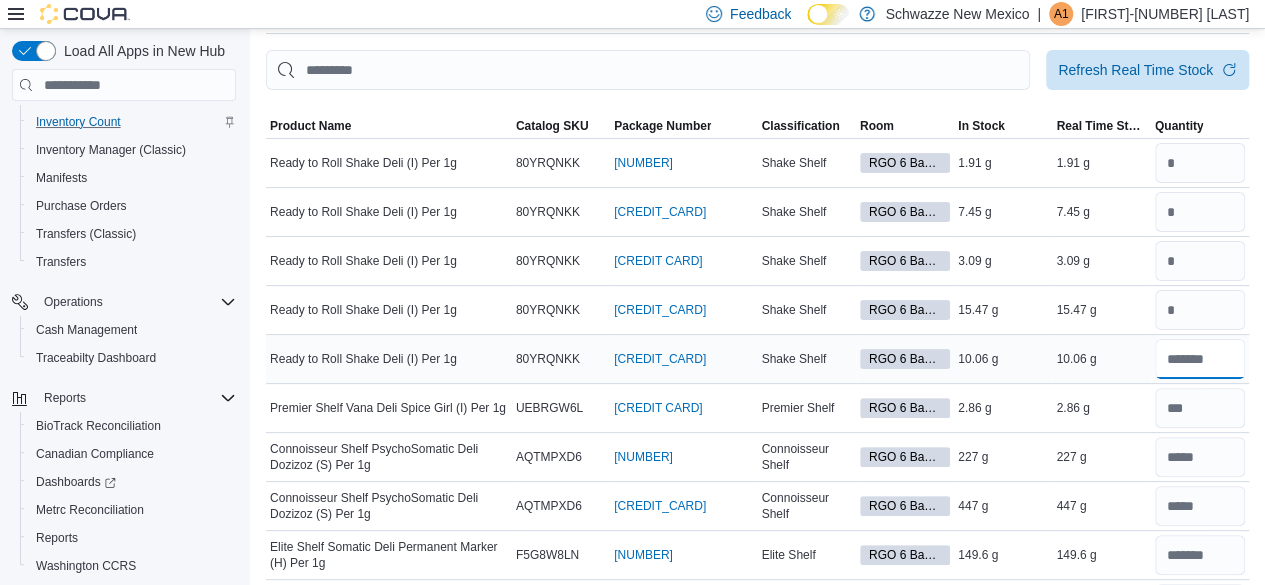 click at bounding box center (1200, 359) 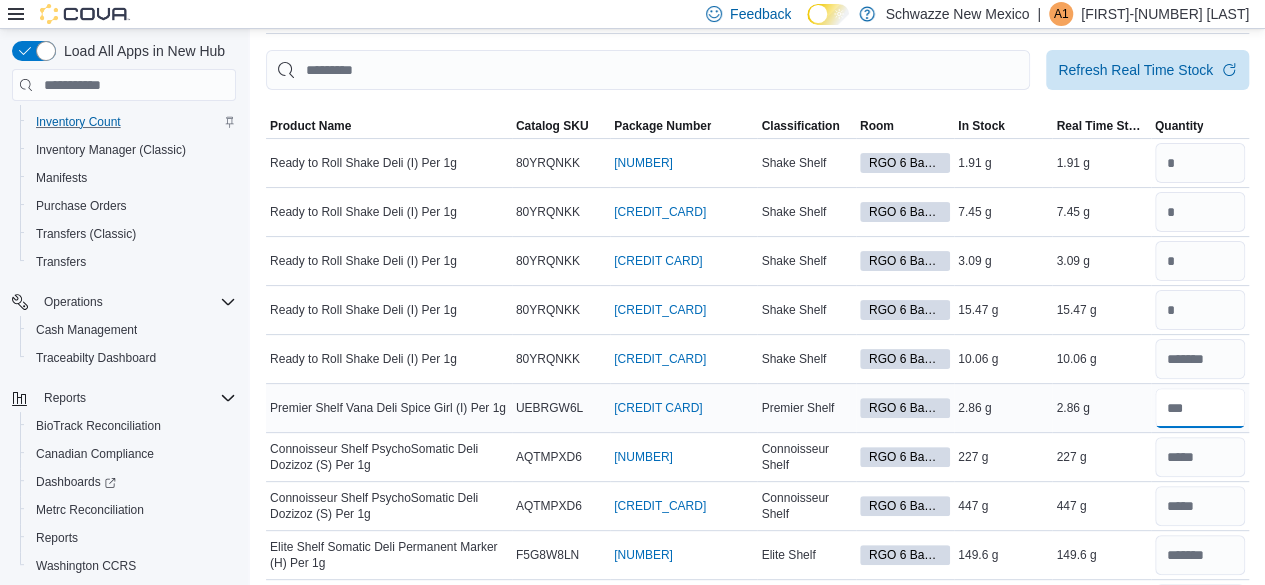 click at bounding box center (1200, 408) 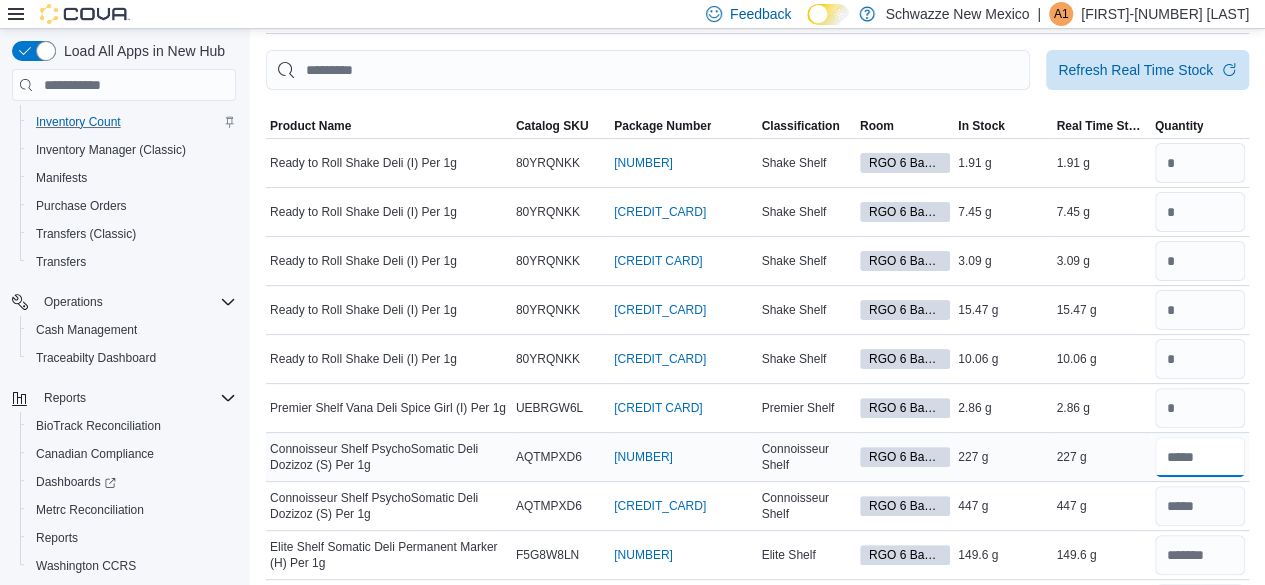 click at bounding box center [1200, 457] 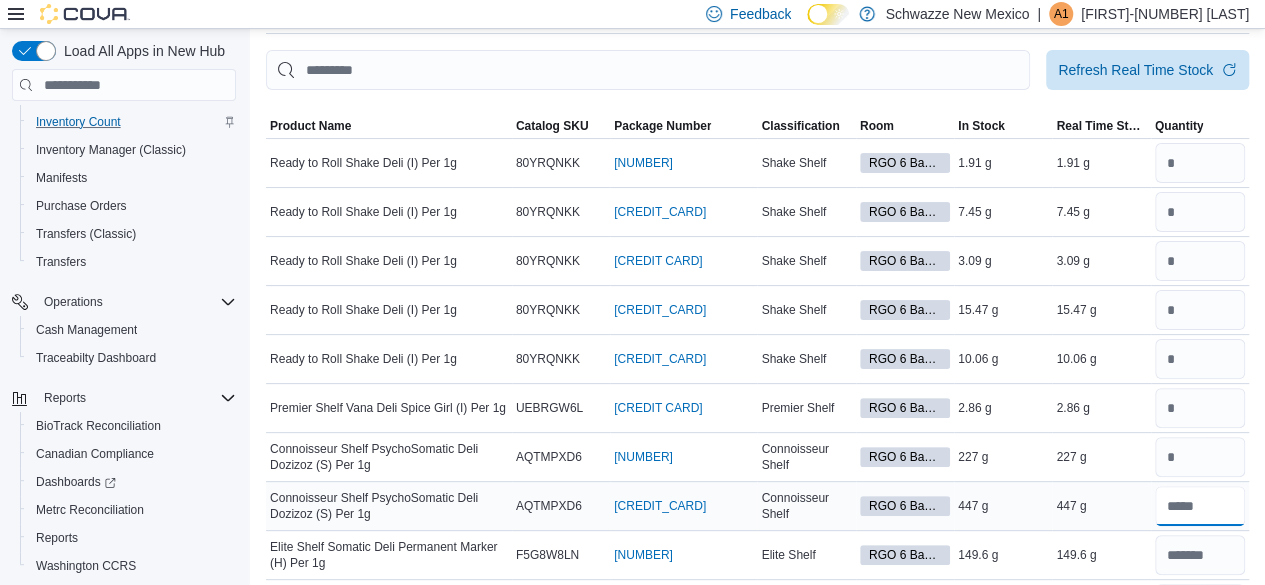 click at bounding box center (1200, 506) 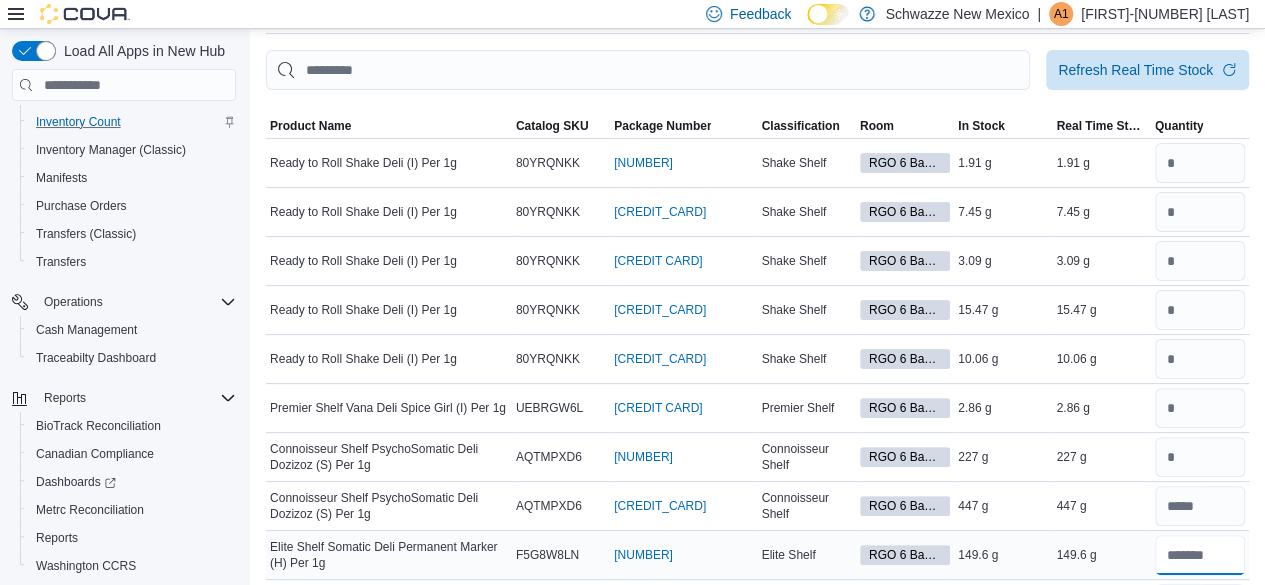 click at bounding box center (1200, 555) 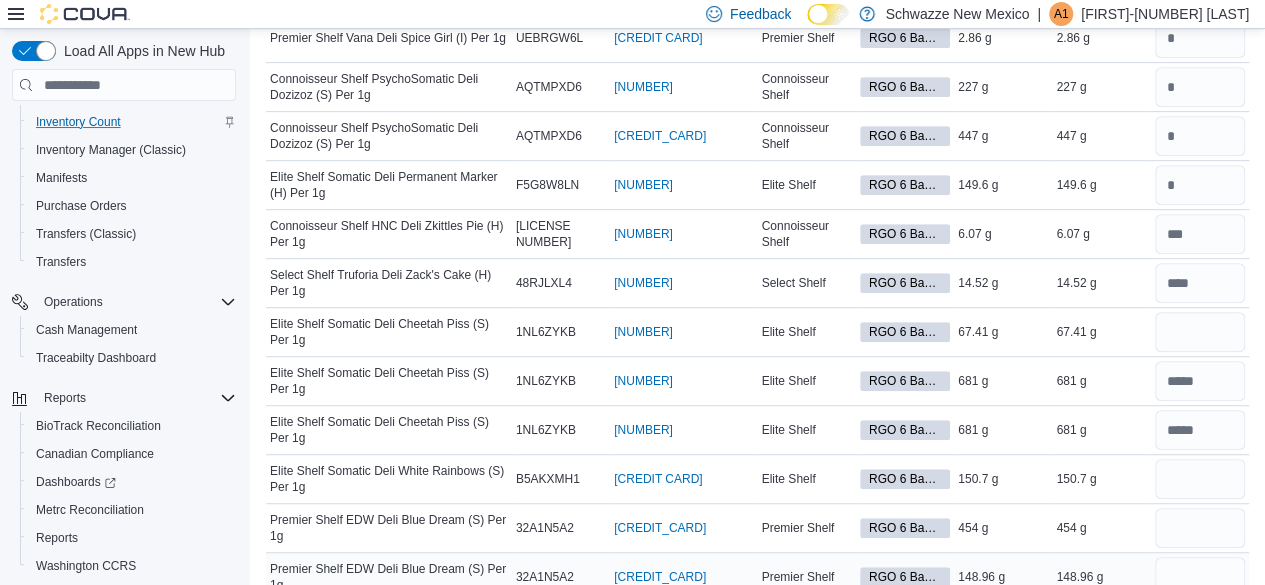 scroll, scrollTop: 500, scrollLeft: 0, axis: vertical 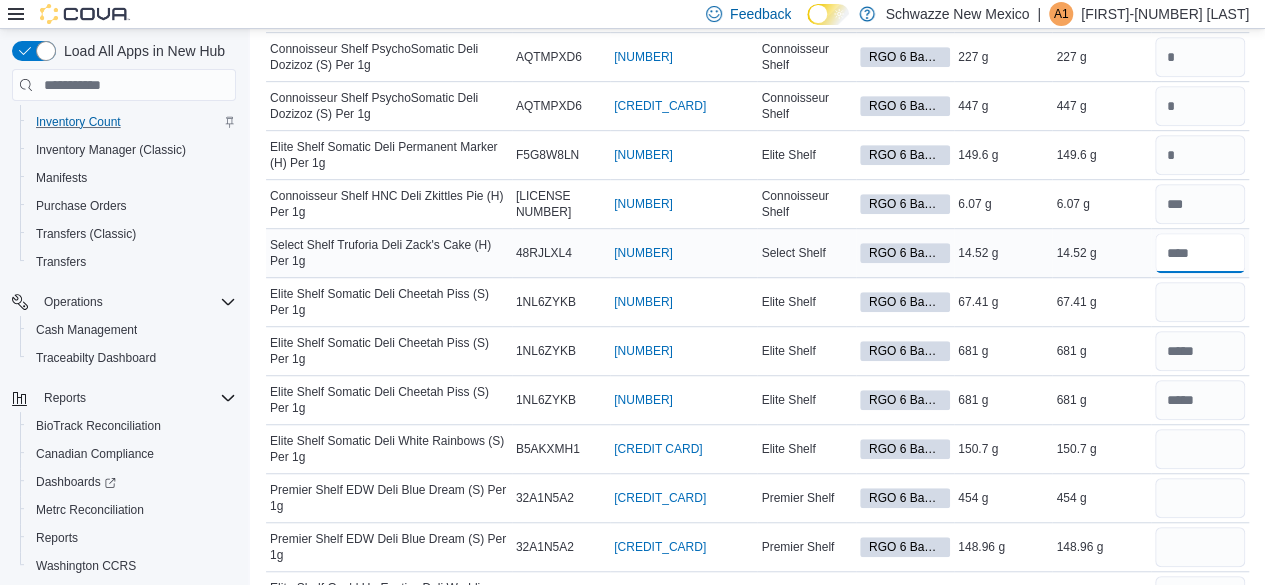 click at bounding box center [1200, 253] 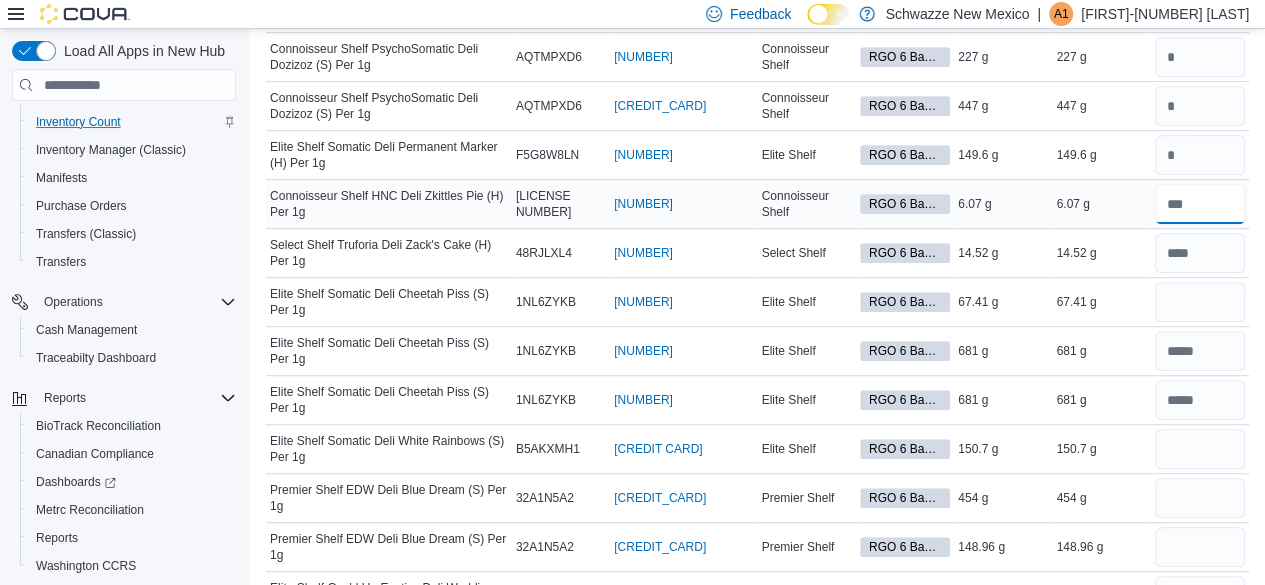 click at bounding box center [1200, 204] 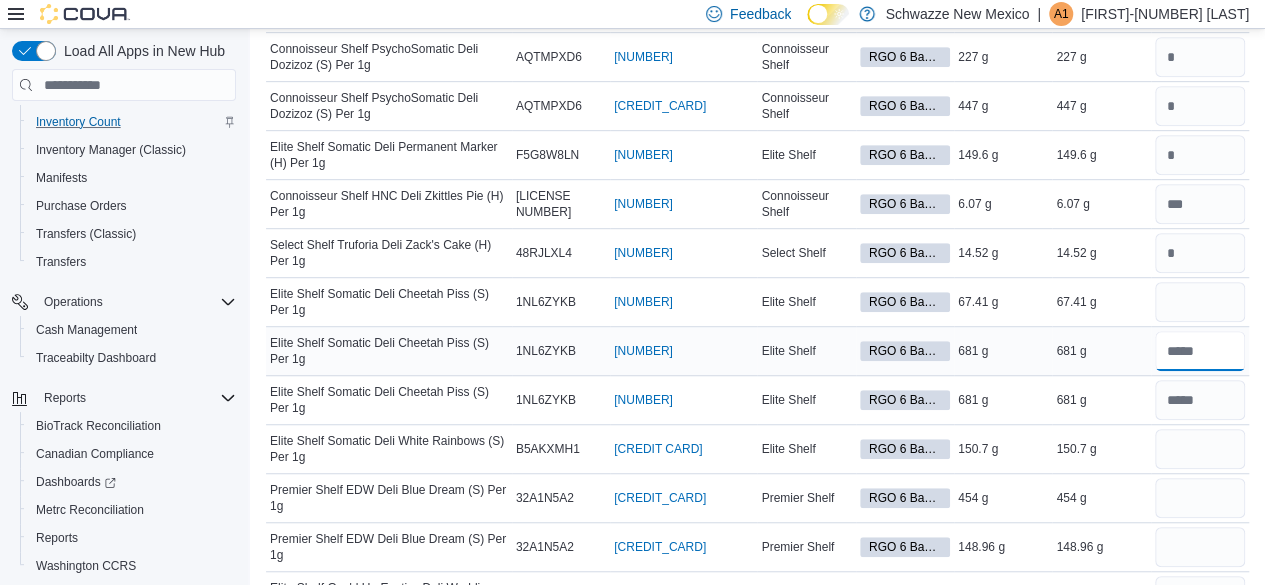 click at bounding box center [1200, 351] 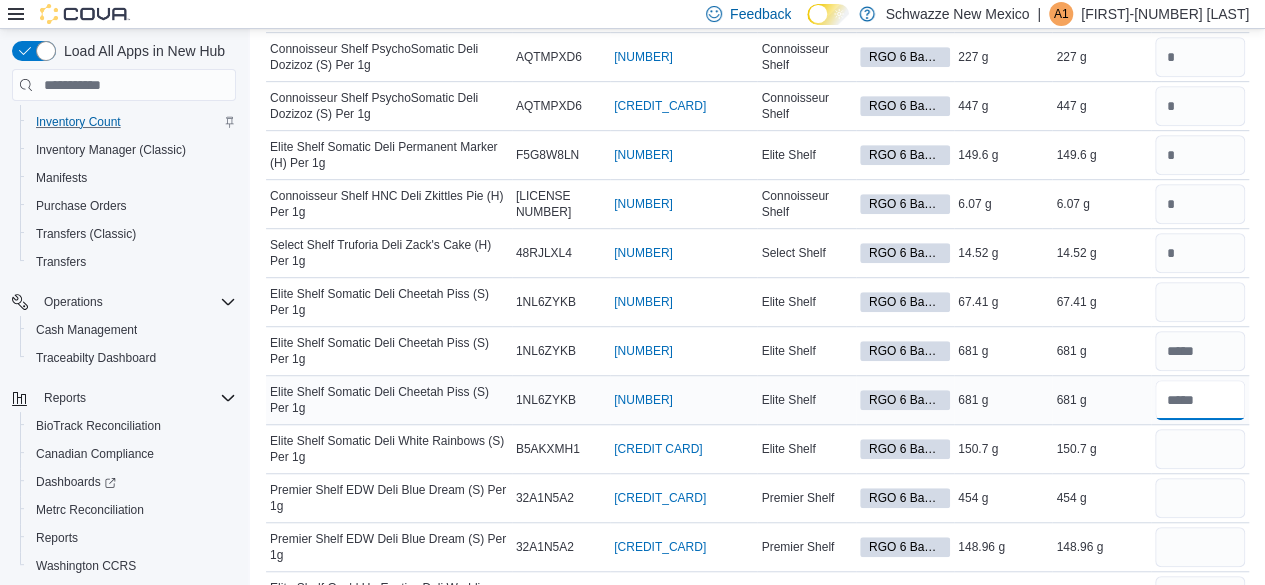 click at bounding box center [1200, 400] 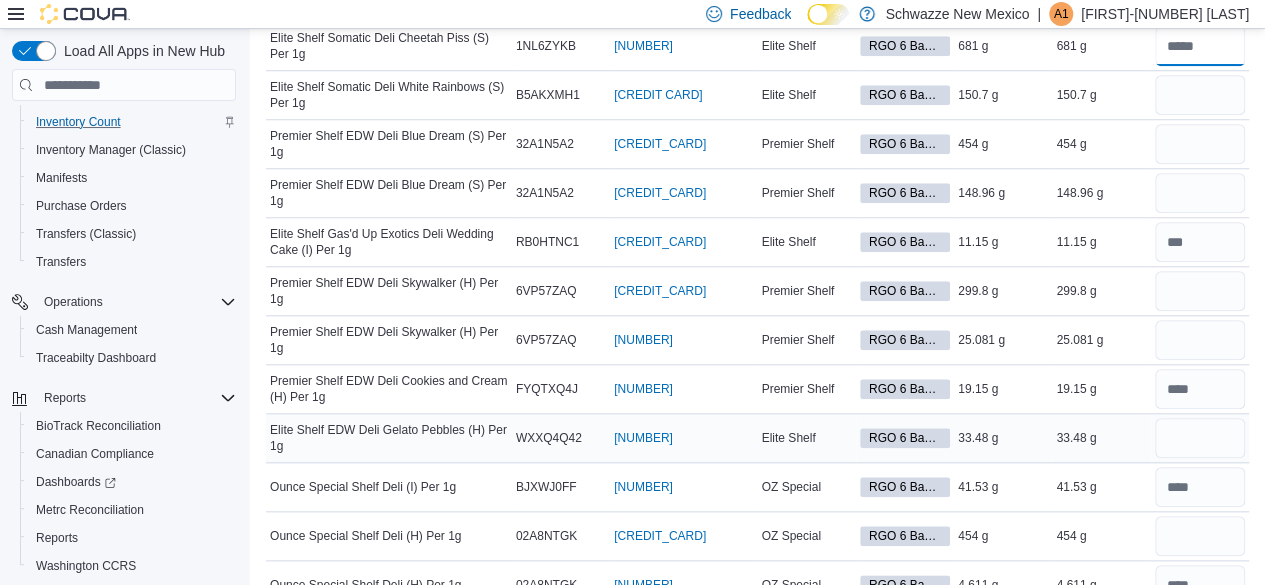 scroll, scrollTop: 900, scrollLeft: 0, axis: vertical 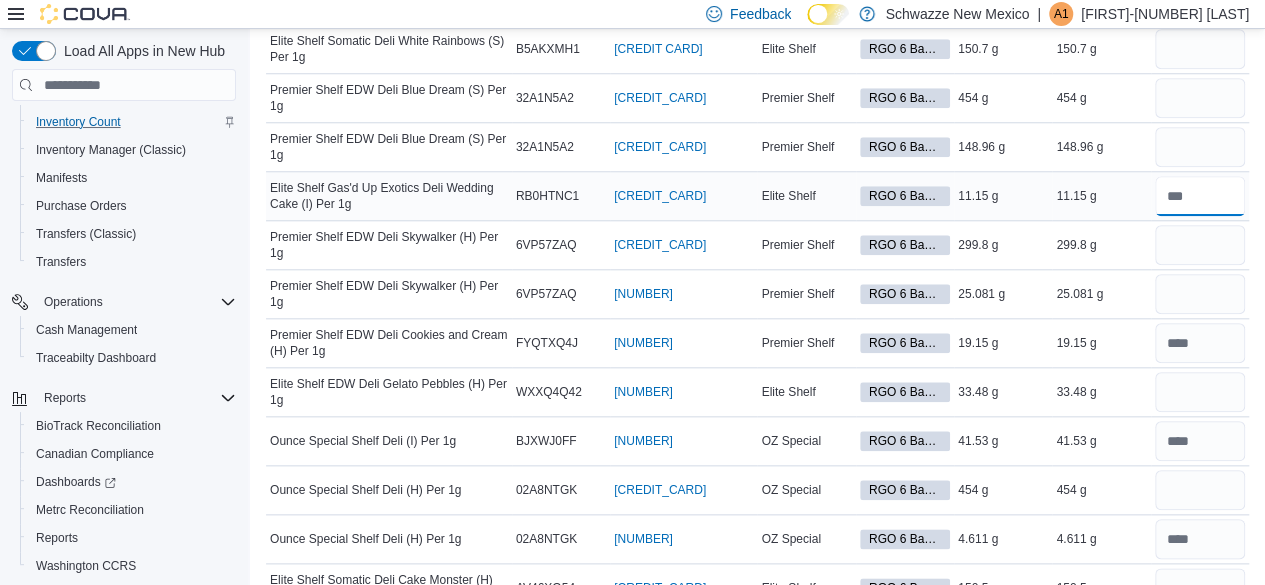 click at bounding box center [1200, 196] 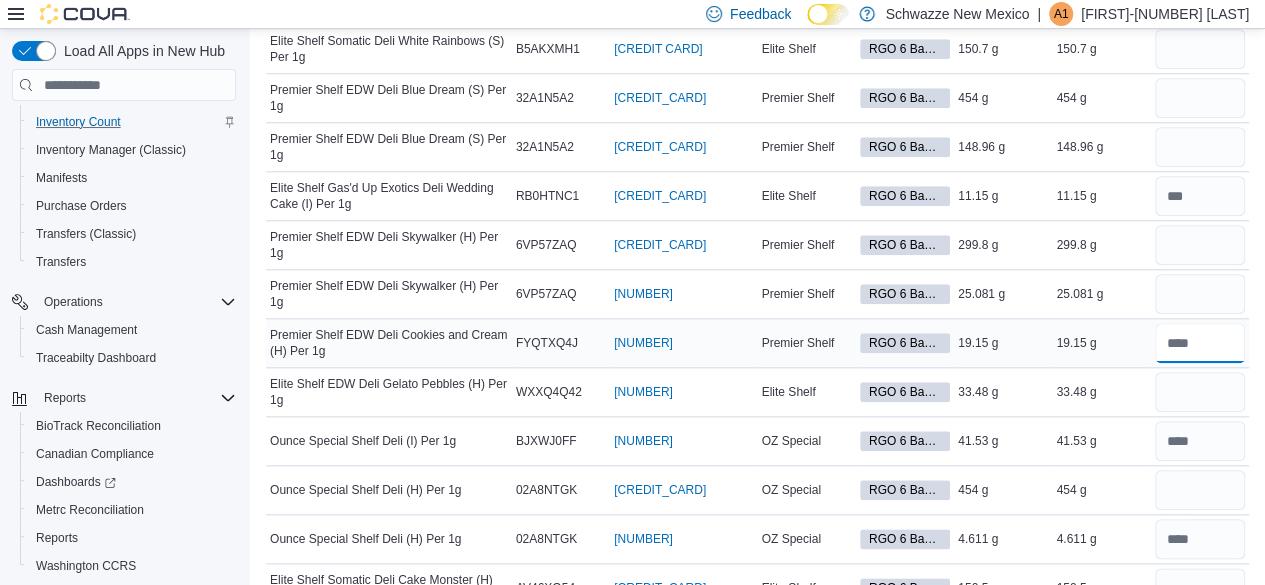 click at bounding box center [1200, 343] 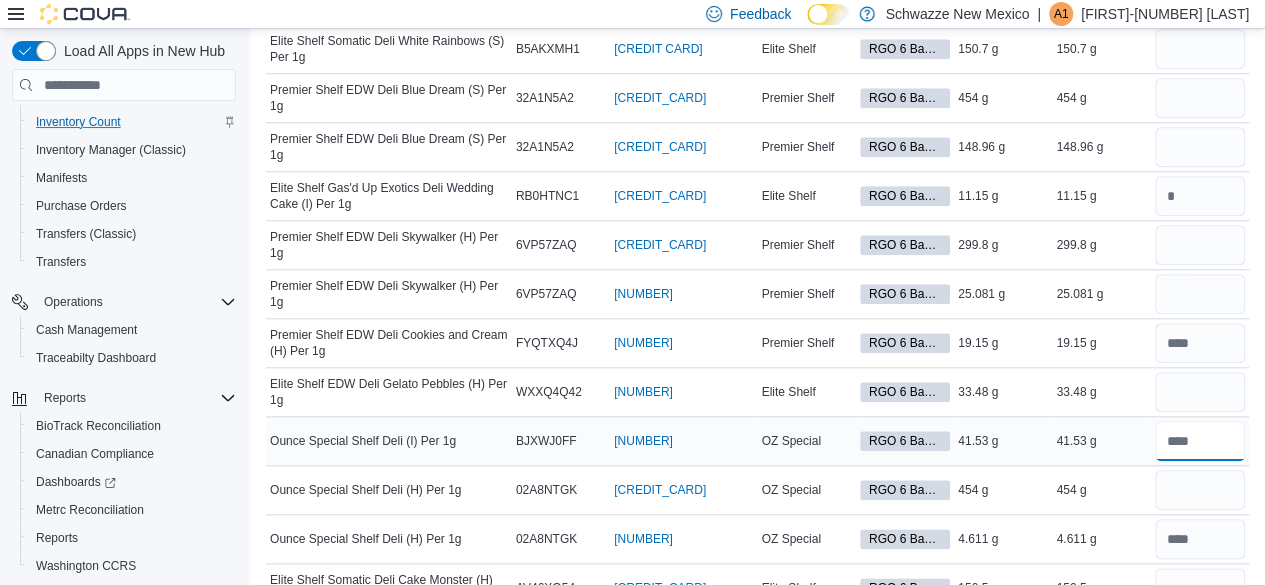 click at bounding box center [1200, 441] 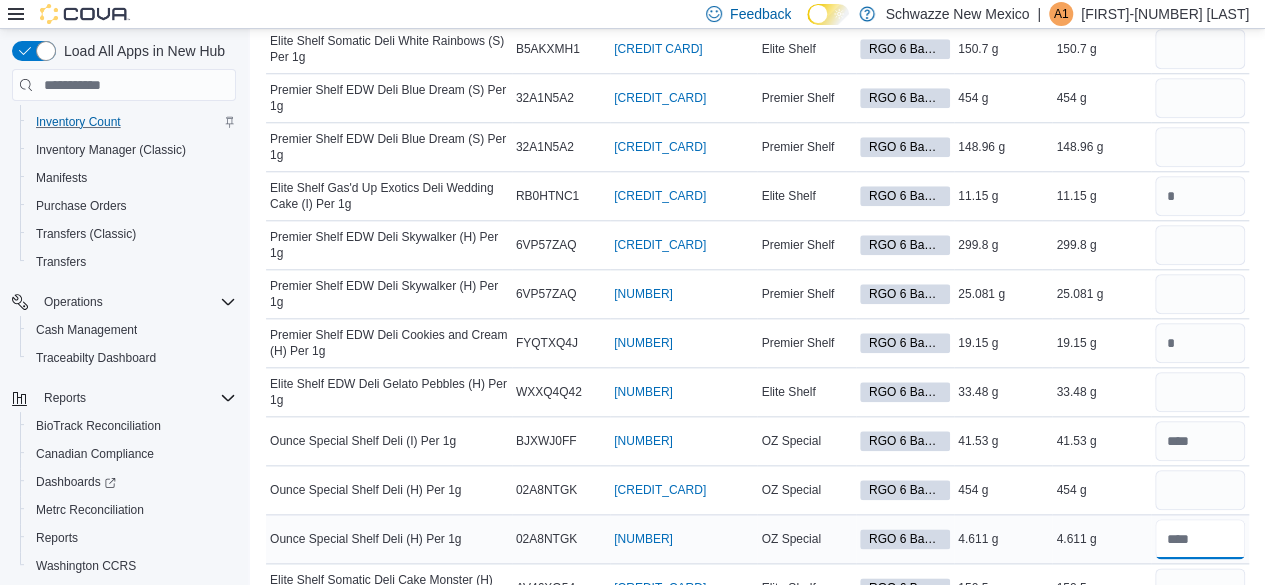 click at bounding box center [1200, 539] 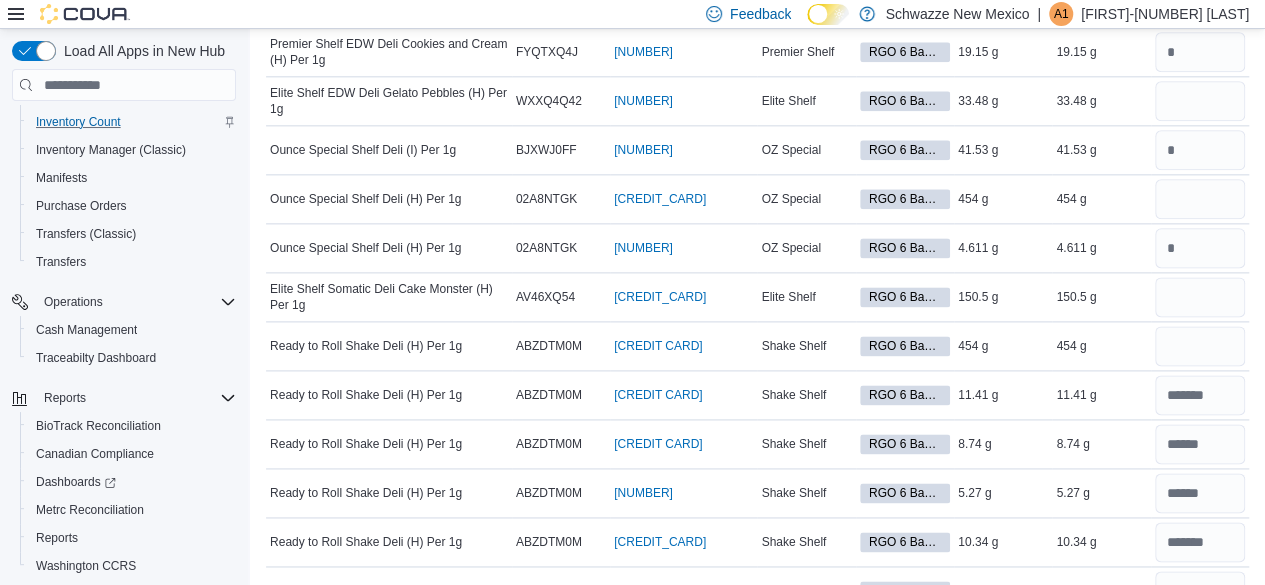 scroll, scrollTop: 1300, scrollLeft: 0, axis: vertical 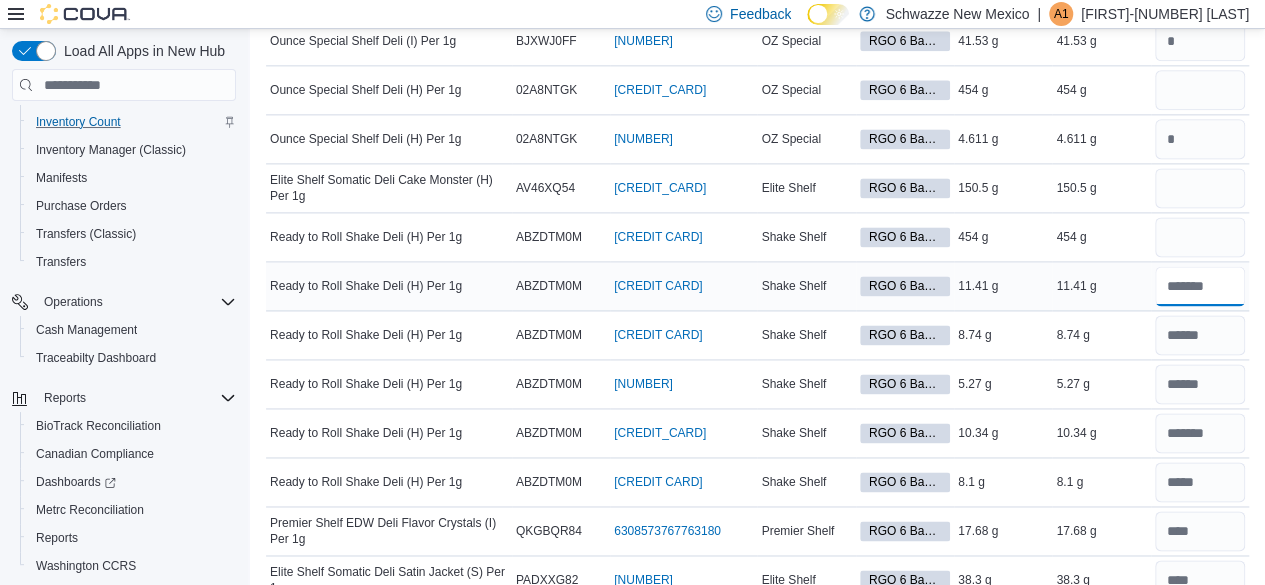 click at bounding box center [1200, 286] 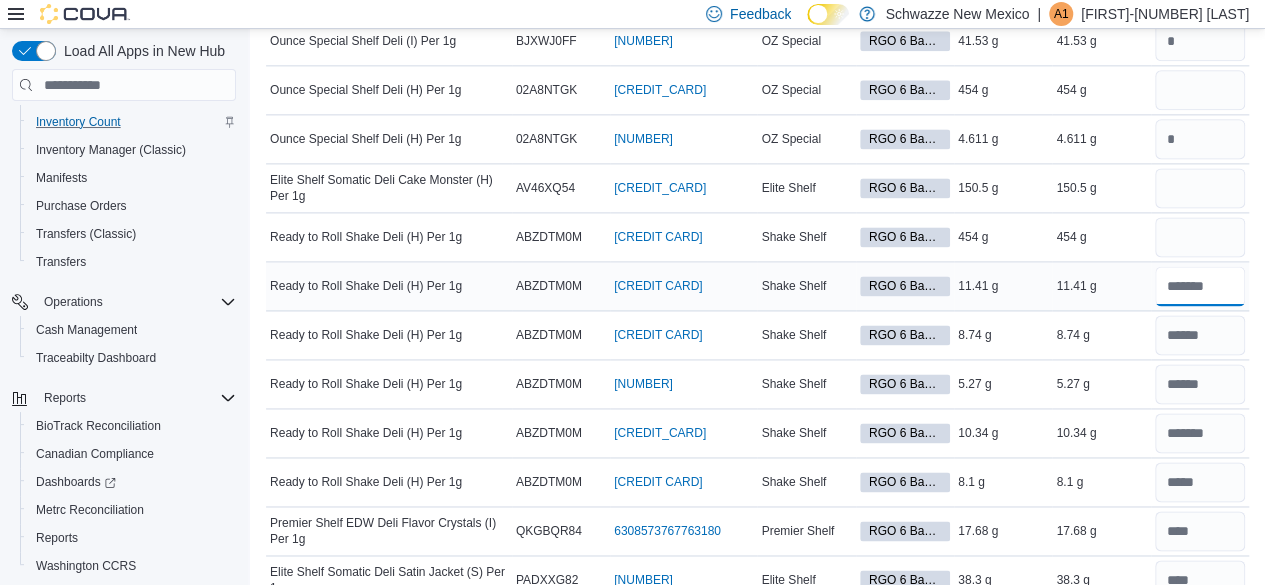 click at bounding box center (1200, 286) 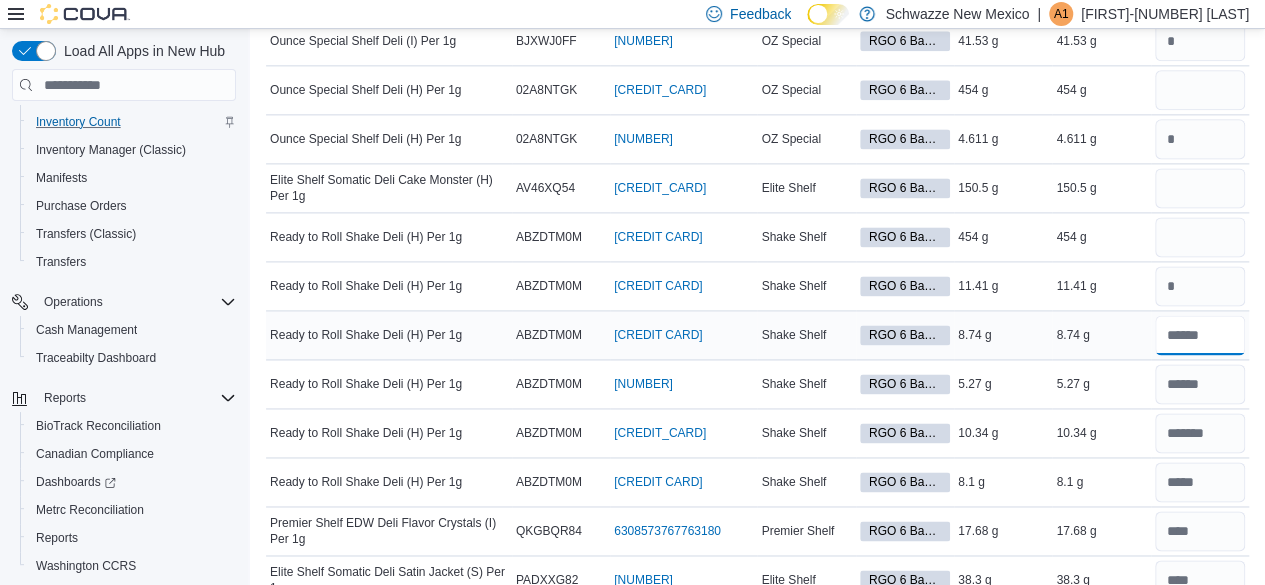 click at bounding box center (1200, 335) 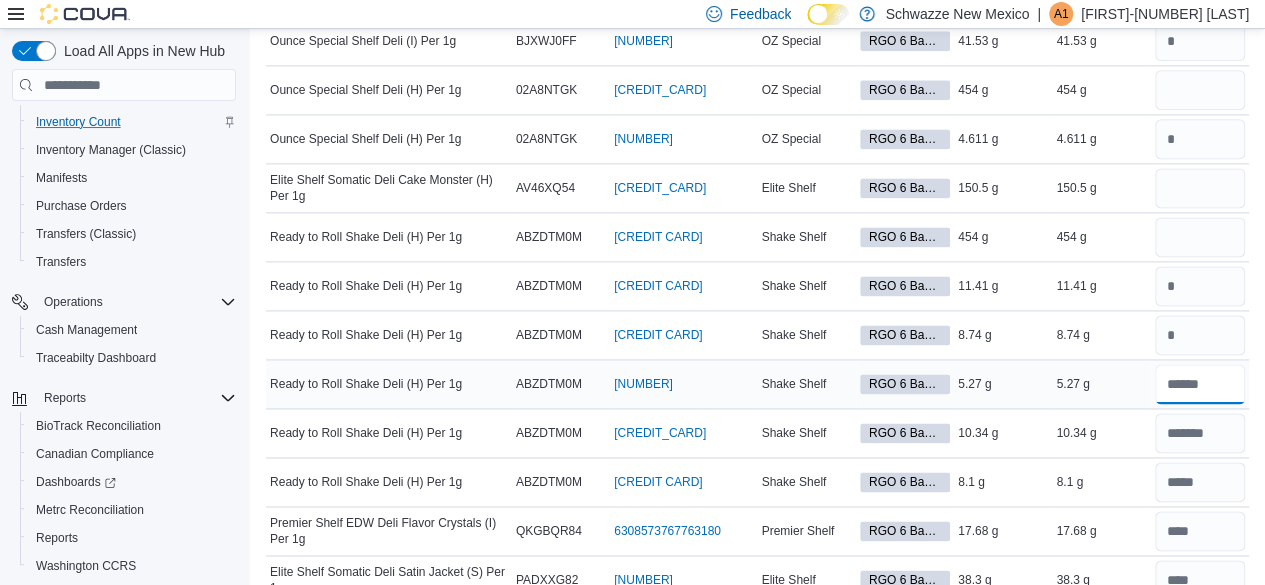 click at bounding box center [1200, 384] 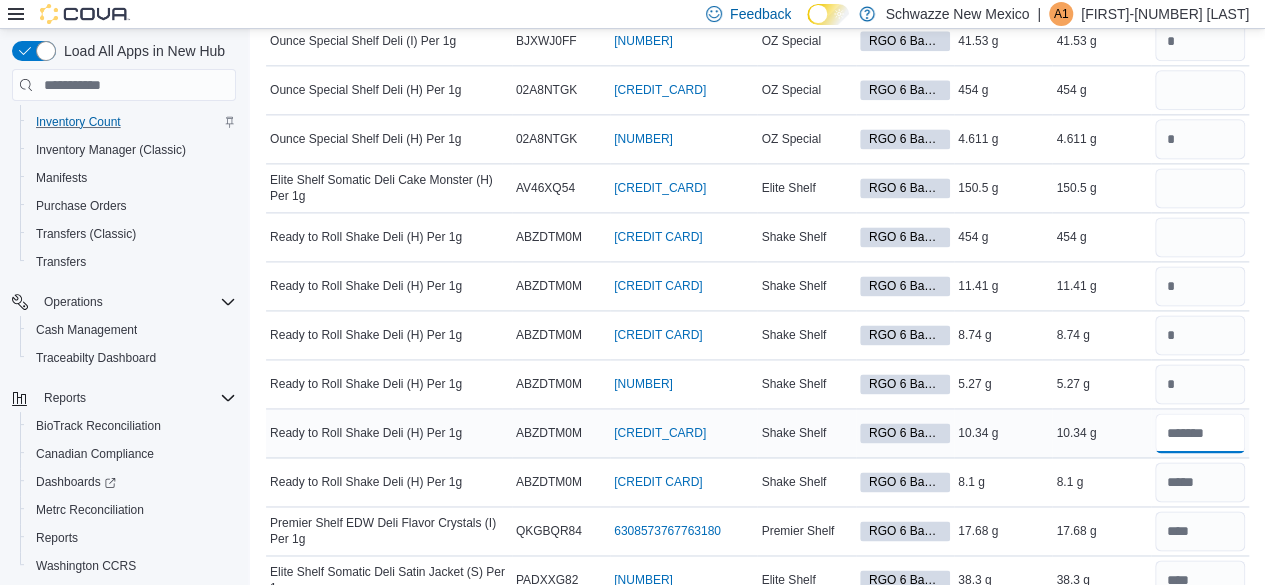 click at bounding box center (1200, 433) 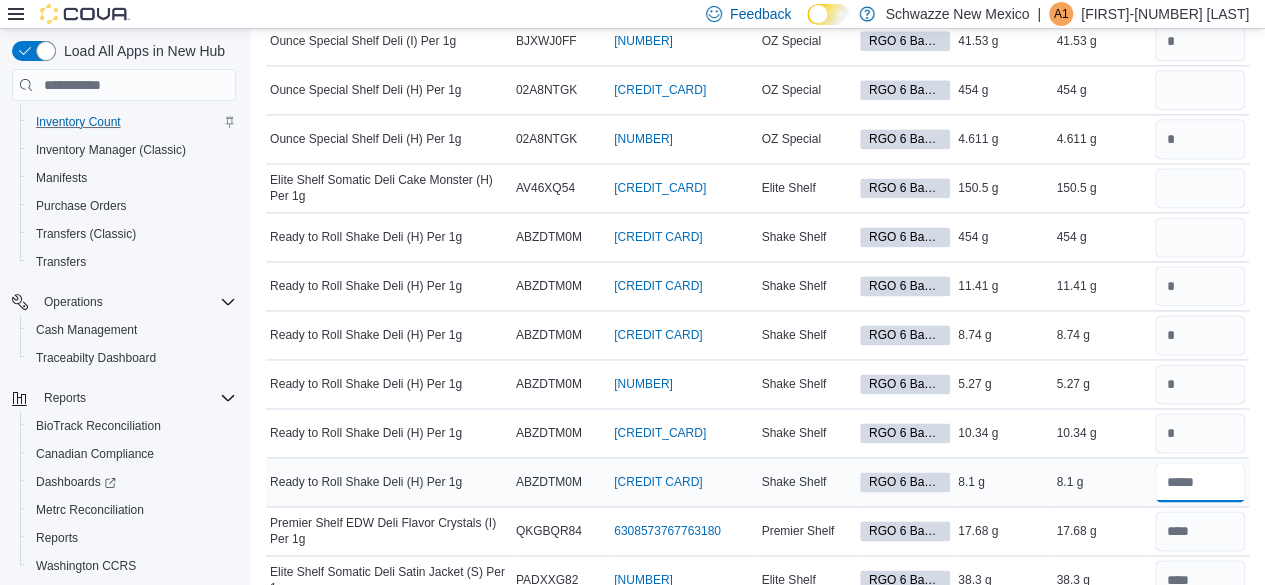 click at bounding box center (1200, 482) 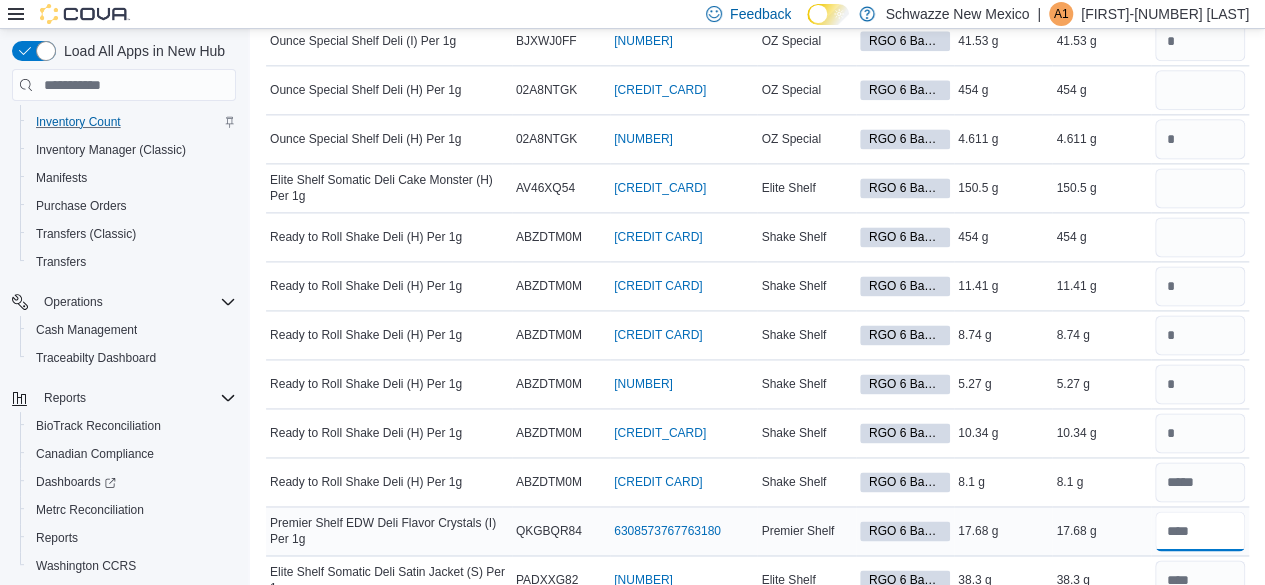 click at bounding box center (1200, 531) 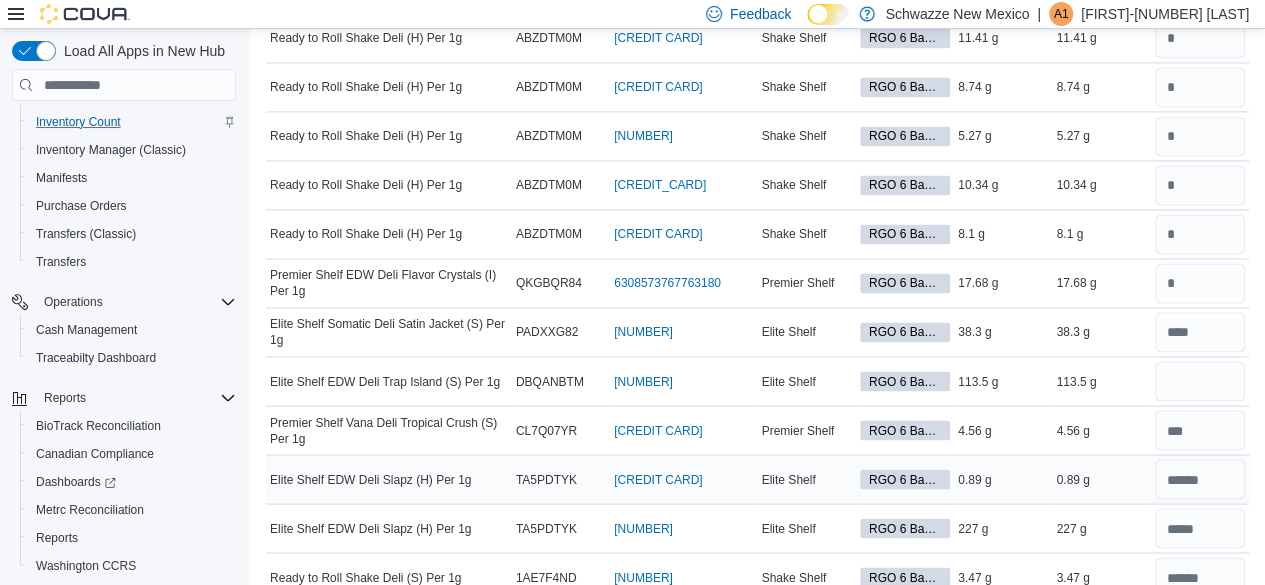 scroll, scrollTop: 1600, scrollLeft: 0, axis: vertical 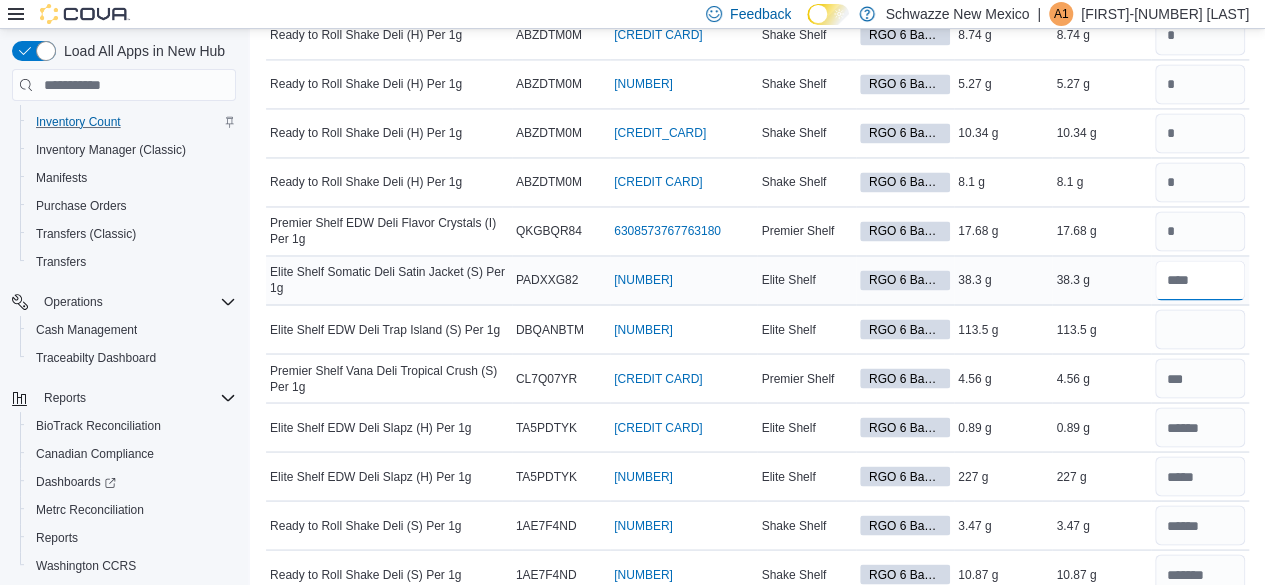 click at bounding box center [1200, 280] 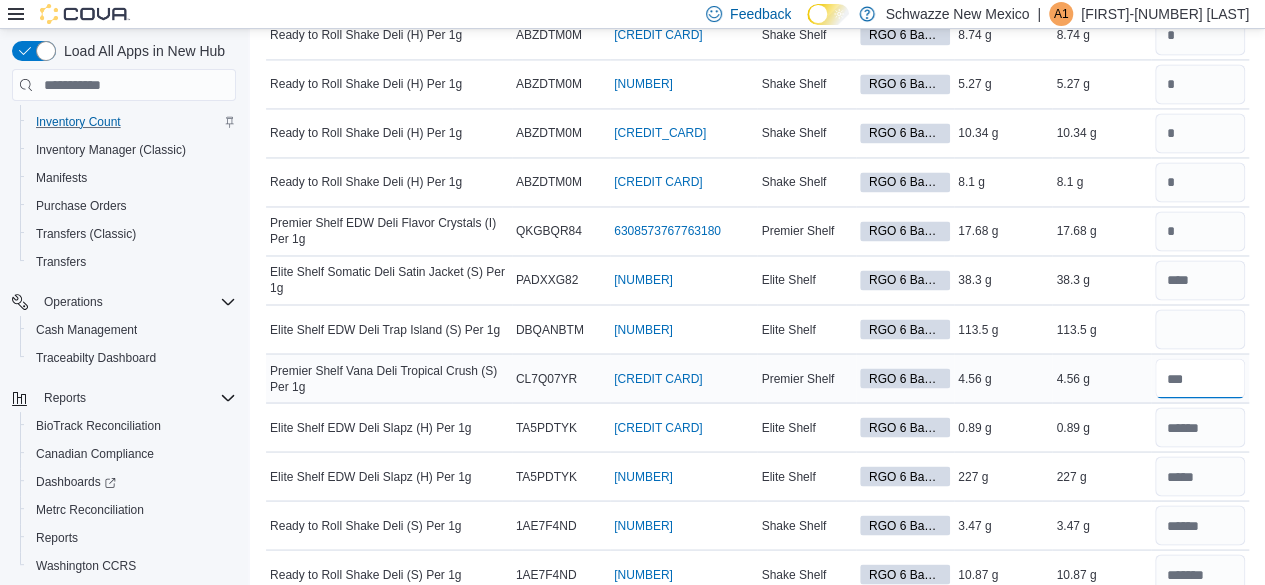 click at bounding box center [1200, 378] 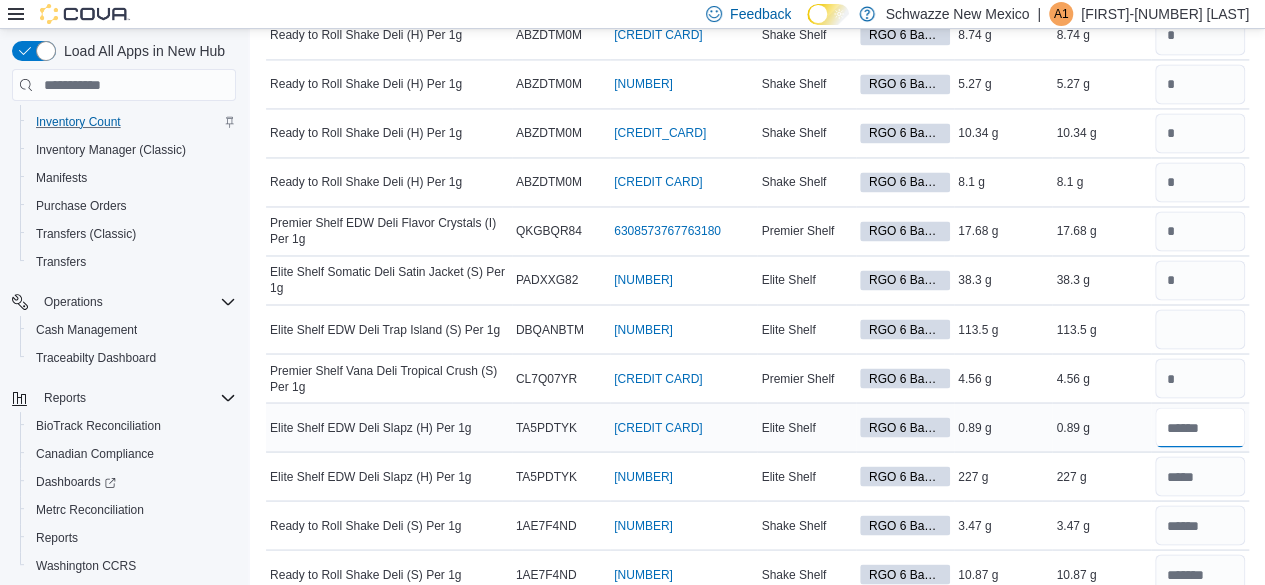 click at bounding box center (1200, 427) 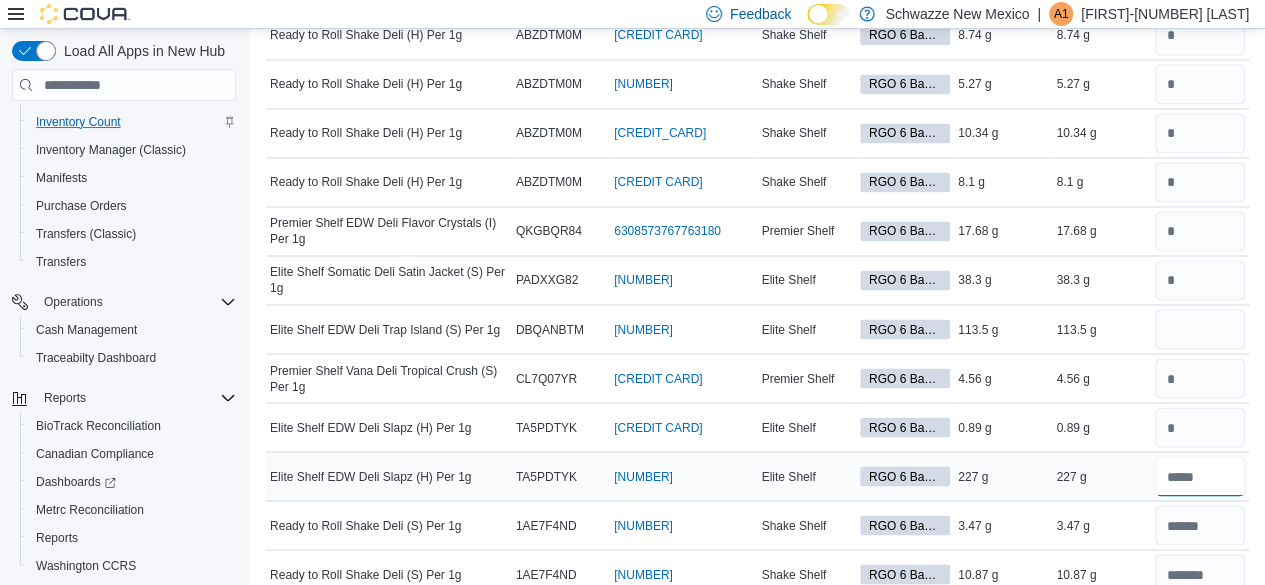 click at bounding box center [1200, 476] 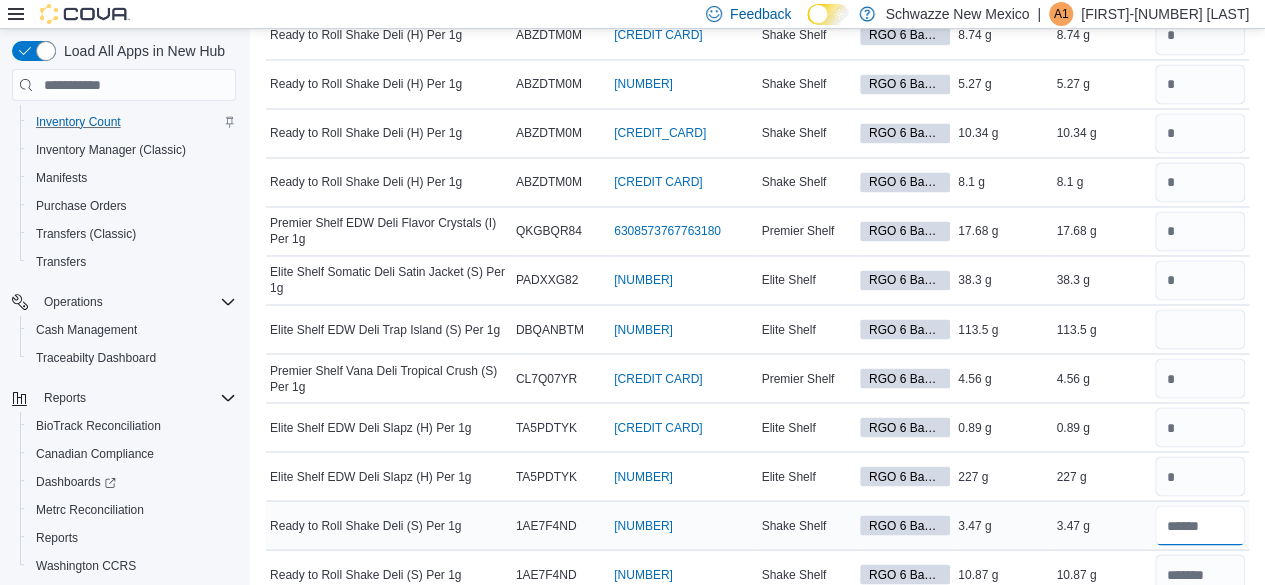 click at bounding box center (1200, 525) 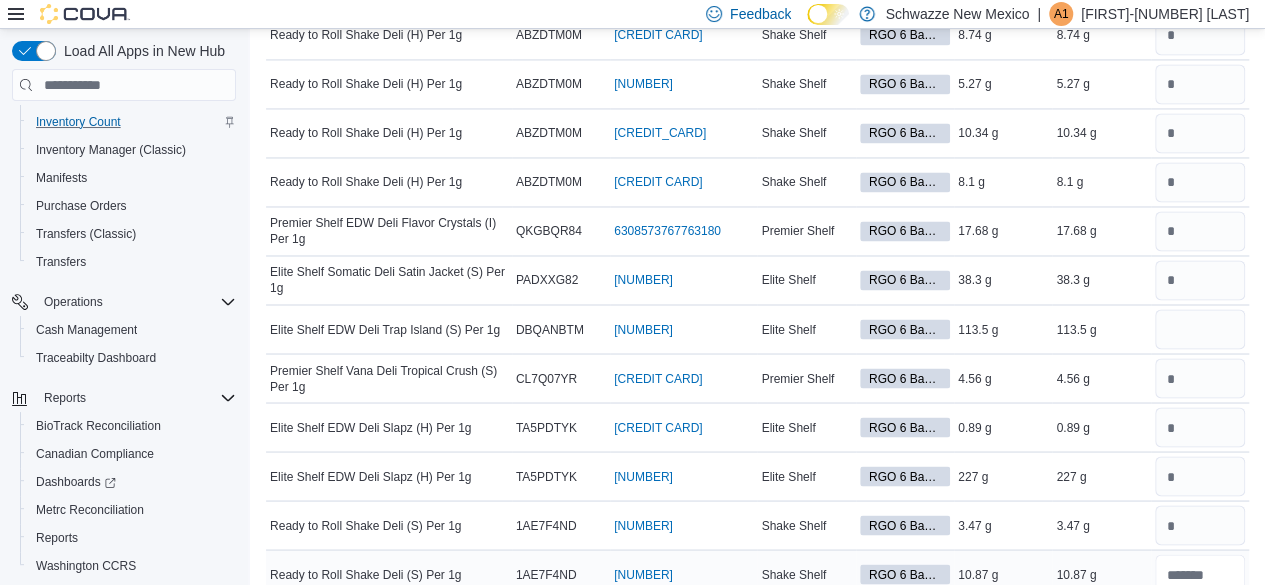 click at bounding box center (1200, 574) 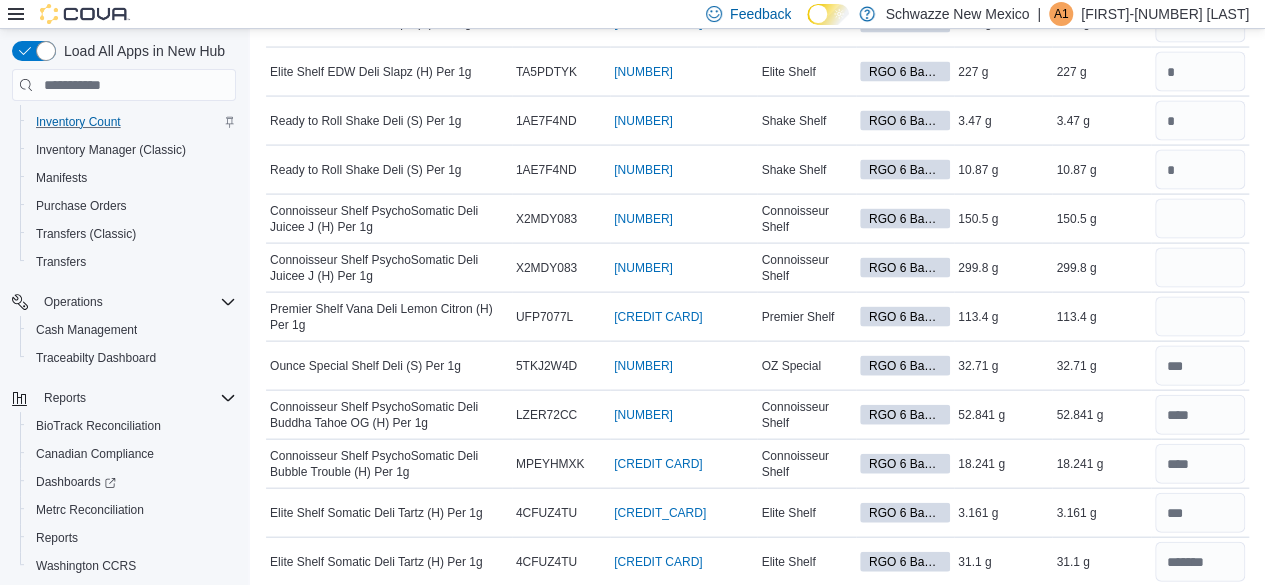 scroll, scrollTop: 2100, scrollLeft: 0, axis: vertical 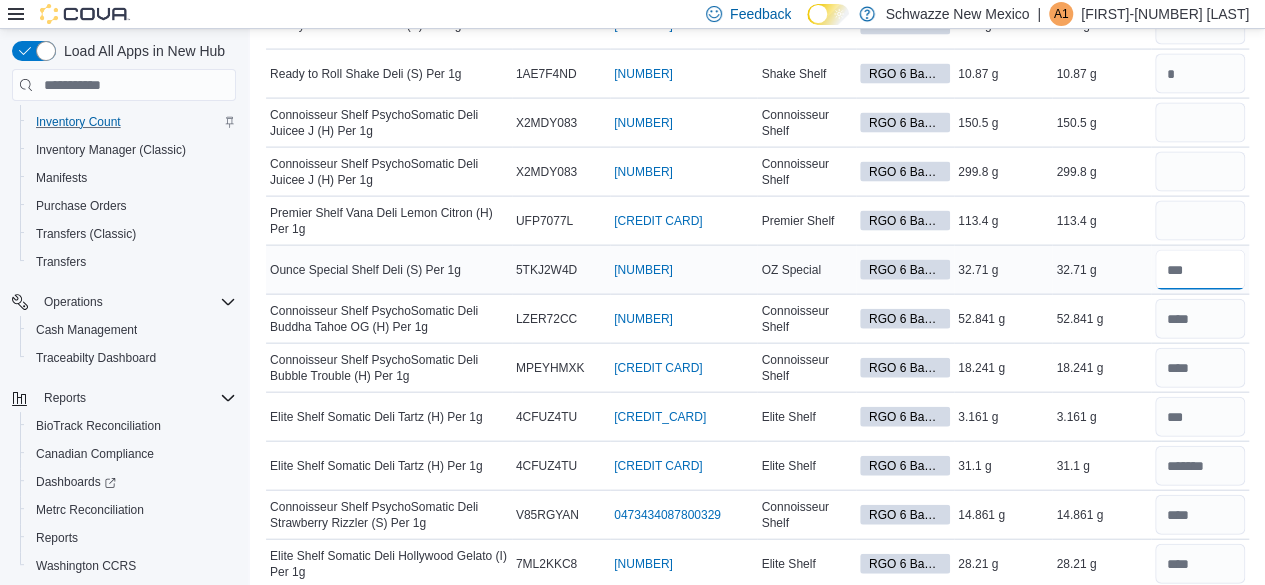 click at bounding box center (1200, 270) 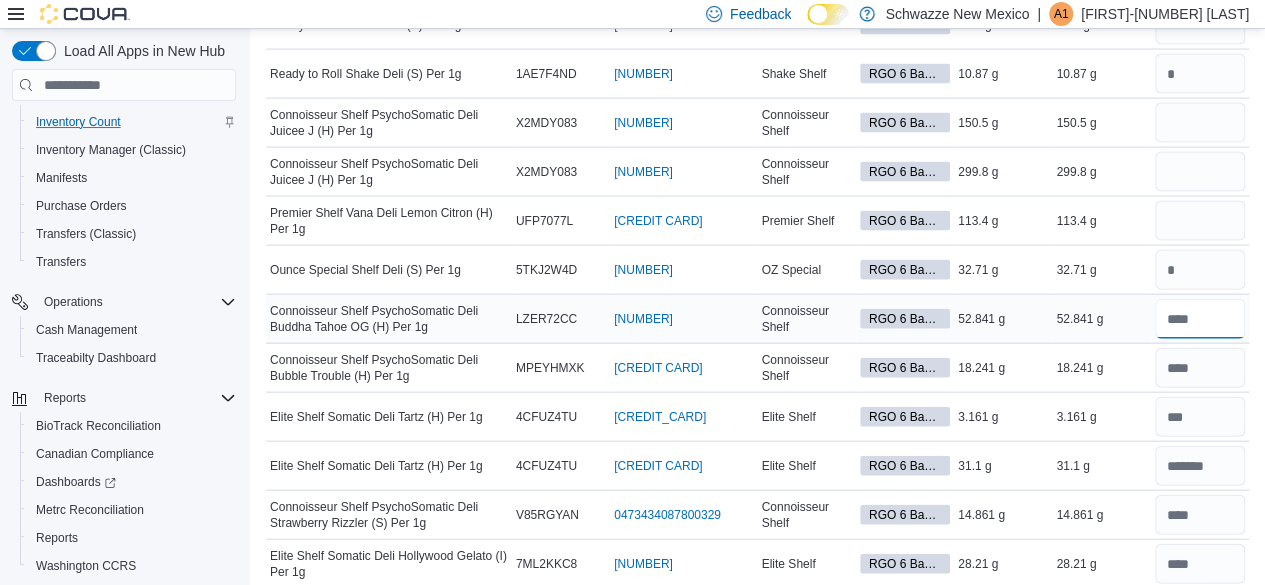 click at bounding box center [1200, 319] 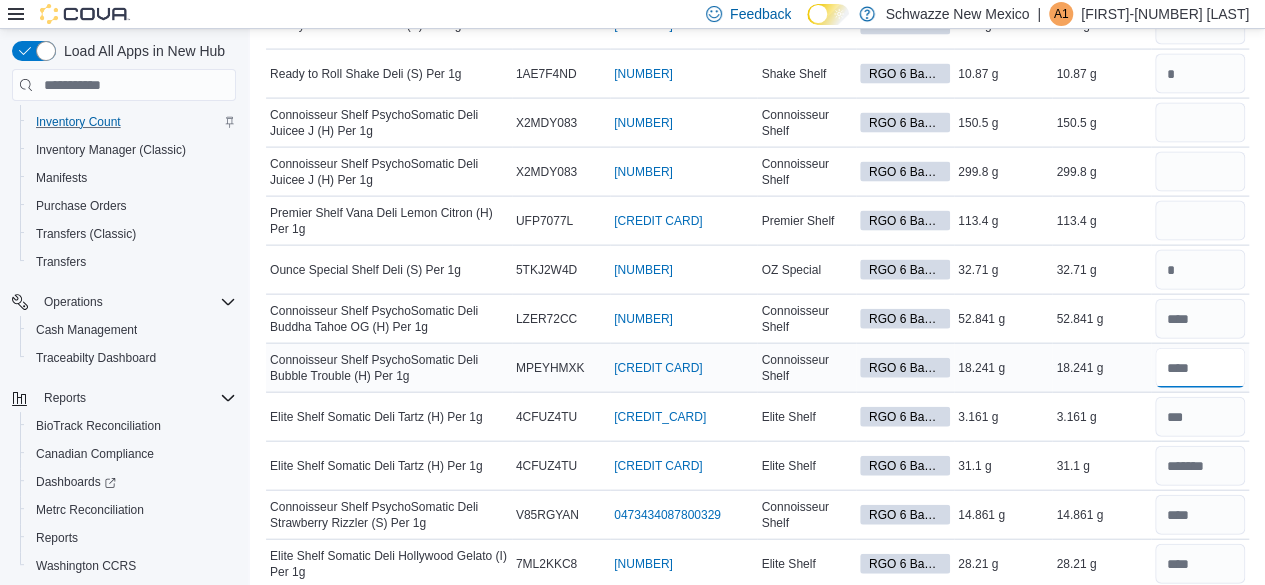 click at bounding box center [1200, 368] 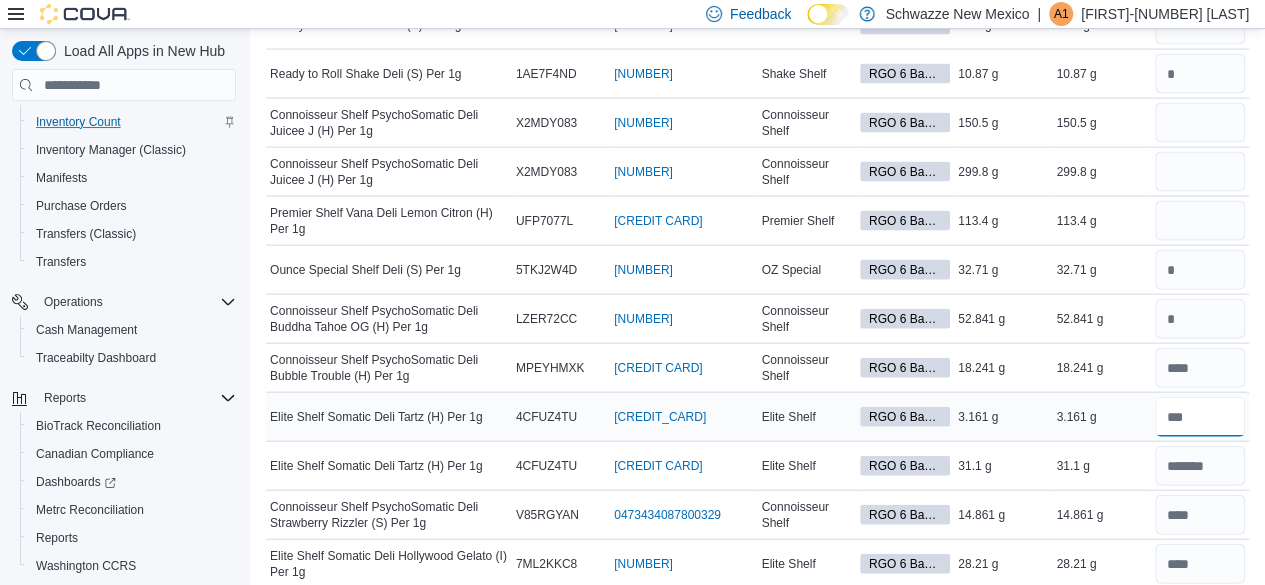 click at bounding box center (1200, 417) 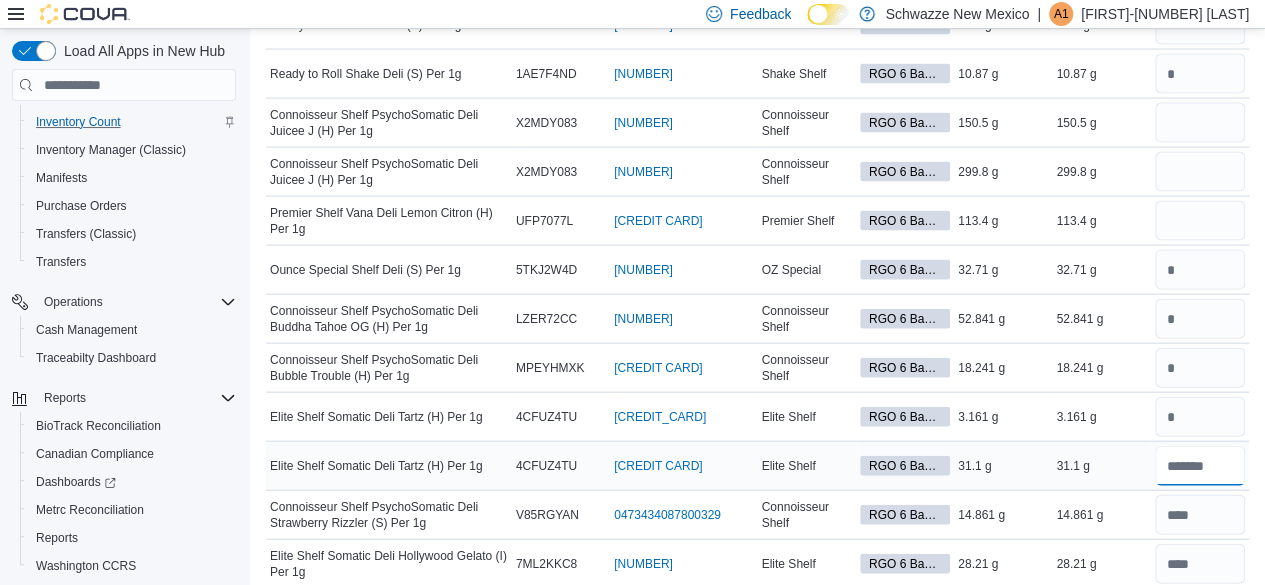 click at bounding box center (1200, 466) 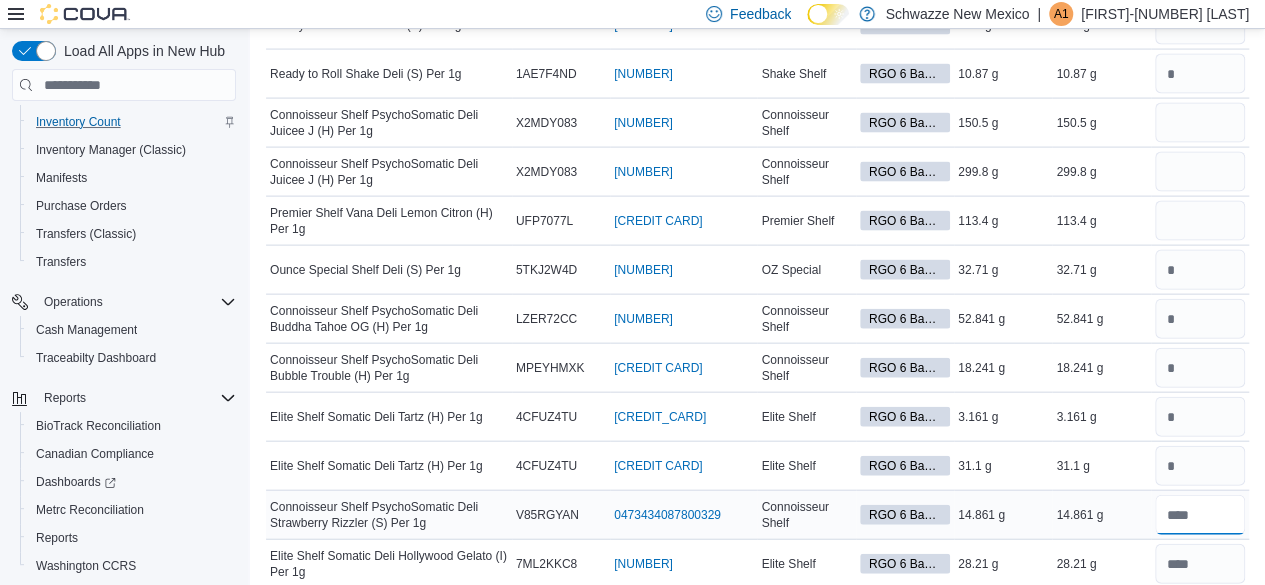 click at bounding box center [1200, 515] 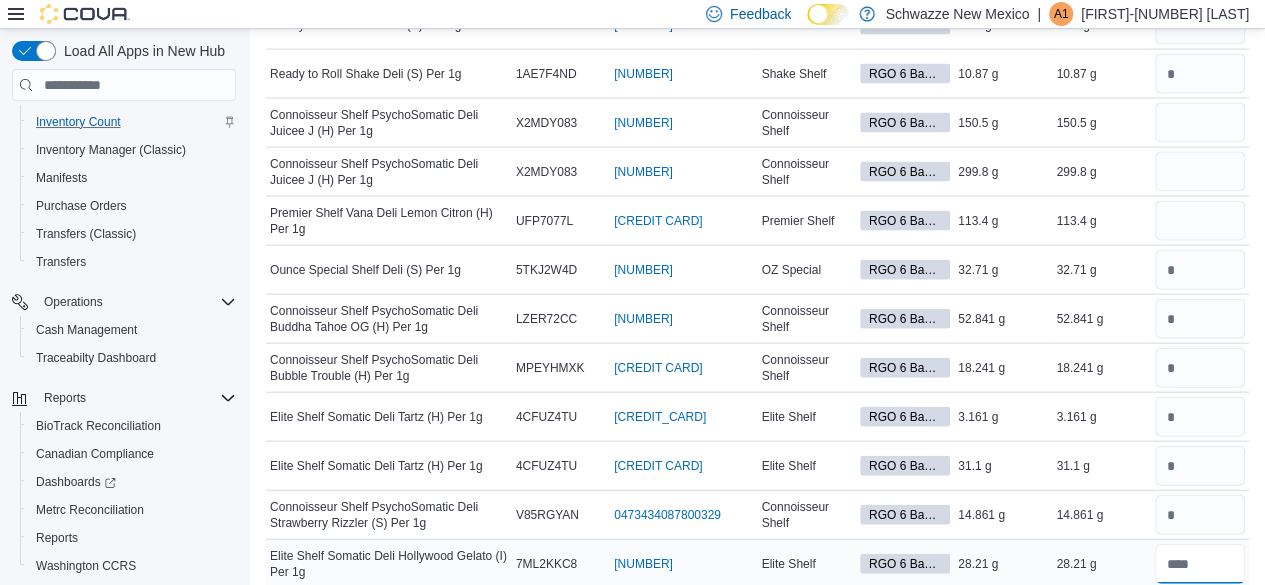 click at bounding box center [1200, 564] 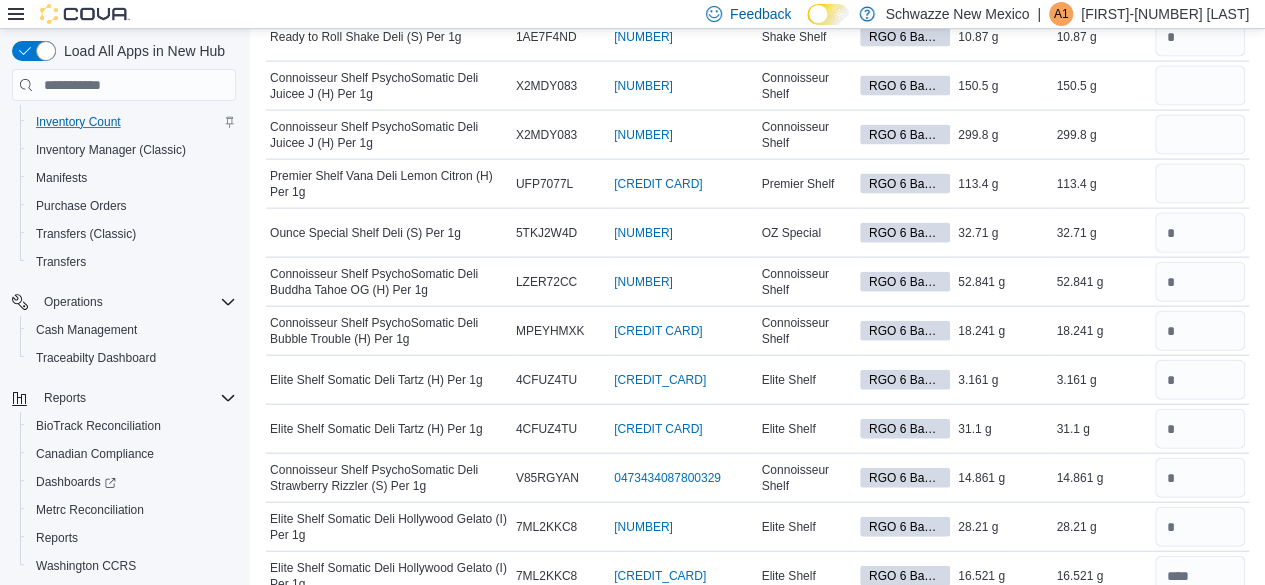 scroll, scrollTop: 2151, scrollLeft: 0, axis: vertical 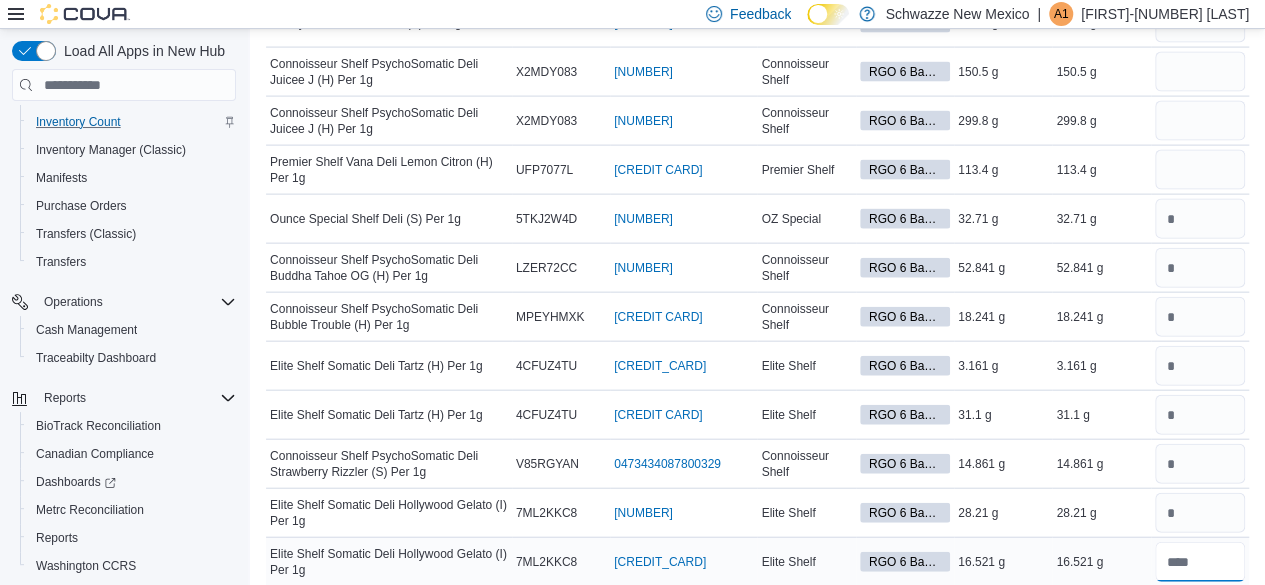 click at bounding box center (1200, 562) 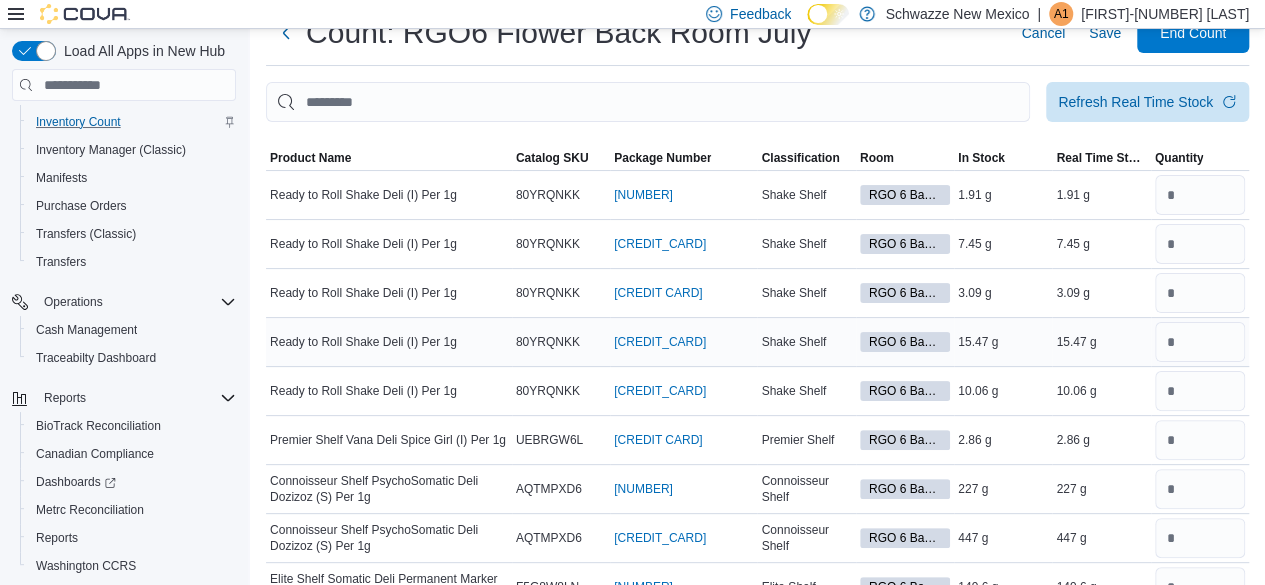 scroll, scrollTop: 100, scrollLeft: 0, axis: vertical 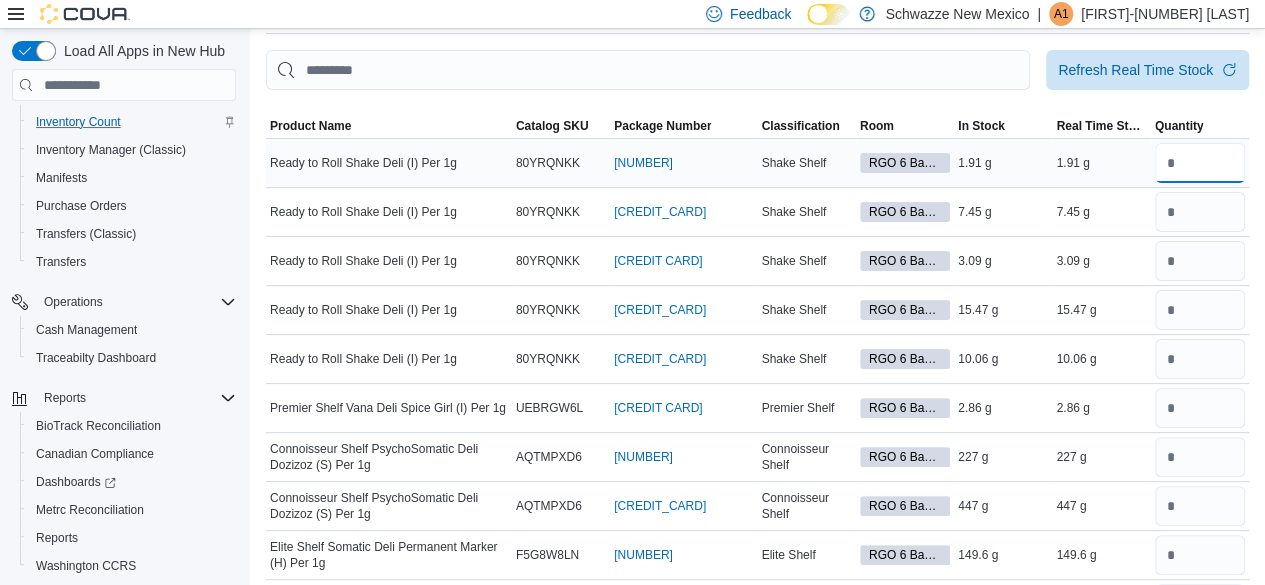 click at bounding box center [1200, 163] 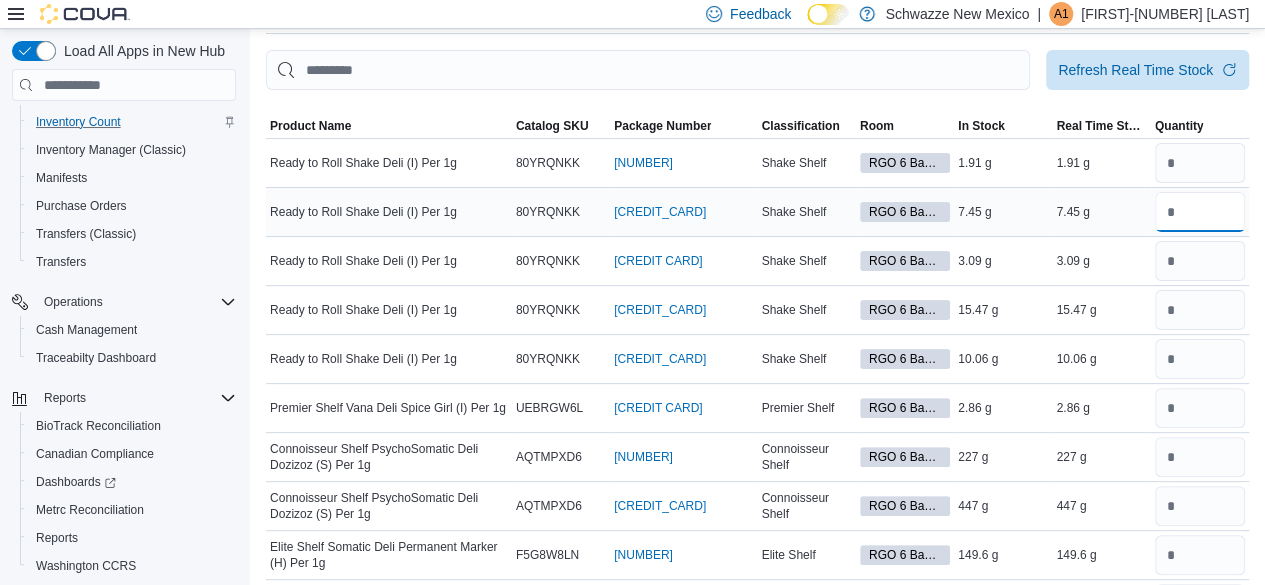 click at bounding box center (1200, 212) 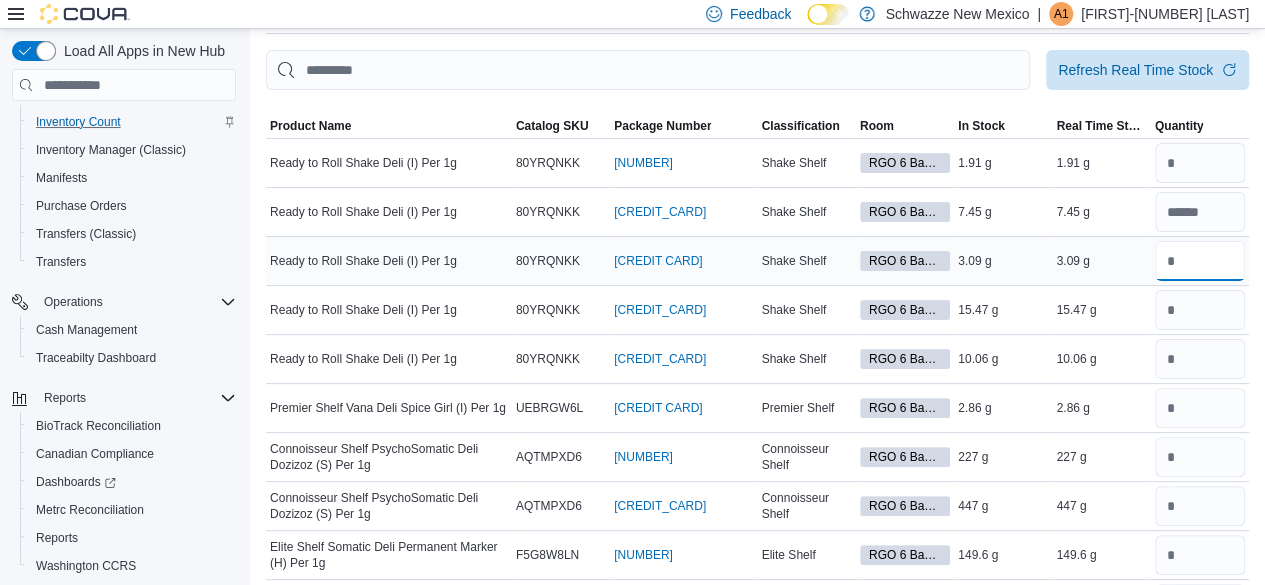 click at bounding box center (1200, 261) 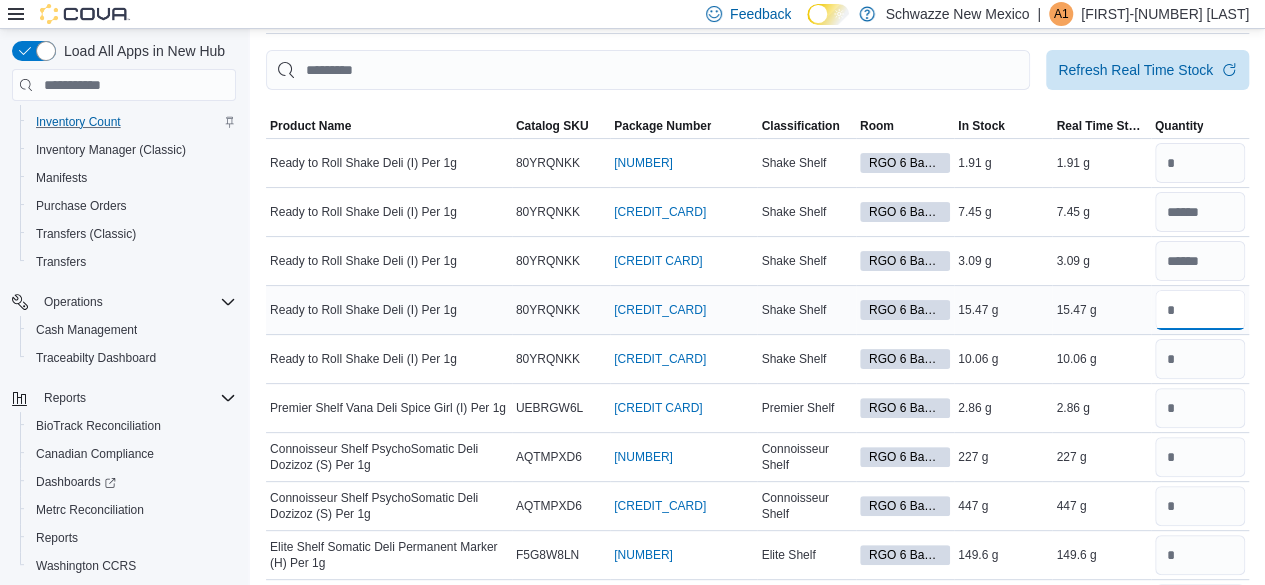 click at bounding box center [1200, 310] 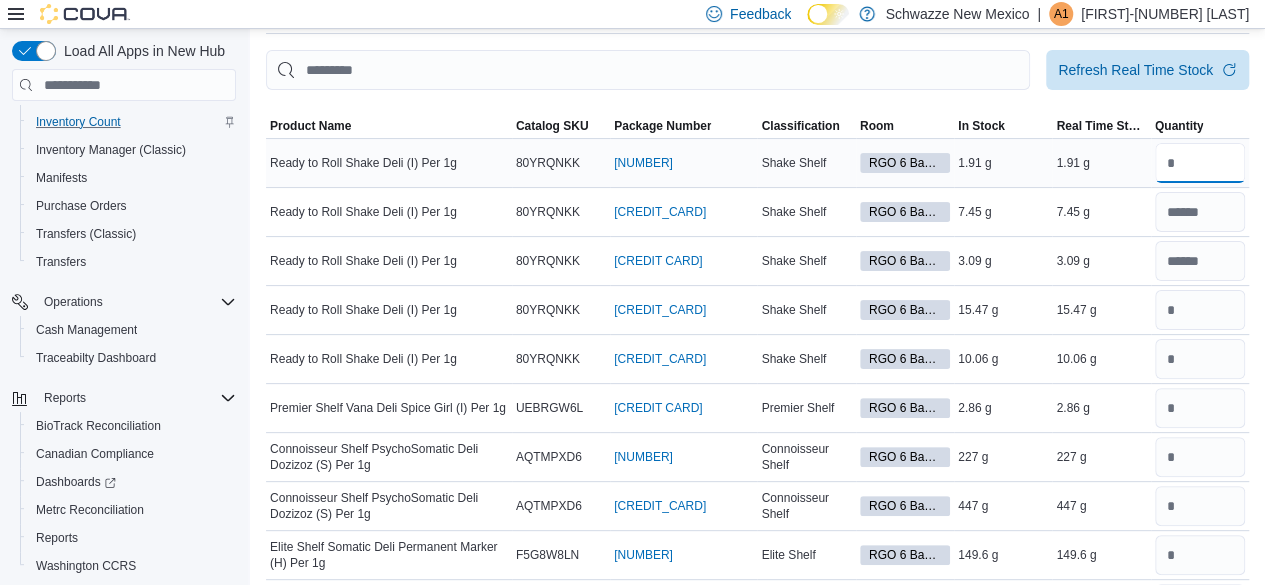 click at bounding box center (1200, 163) 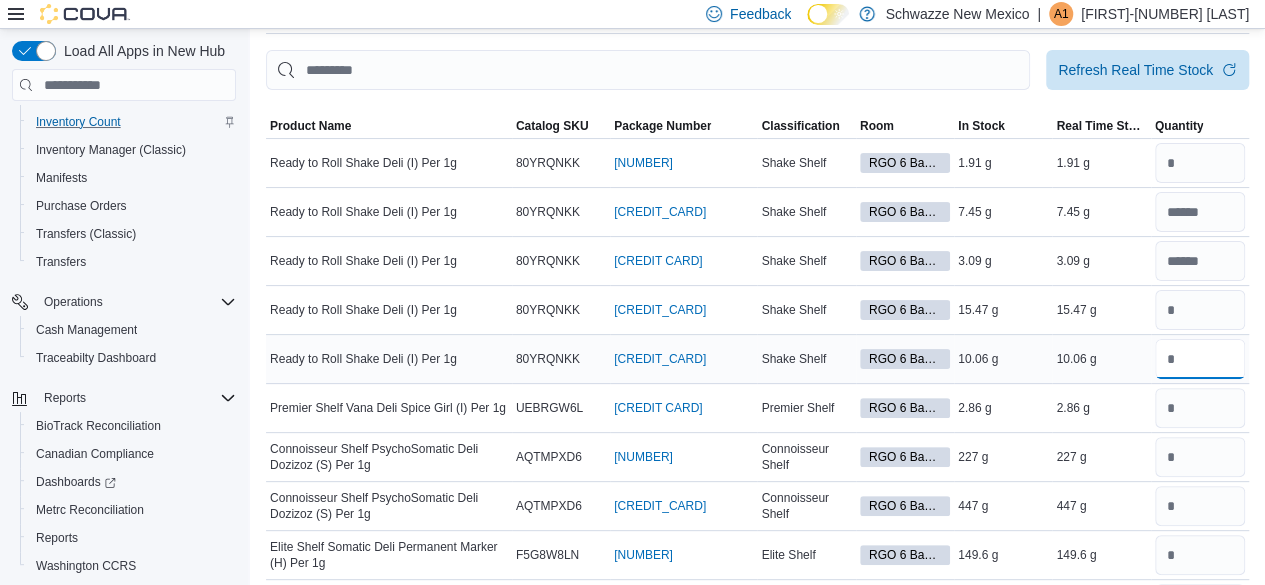 click at bounding box center (1200, 359) 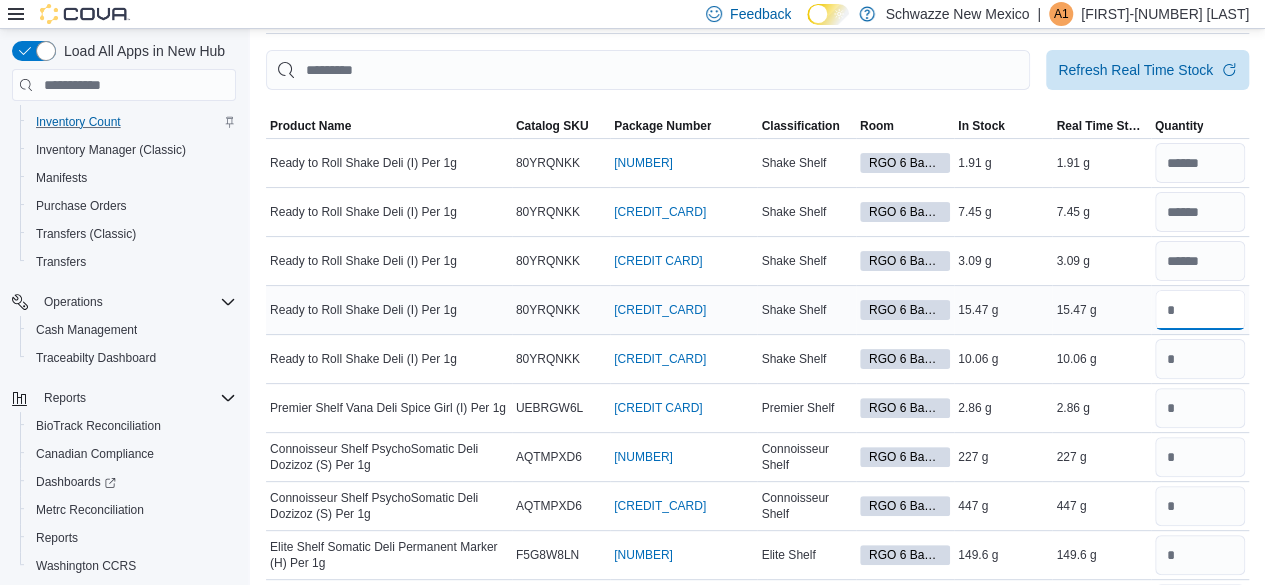 click at bounding box center [1200, 310] 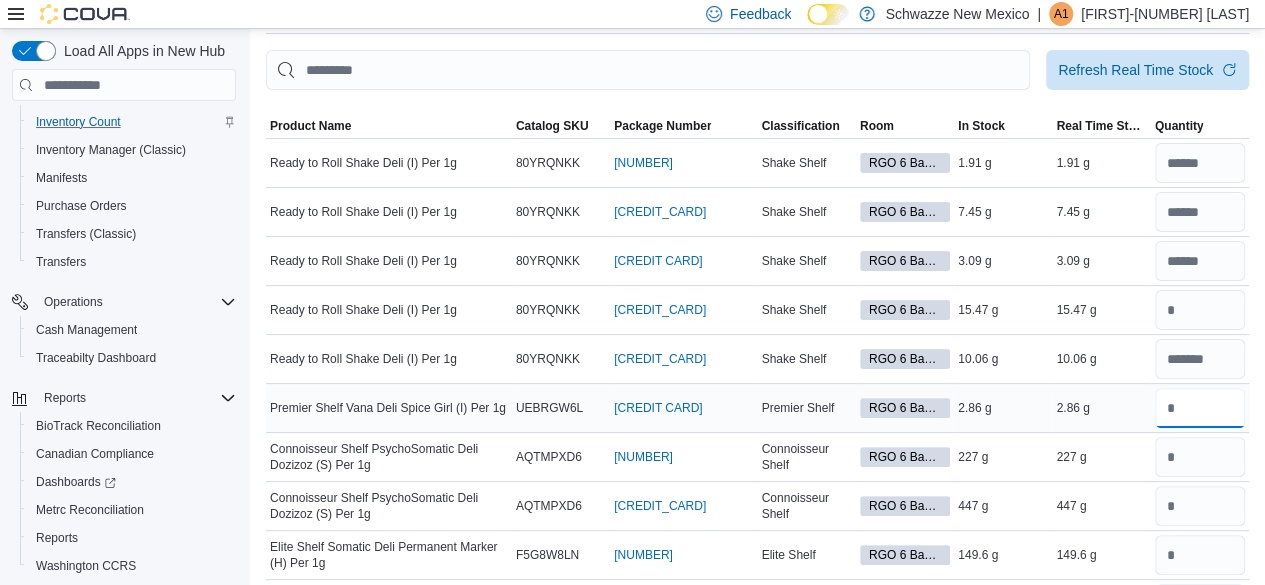 click at bounding box center (1200, 408) 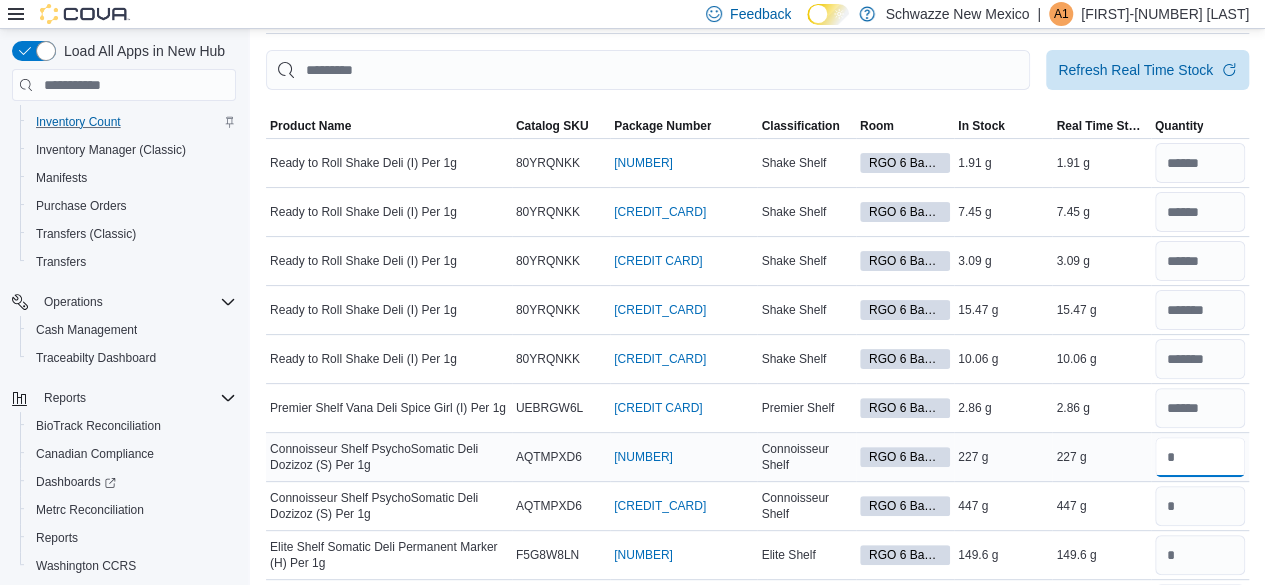 click at bounding box center (1200, 457) 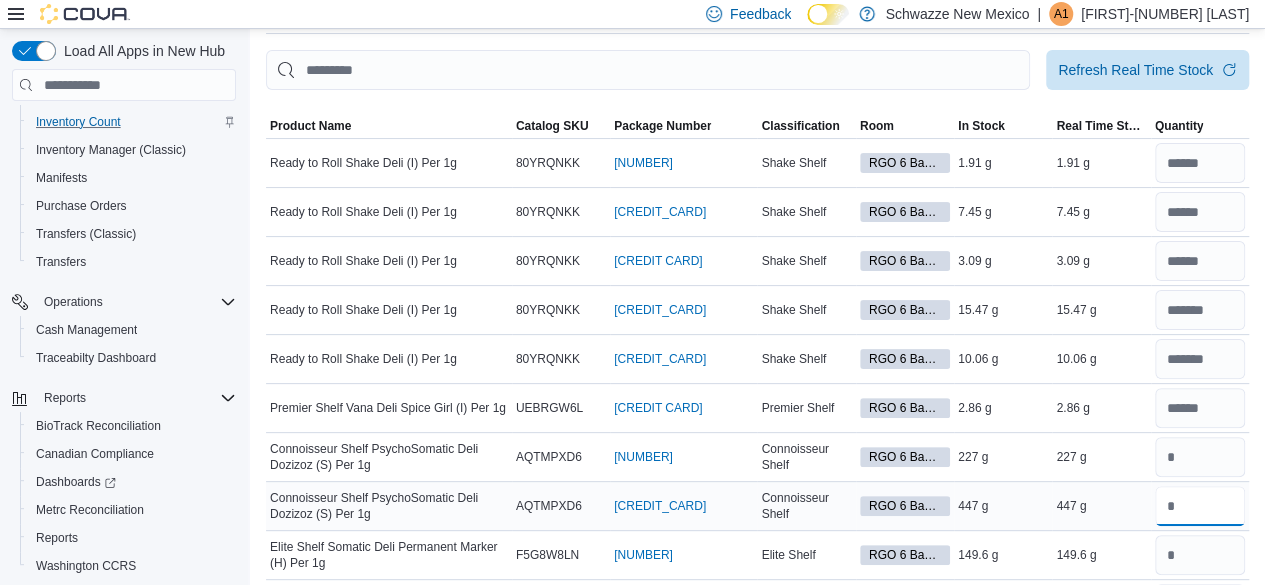 click at bounding box center (1200, 506) 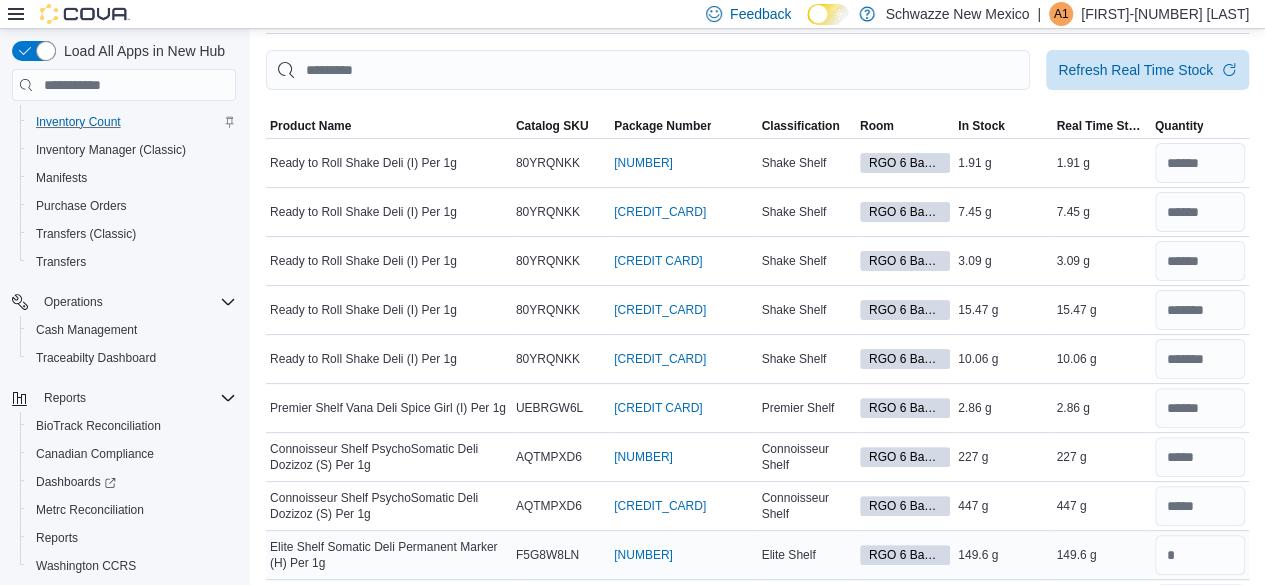 scroll, scrollTop: 200, scrollLeft: 0, axis: vertical 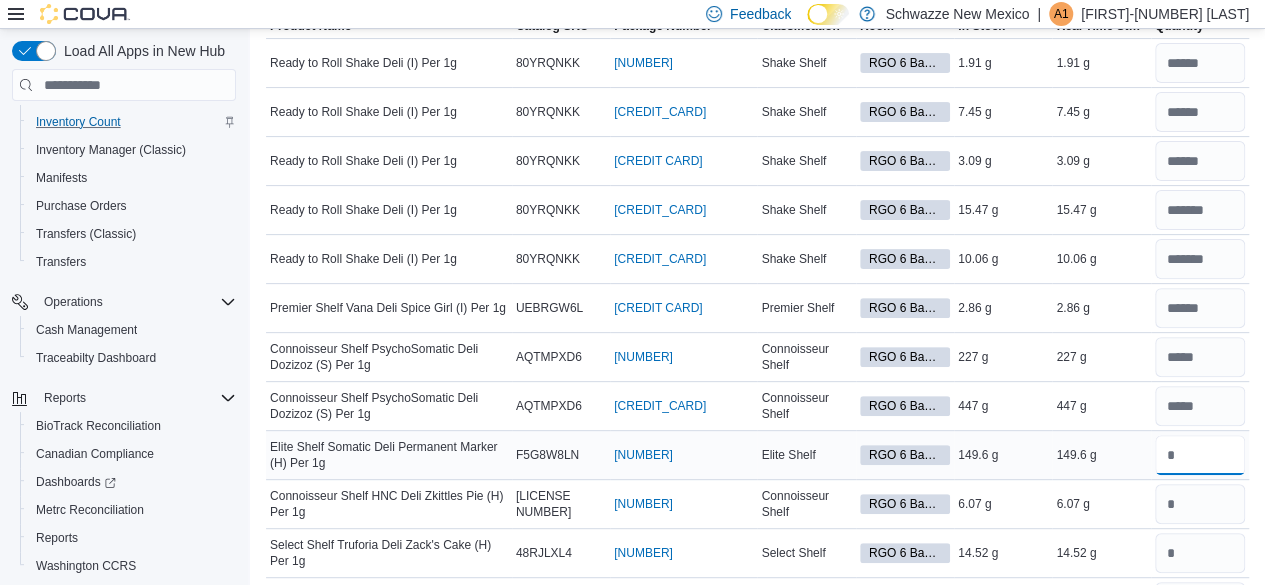 click at bounding box center (1200, 455) 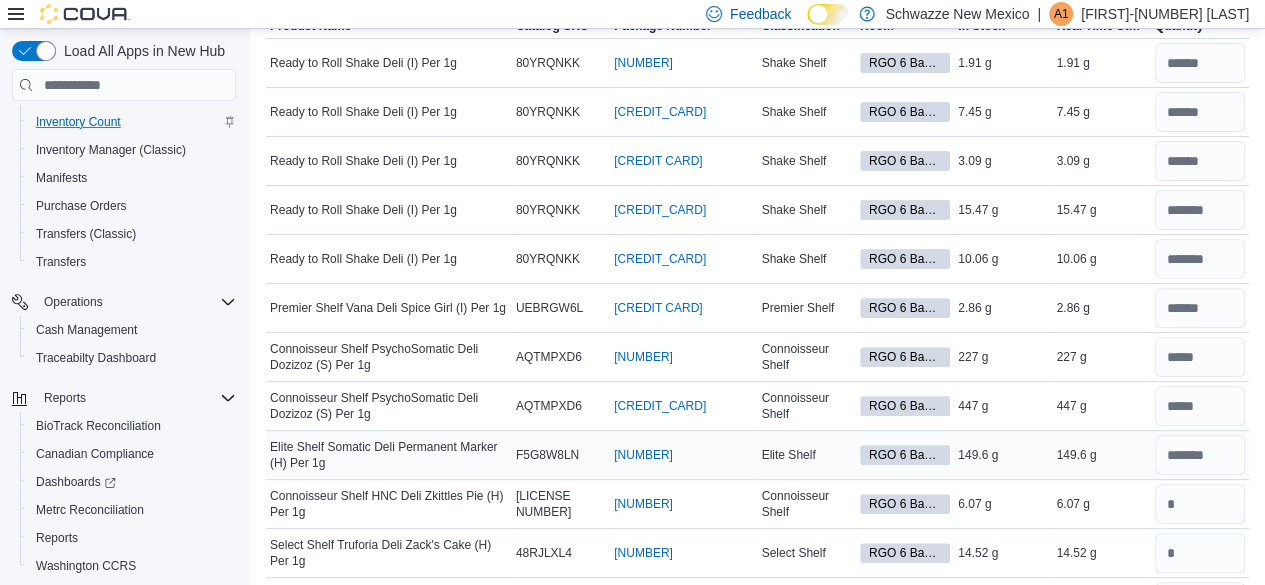 scroll, scrollTop: 300, scrollLeft: 0, axis: vertical 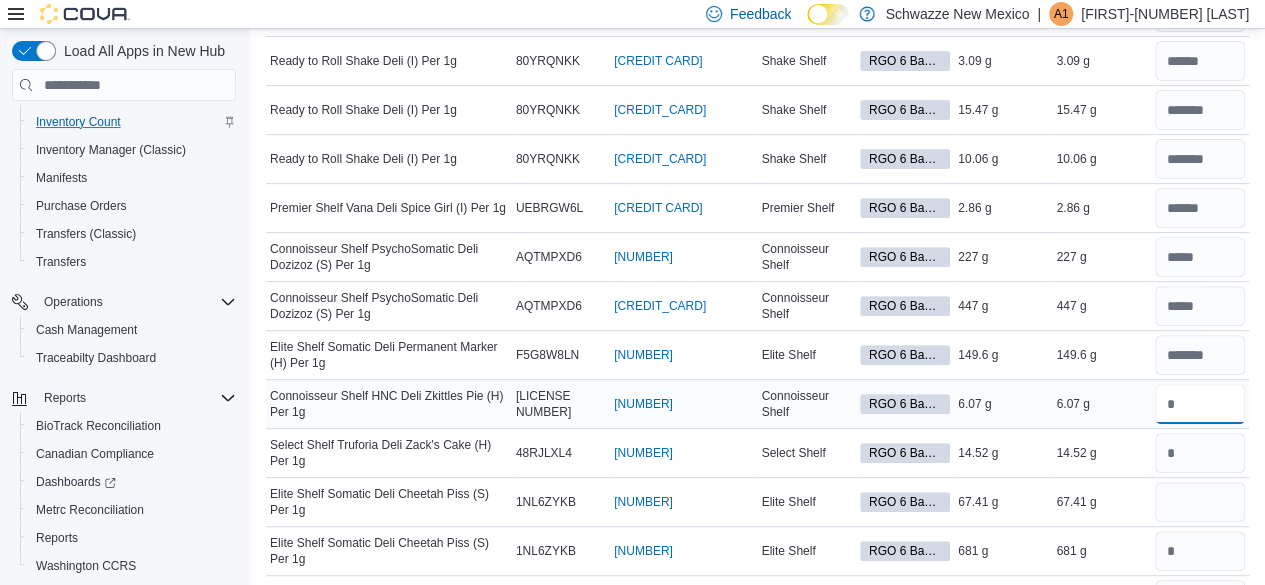 click at bounding box center (1200, 404) 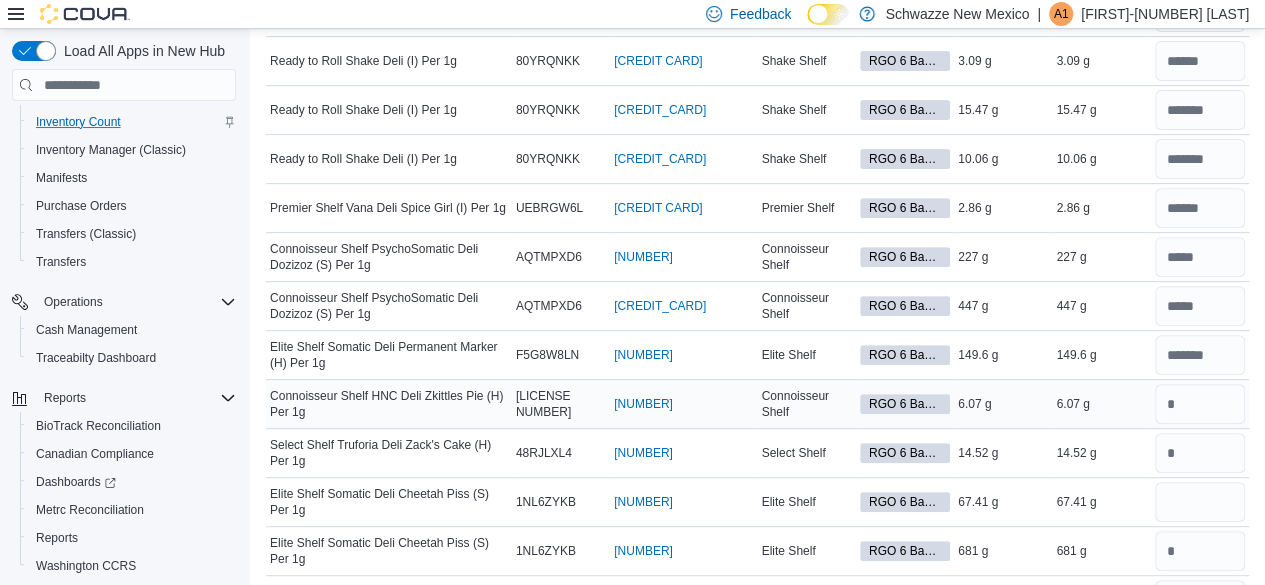 scroll, scrollTop: 400, scrollLeft: 0, axis: vertical 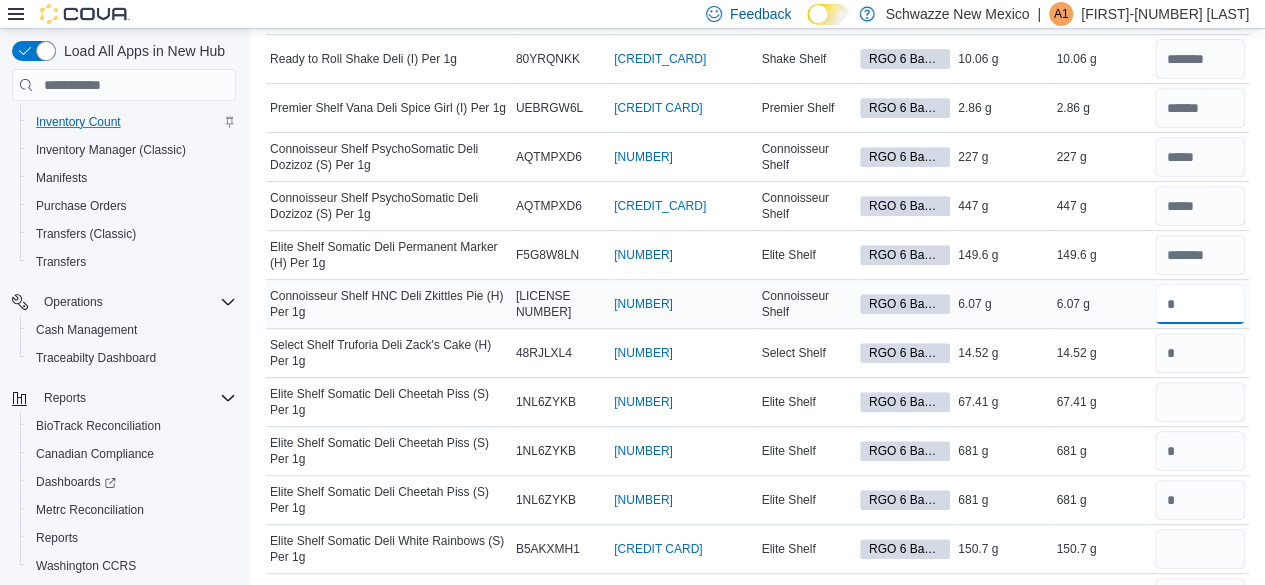 click at bounding box center (1200, 304) 